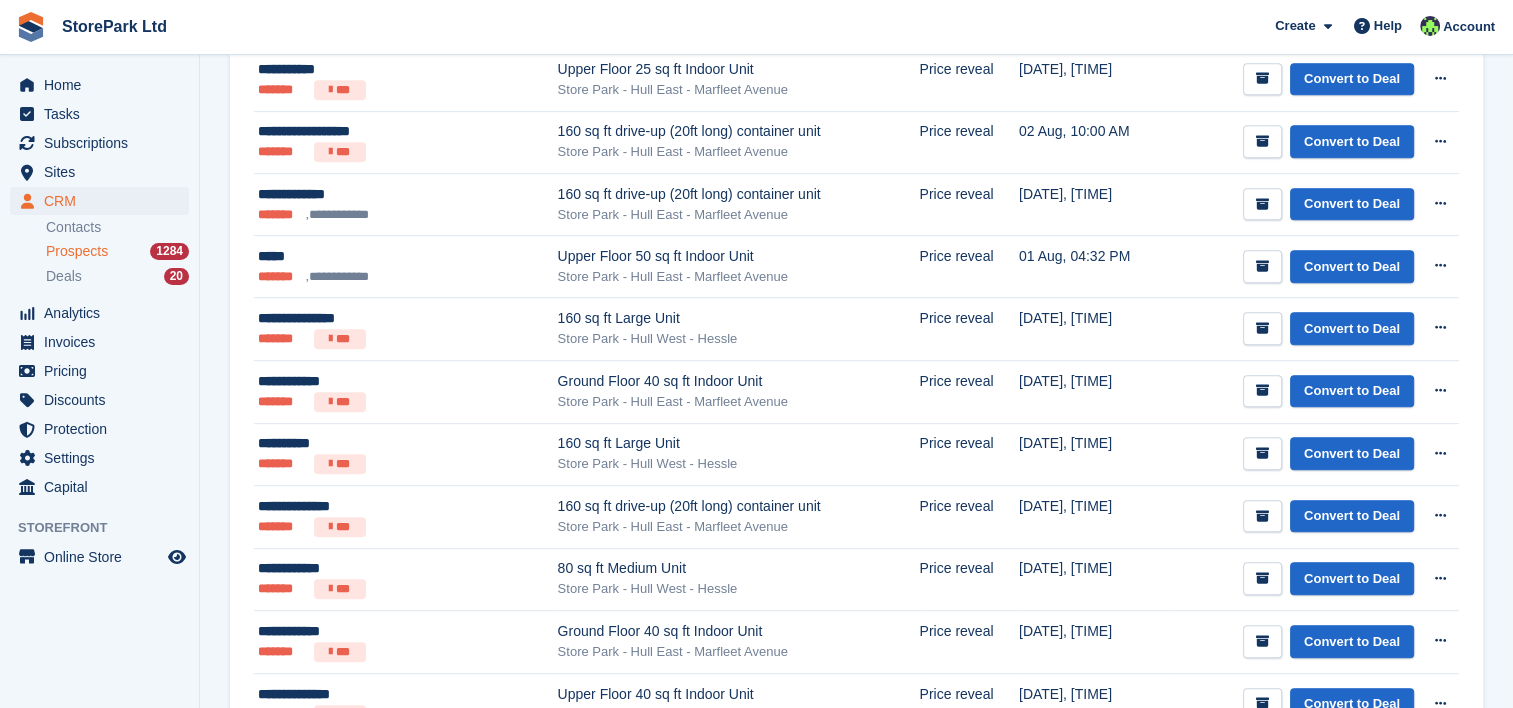 scroll, scrollTop: 896, scrollLeft: 0, axis: vertical 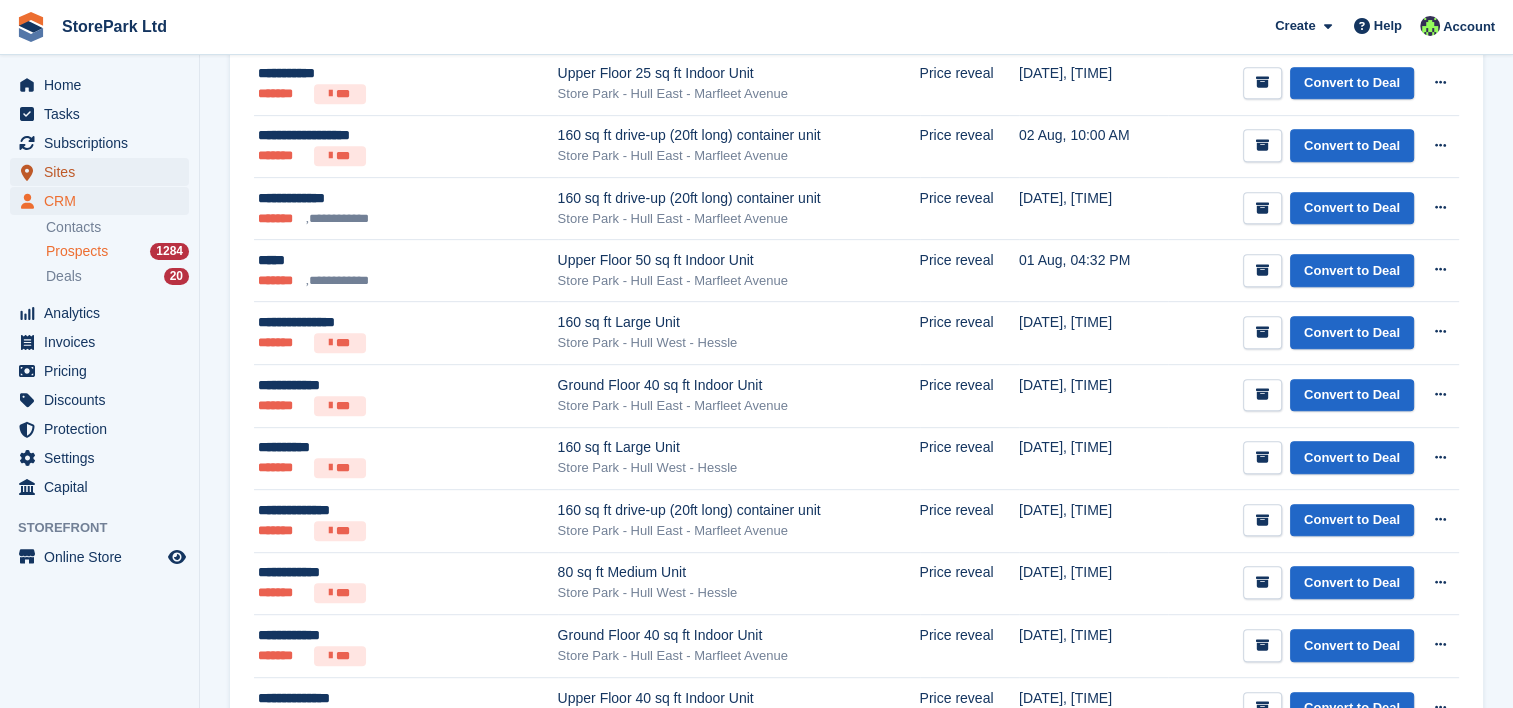 click on "Sites" at bounding box center (104, 172) 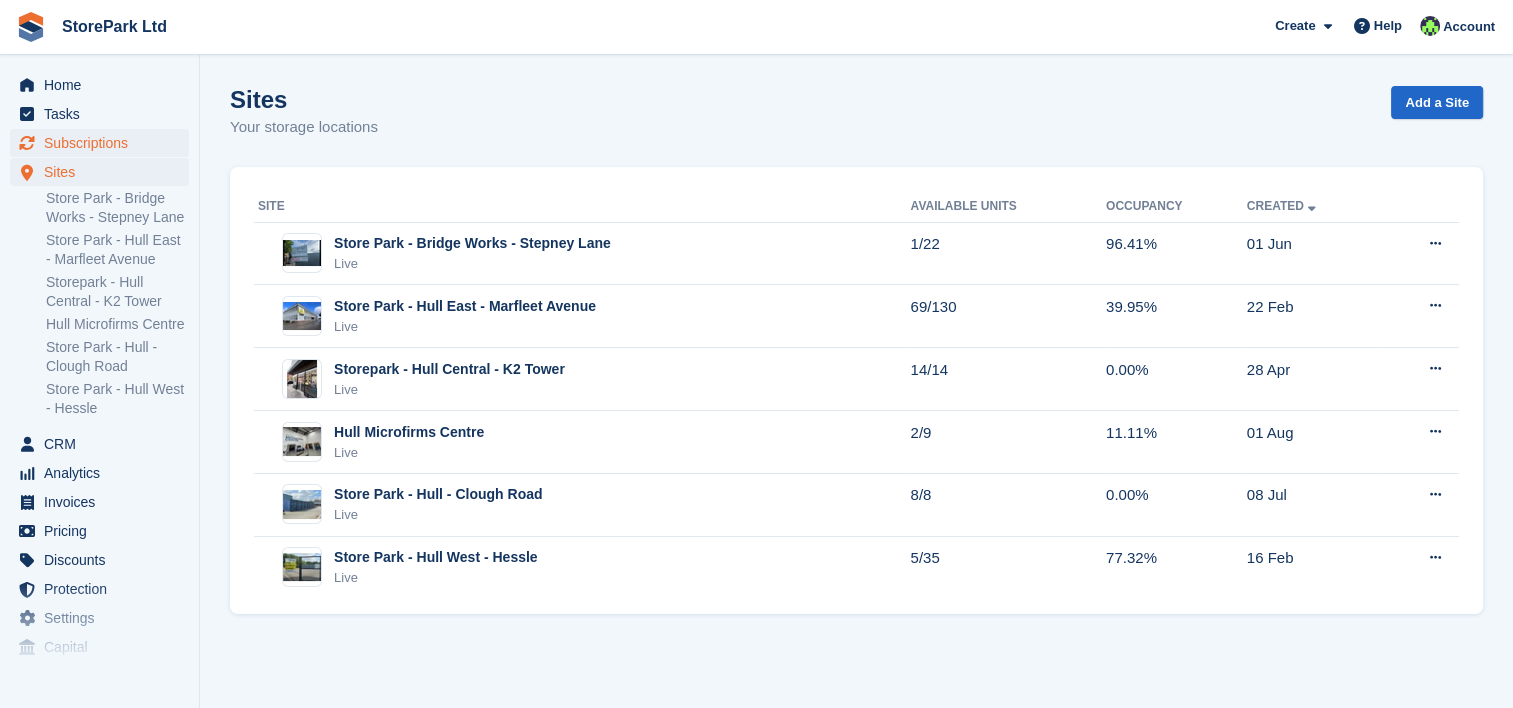 scroll, scrollTop: 0, scrollLeft: 0, axis: both 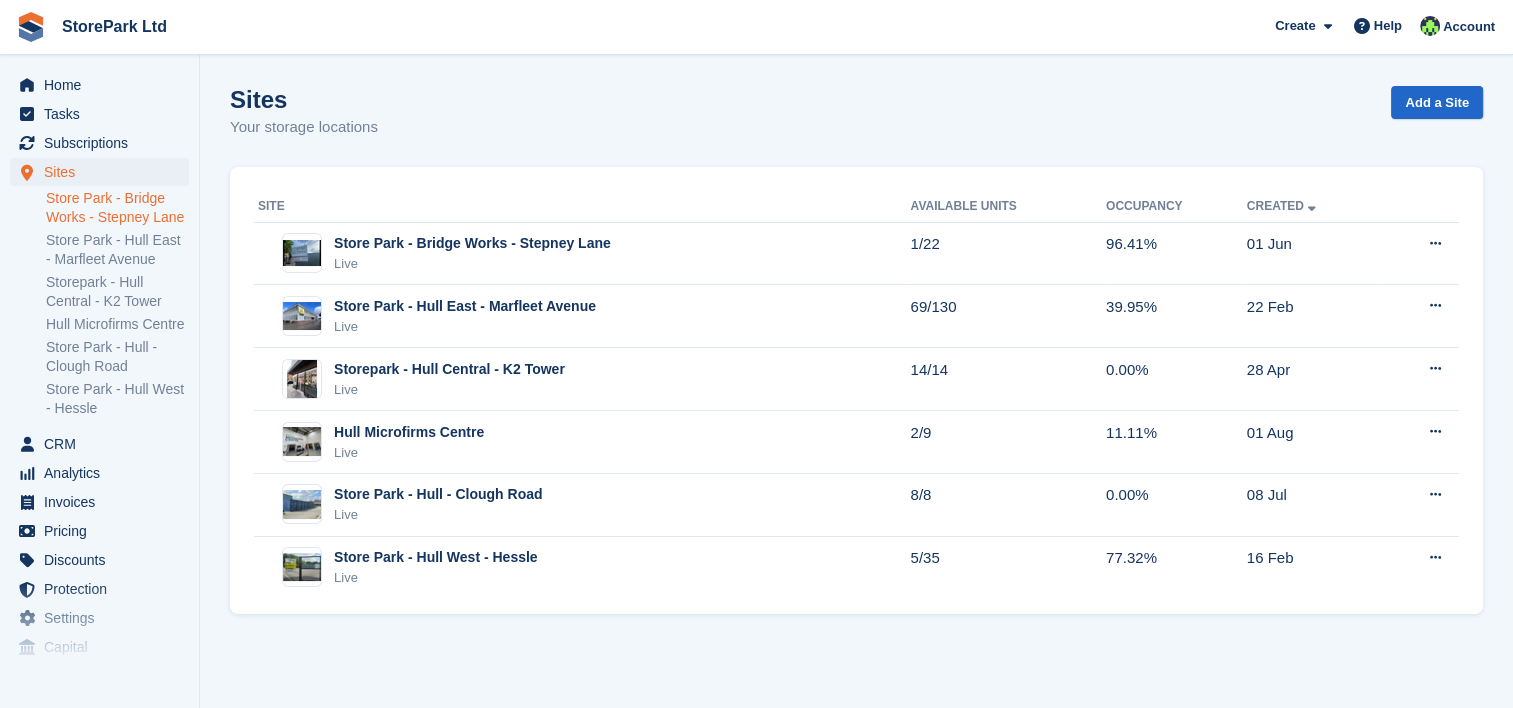 click on "Store Park - Bridge Works - Stepney Lane" at bounding box center [117, 208] 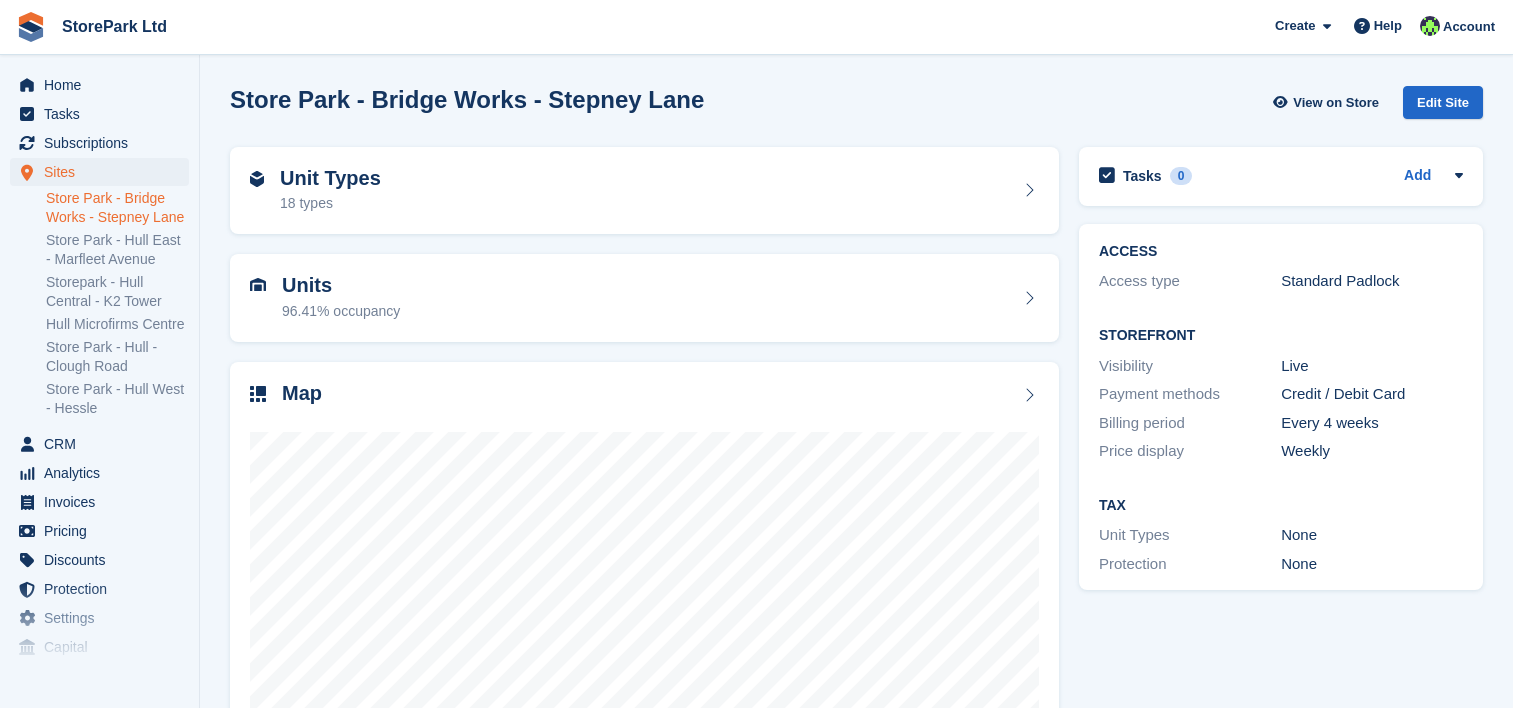 scroll, scrollTop: 0, scrollLeft: 0, axis: both 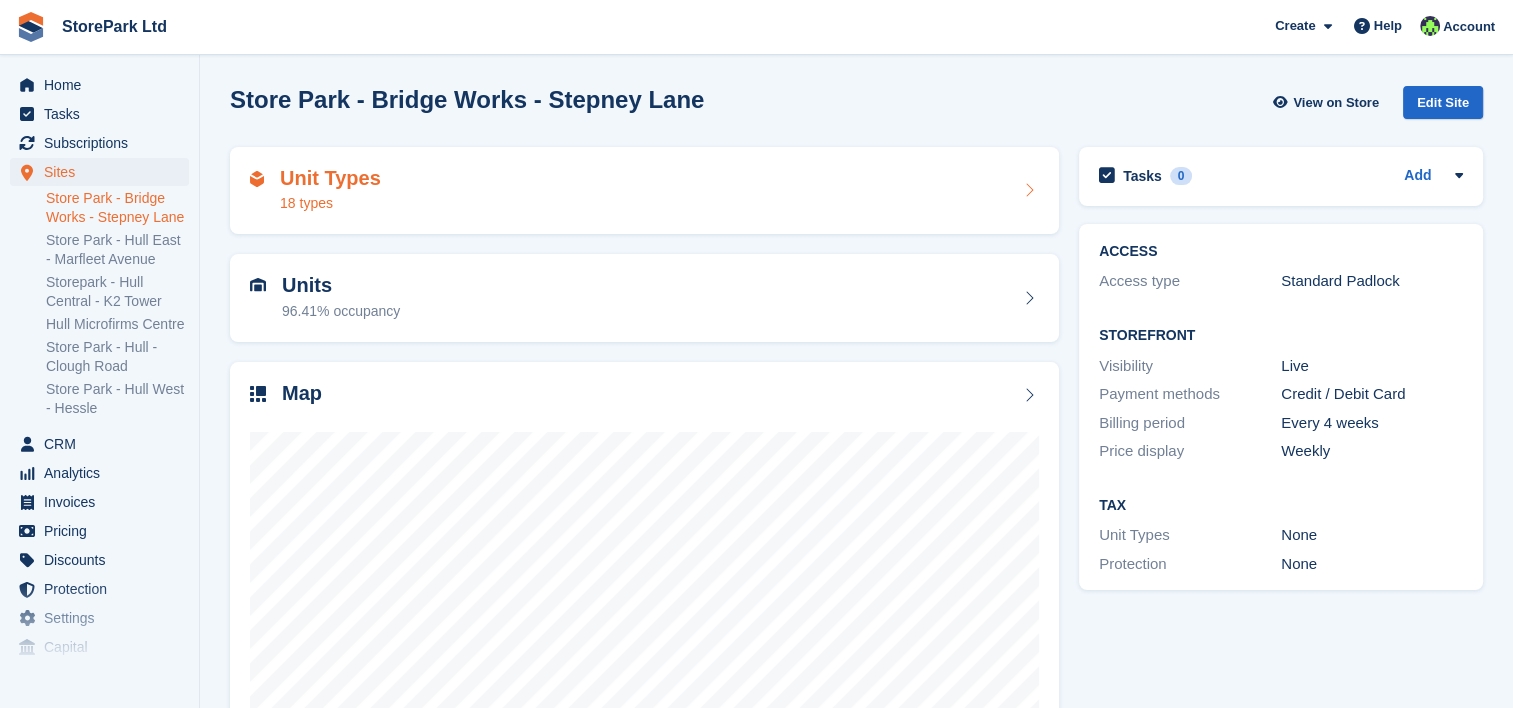 click on "Unit Types" at bounding box center [330, 178] 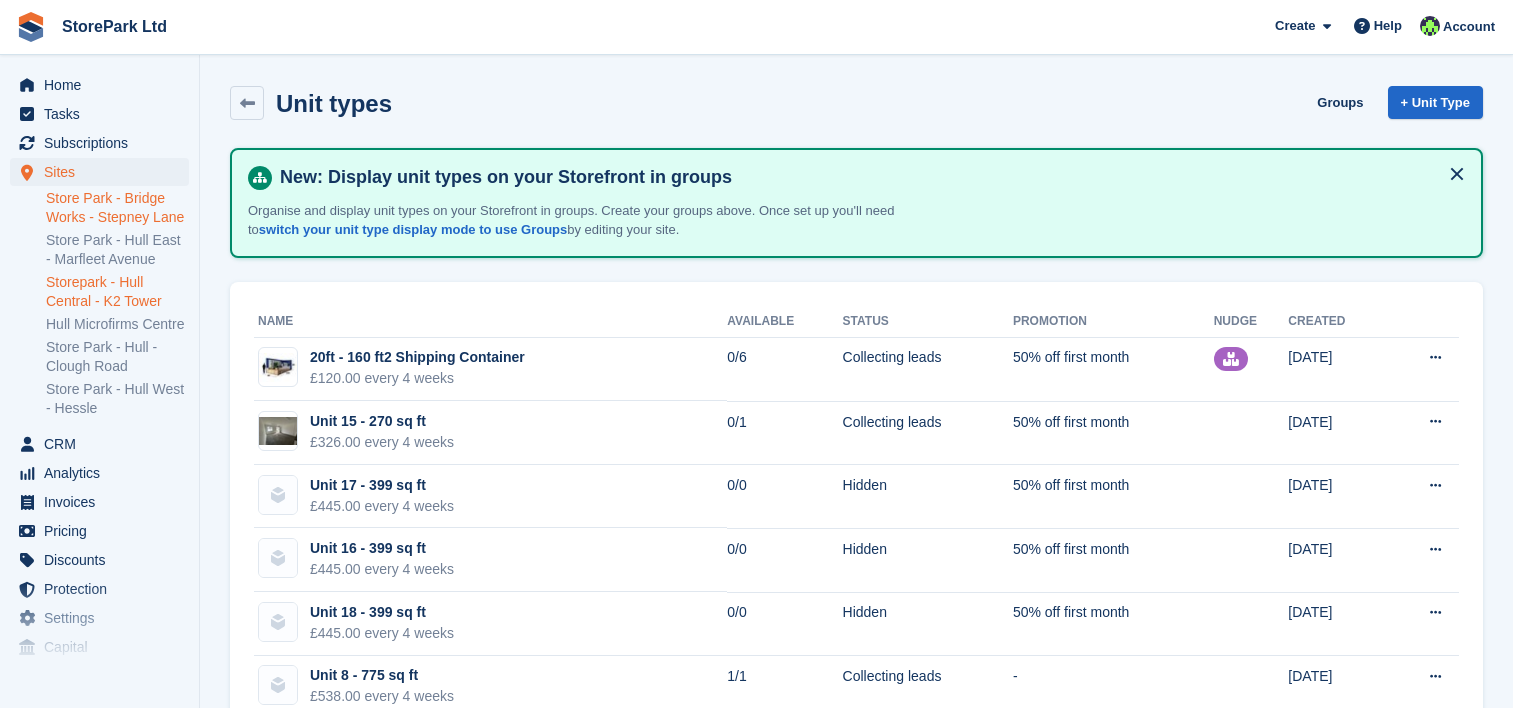 scroll, scrollTop: 0, scrollLeft: 0, axis: both 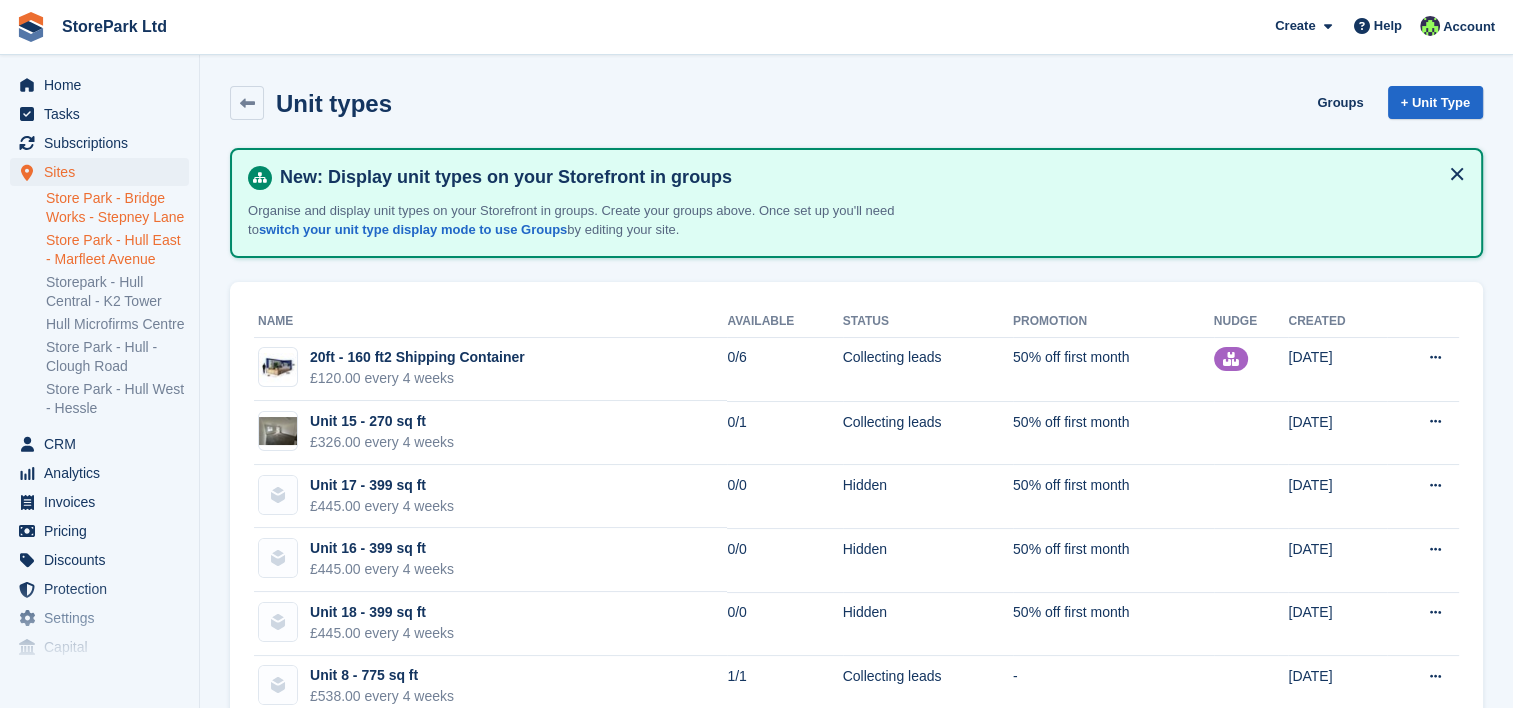 click on "Store Park - Hull East - Marfleet Avenue" at bounding box center [117, 250] 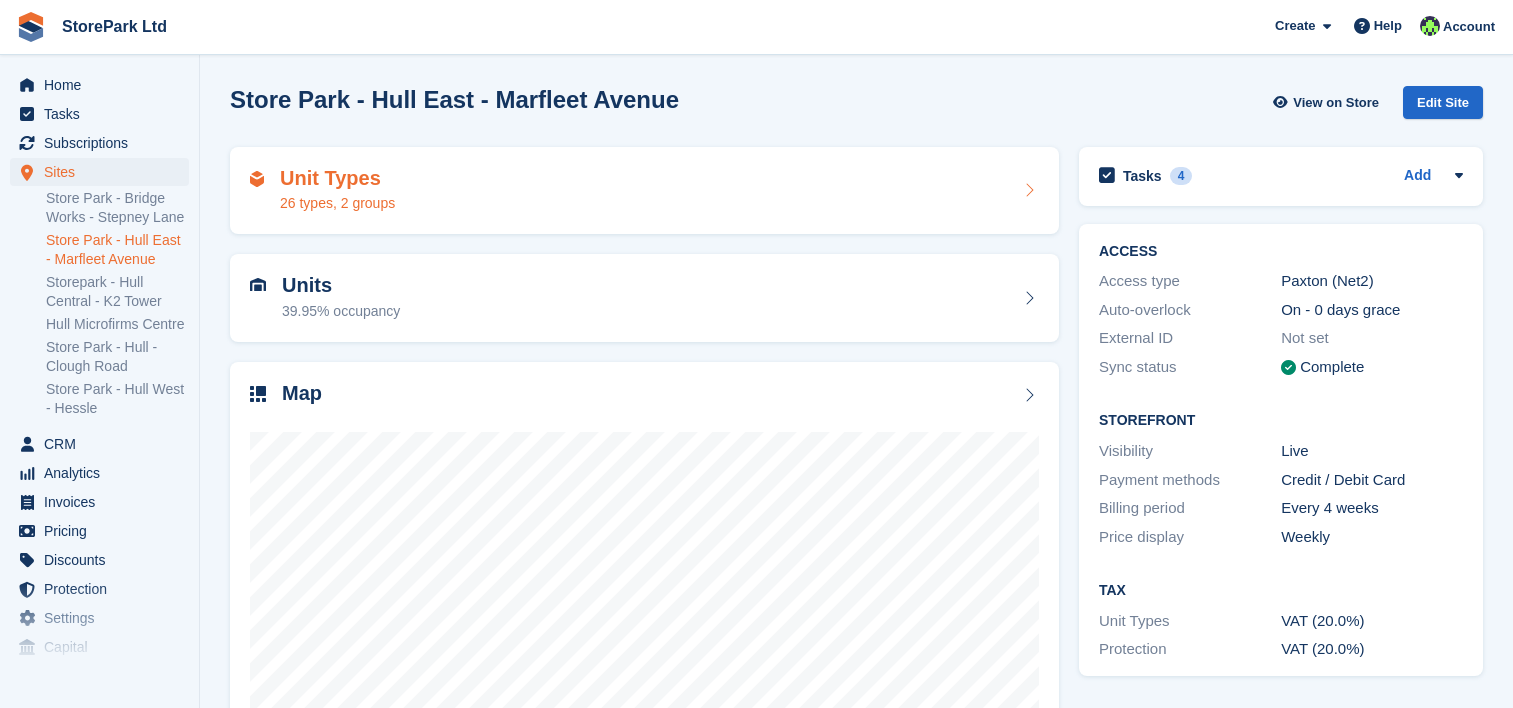scroll, scrollTop: 0, scrollLeft: 0, axis: both 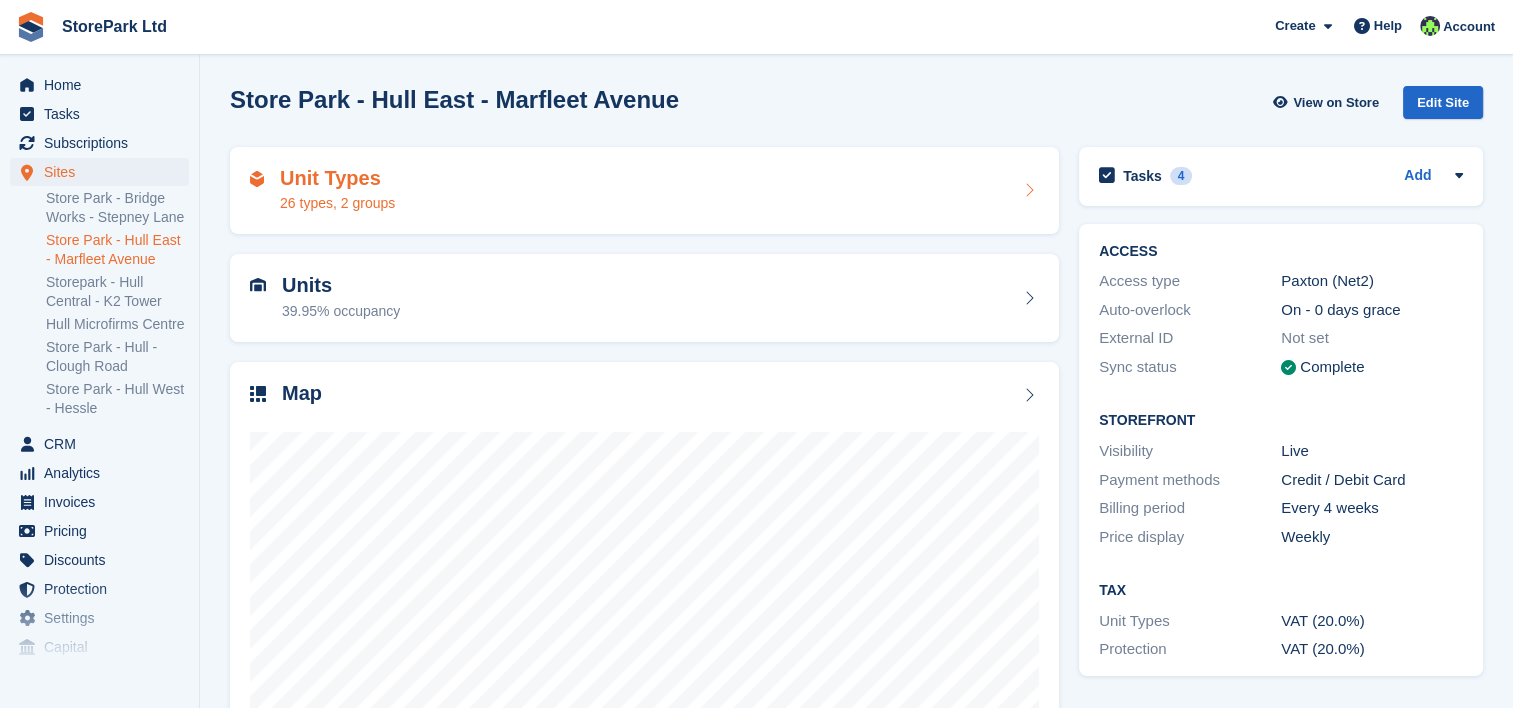 click on "Unit Types
26 types, 2 groups" at bounding box center (644, 191) 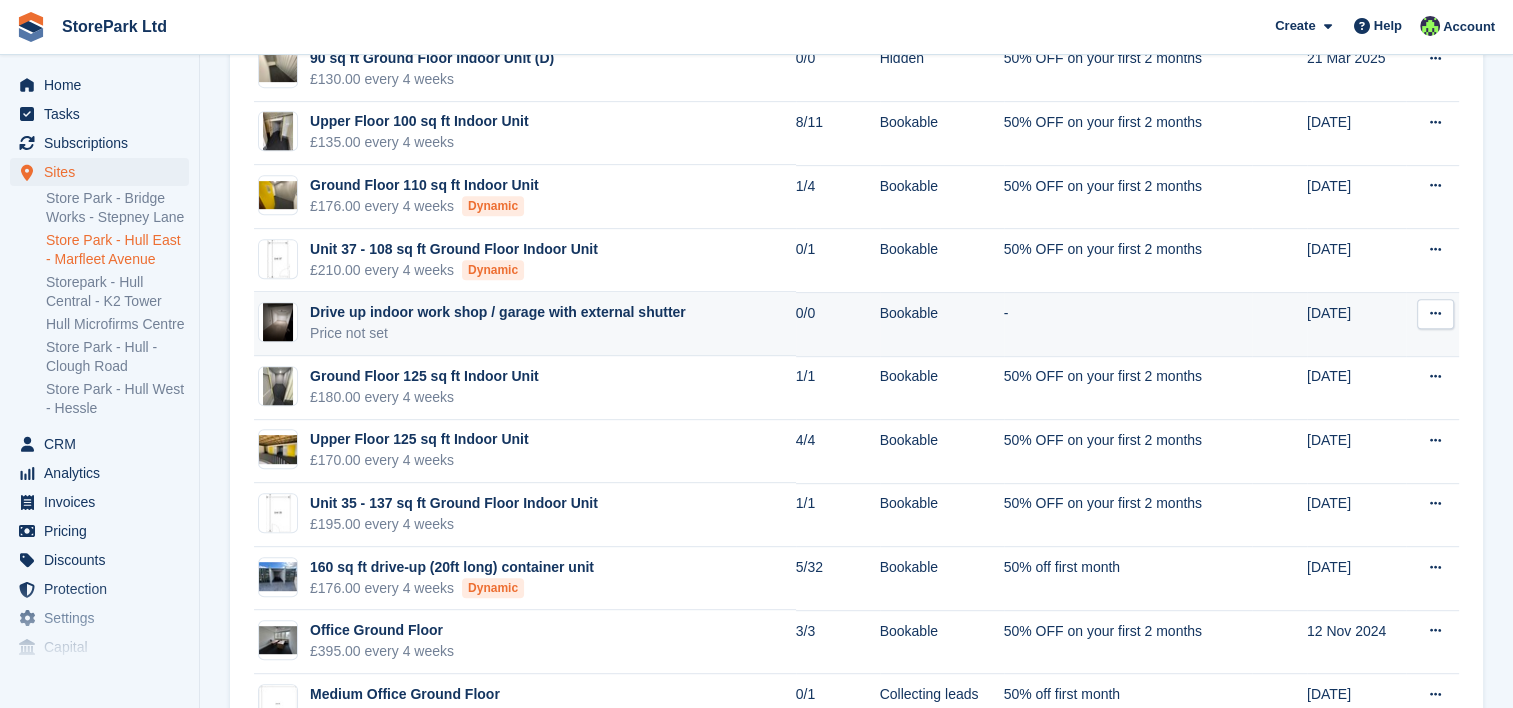 scroll, scrollTop: 876, scrollLeft: 0, axis: vertical 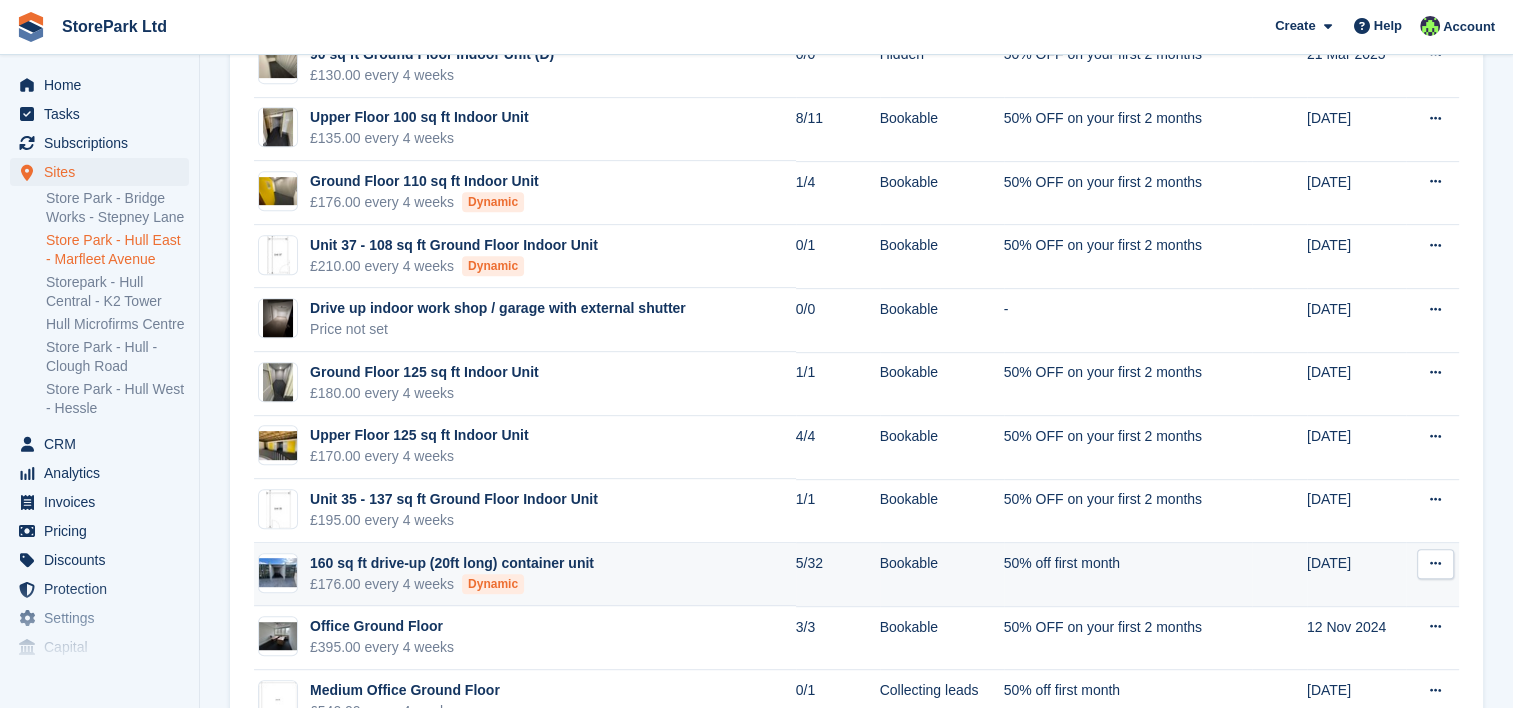 click on "160 sq ft drive-up (20ft long) container unit" at bounding box center (452, 563) 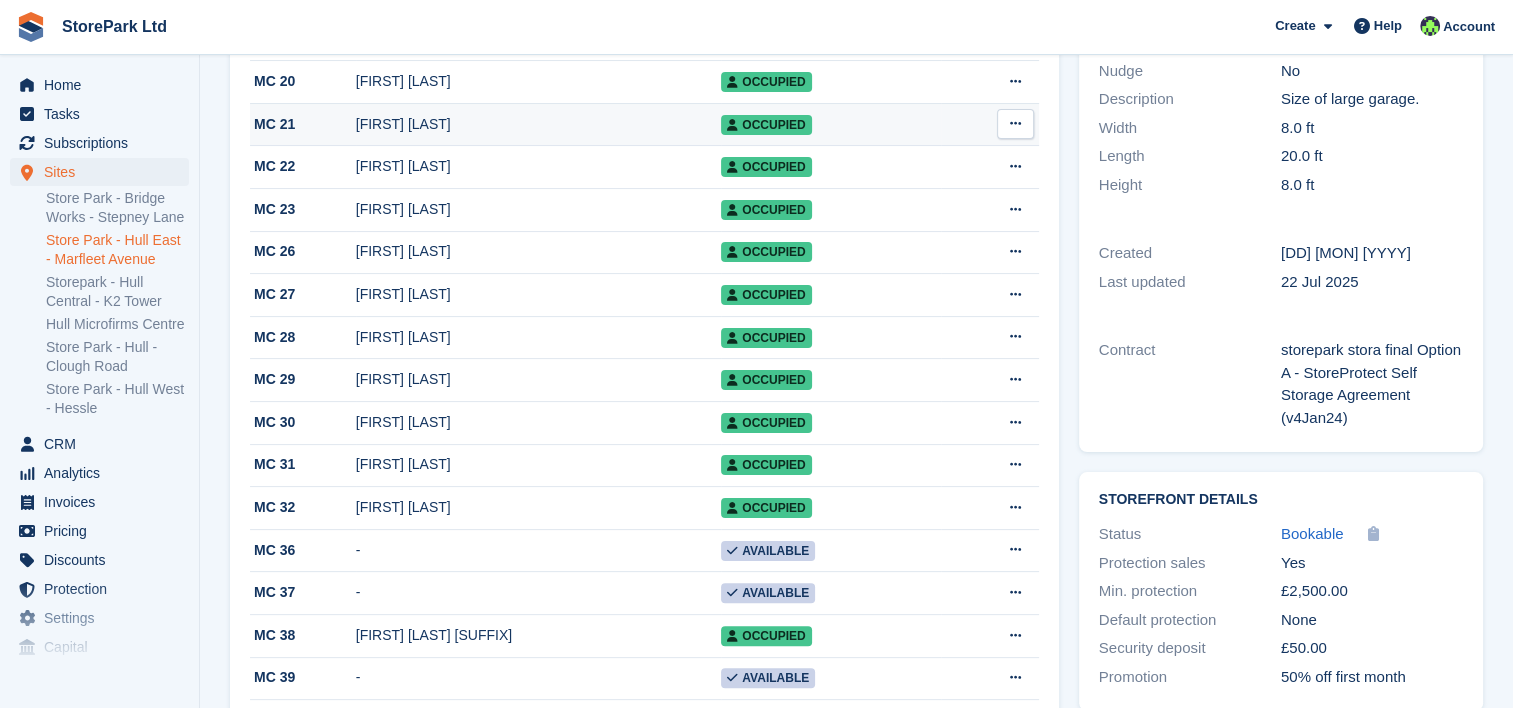 scroll, scrollTop: 380, scrollLeft: 0, axis: vertical 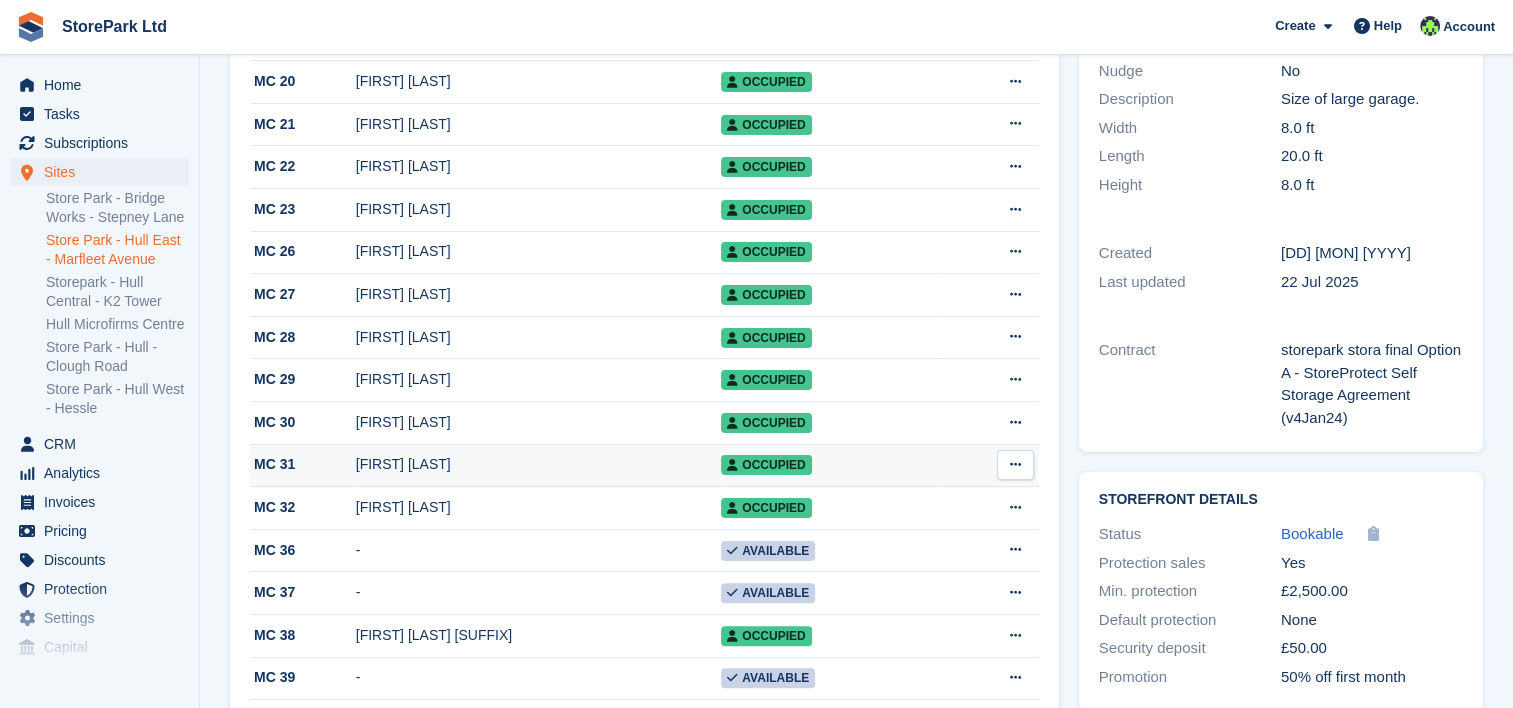 click on "[FIRST] [LAST]" at bounding box center (539, 465) 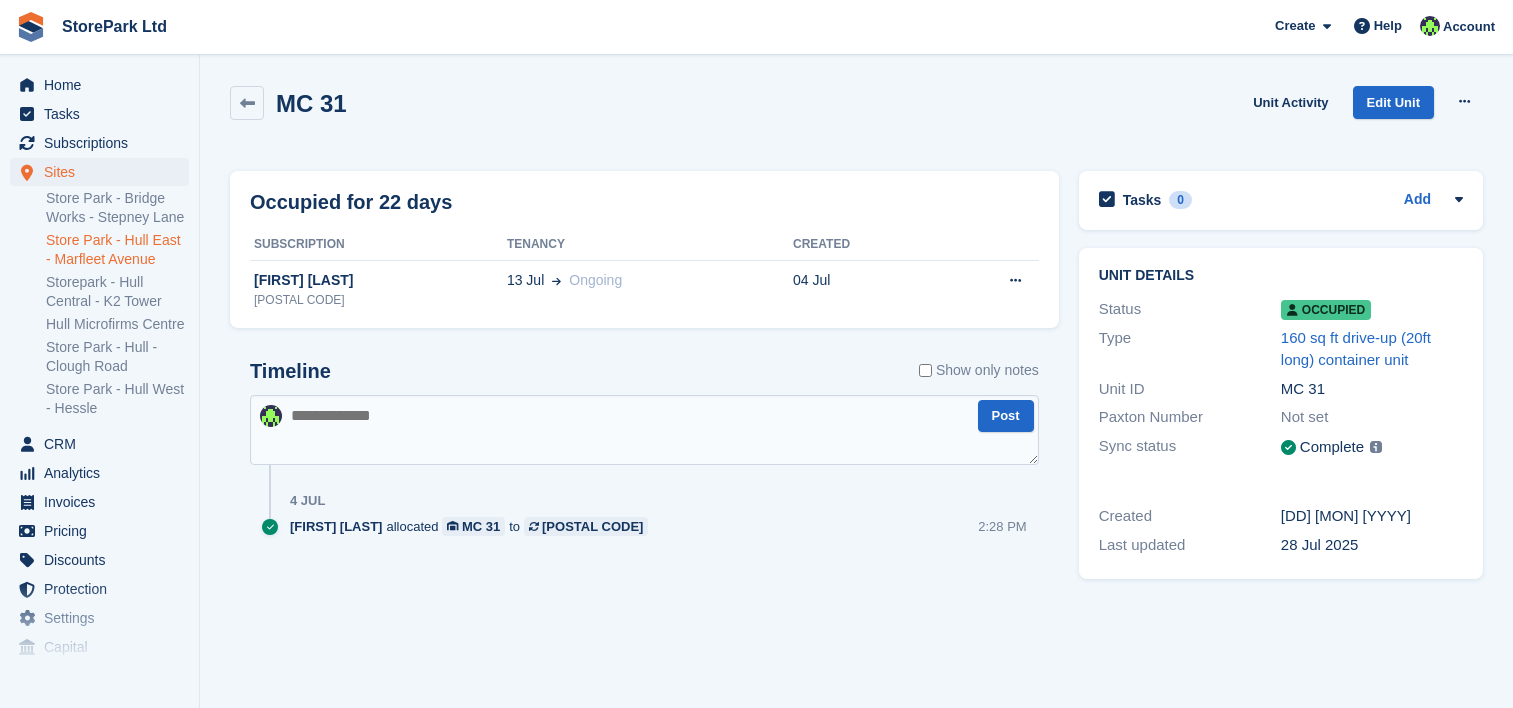 scroll, scrollTop: 0, scrollLeft: 0, axis: both 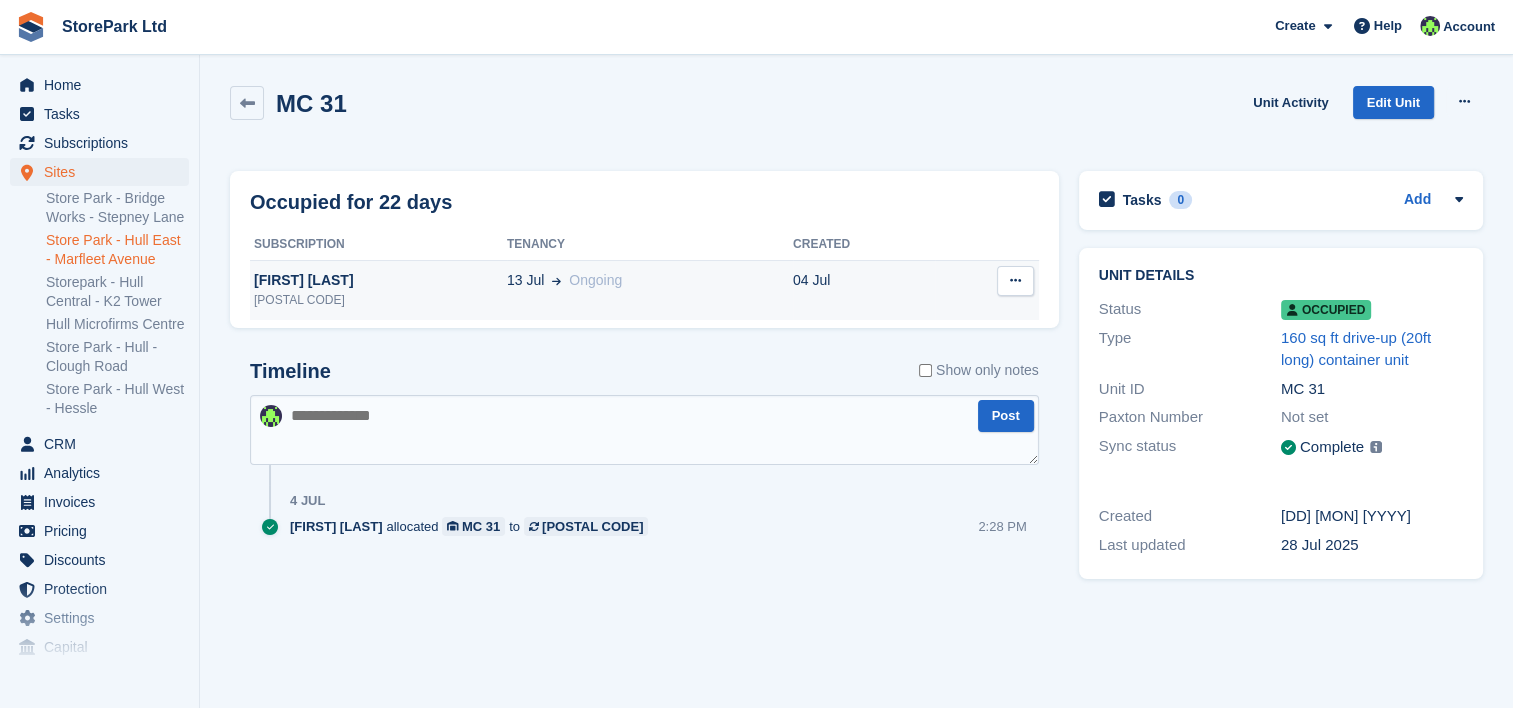 click on "[FIRST] [LAST]" at bounding box center (378, 280) 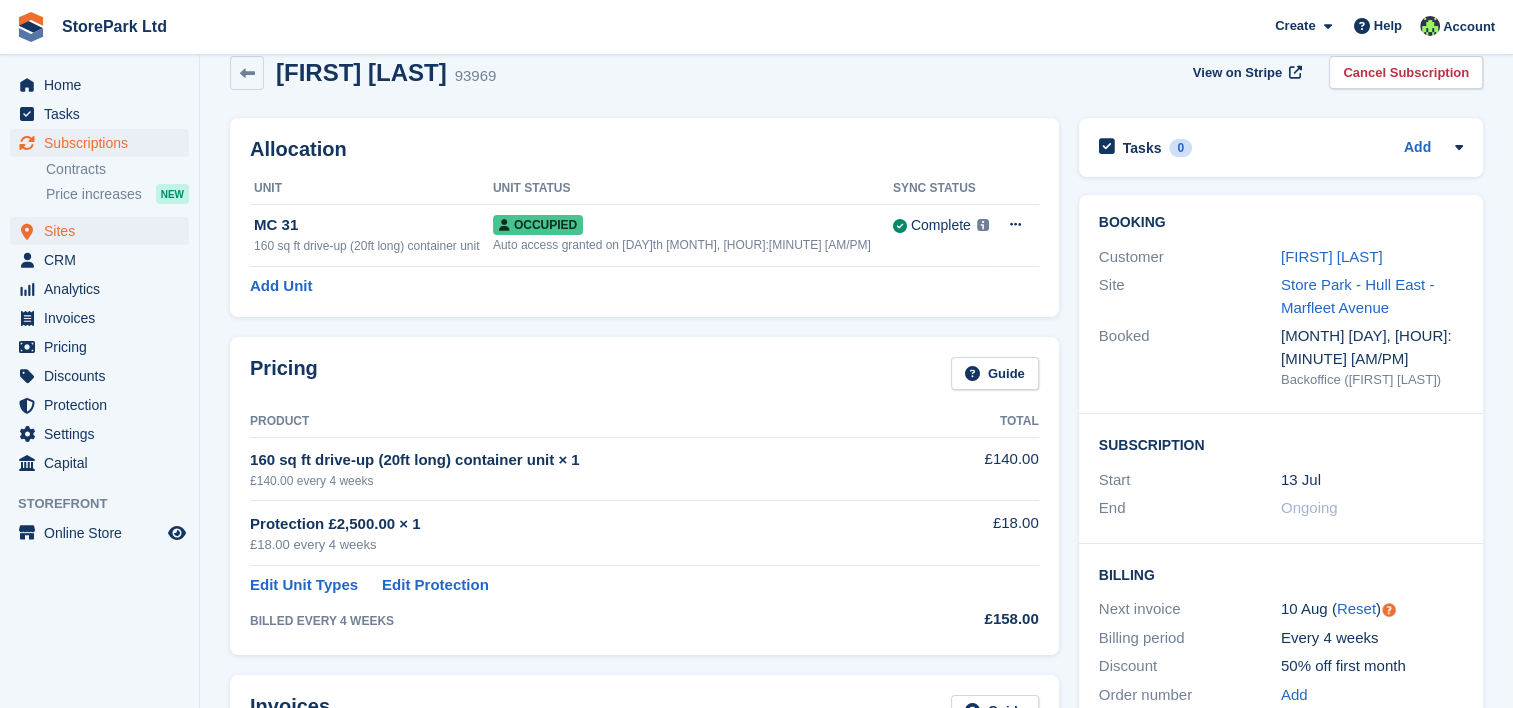scroll, scrollTop: 27, scrollLeft: 0, axis: vertical 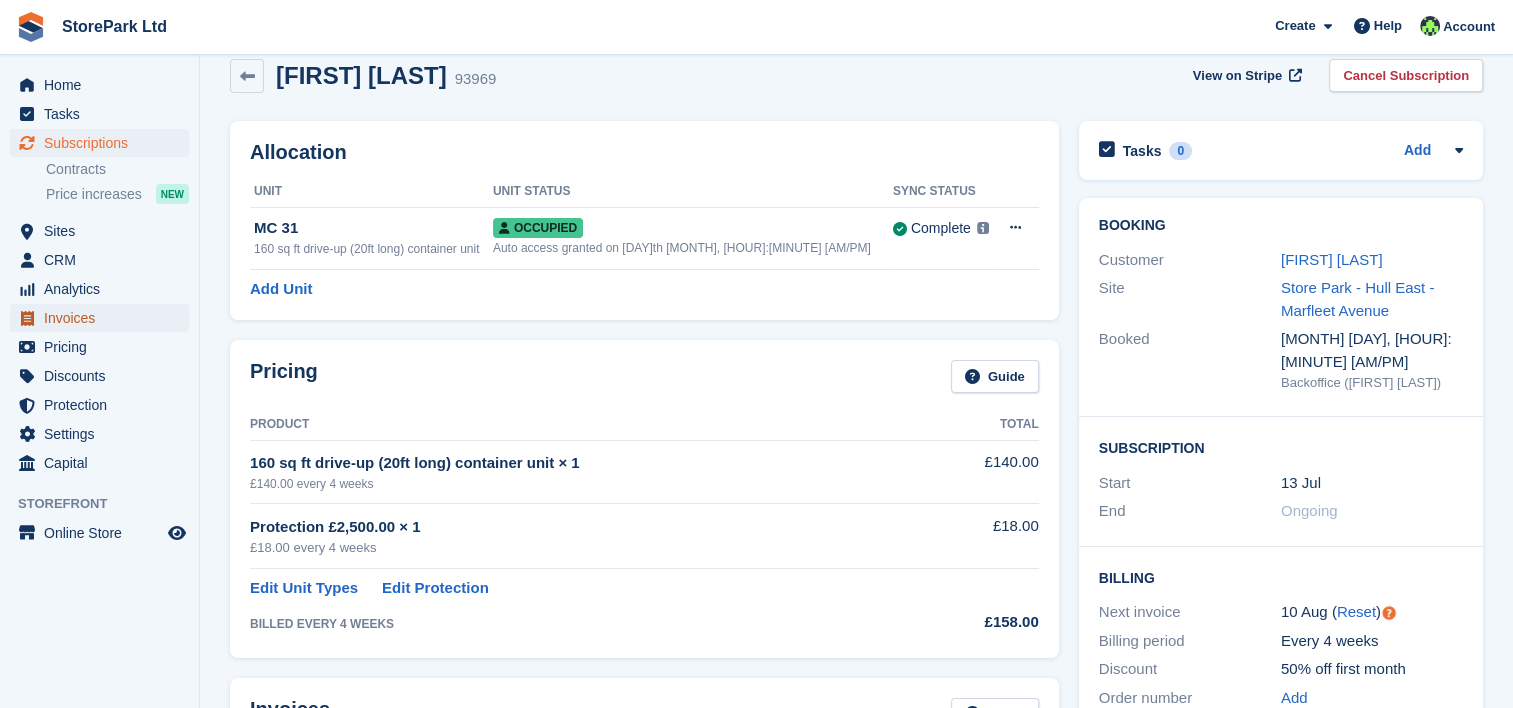 click on "Invoices" at bounding box center [104, 318] 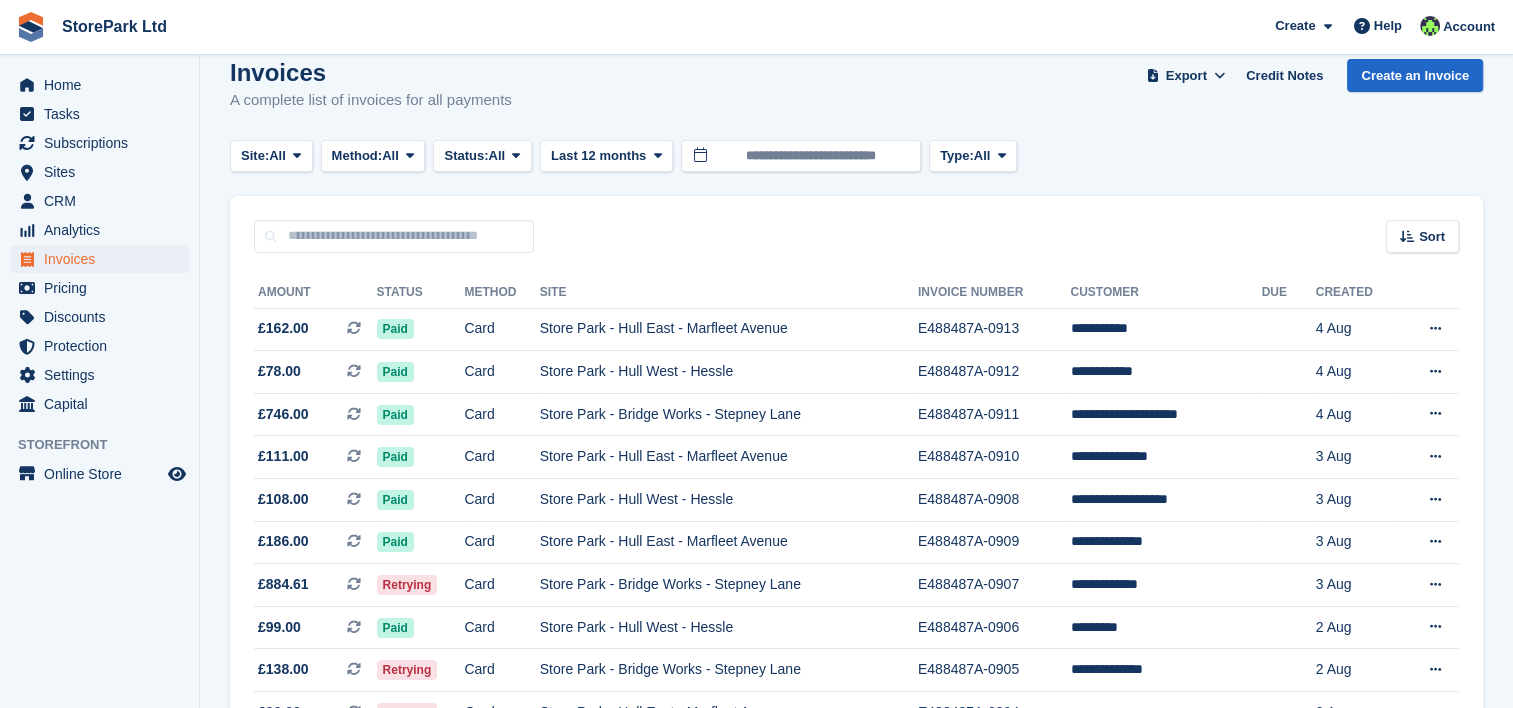 scroll, scrollTop: 0, scrollLeft: 0, axis: both 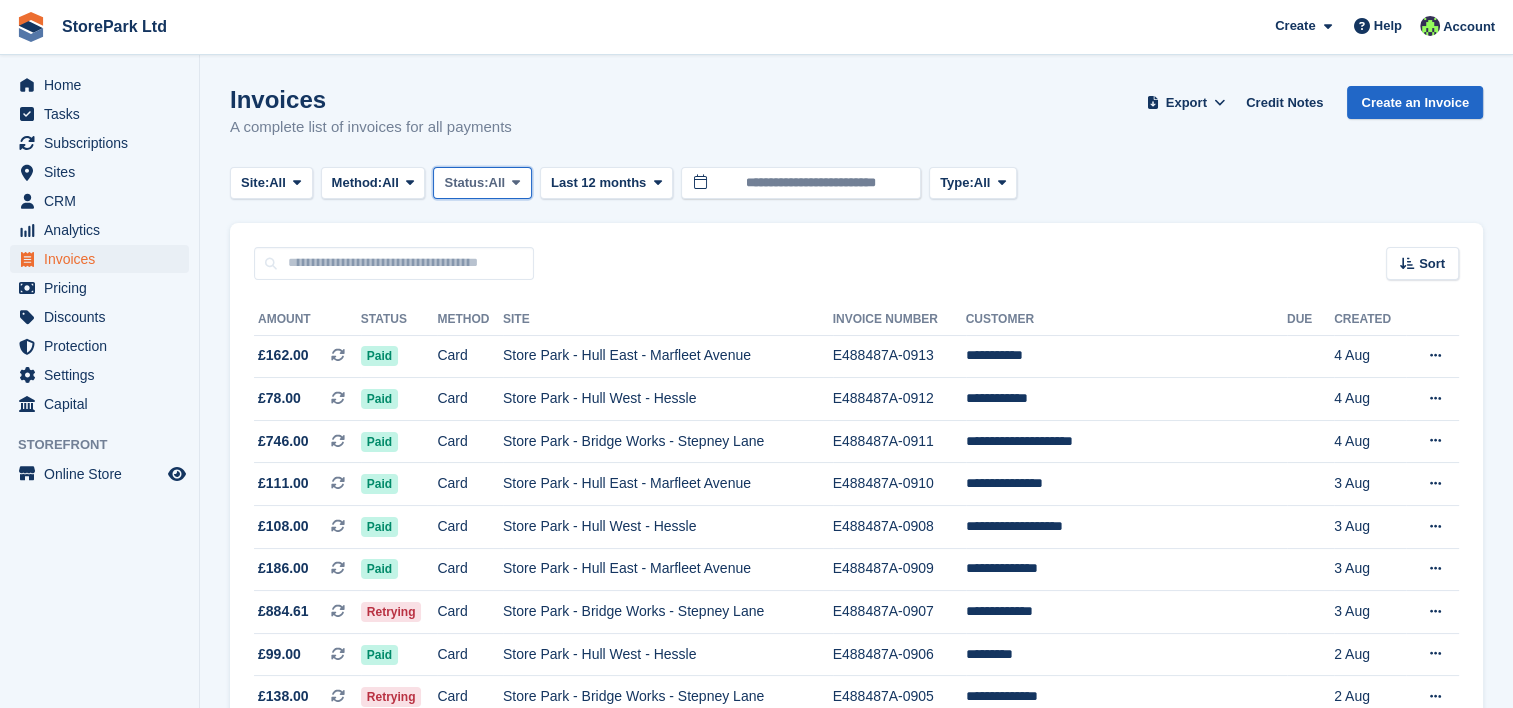click on "Status:
All" at bounding box center [482, 183] 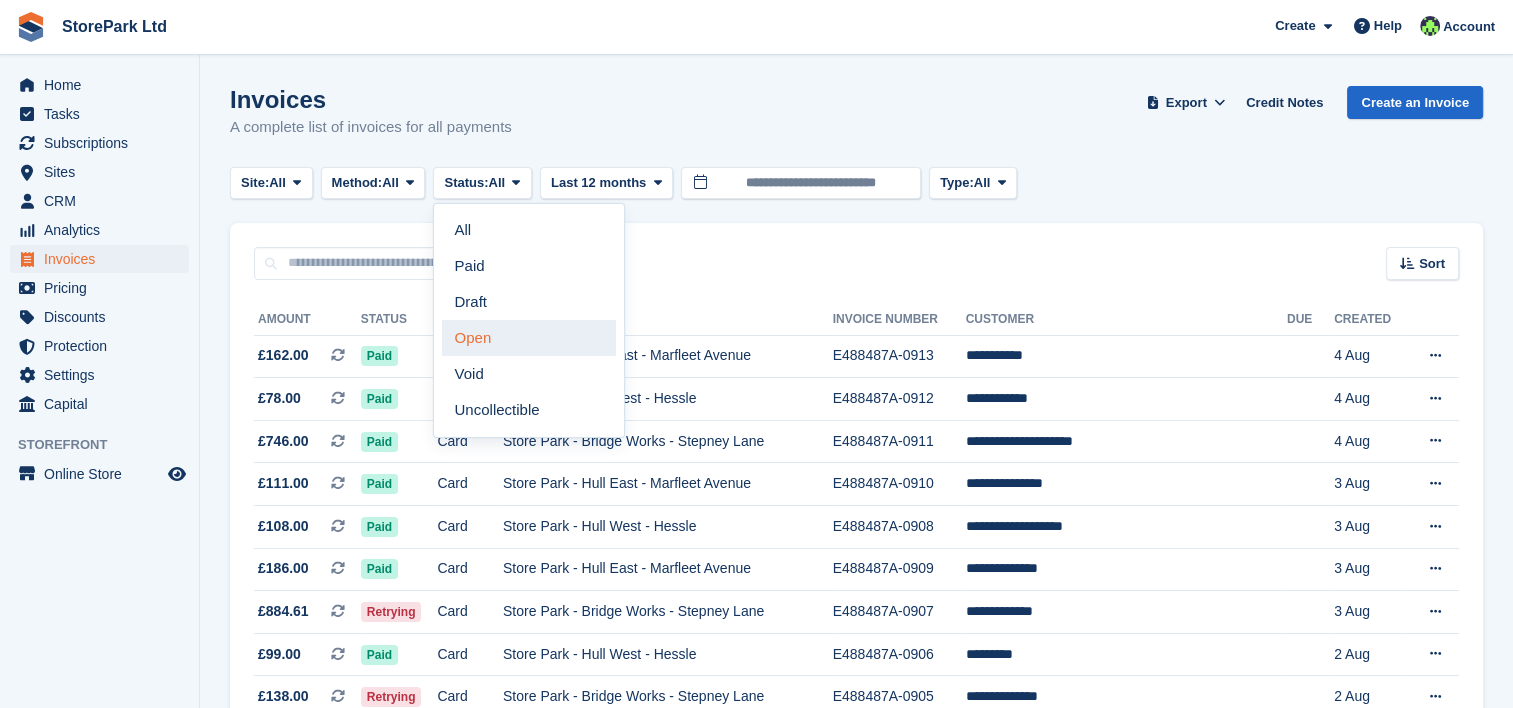 click on "Open" at bounding box center [529, 338] 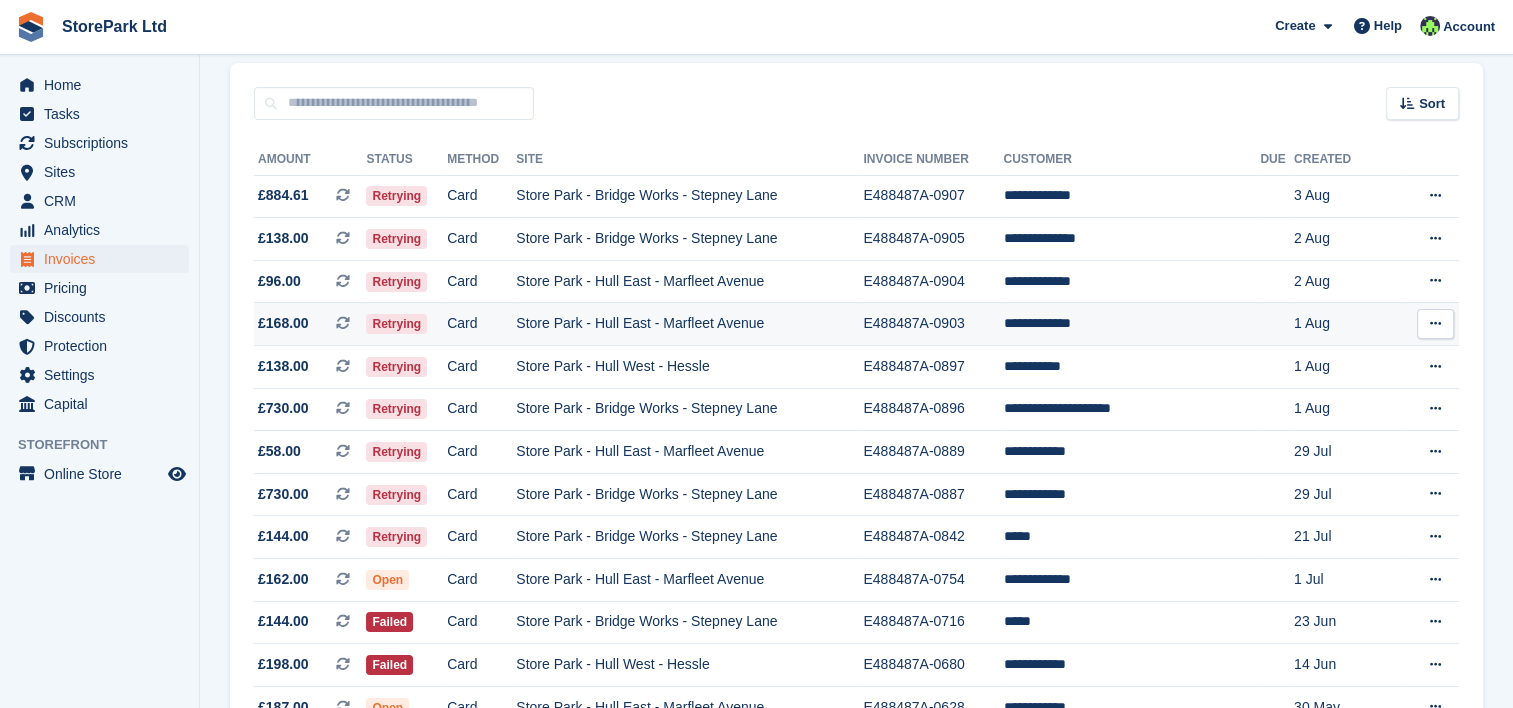 scroll, scrollTop: 158, scrollLeft: 0, axis: vertical 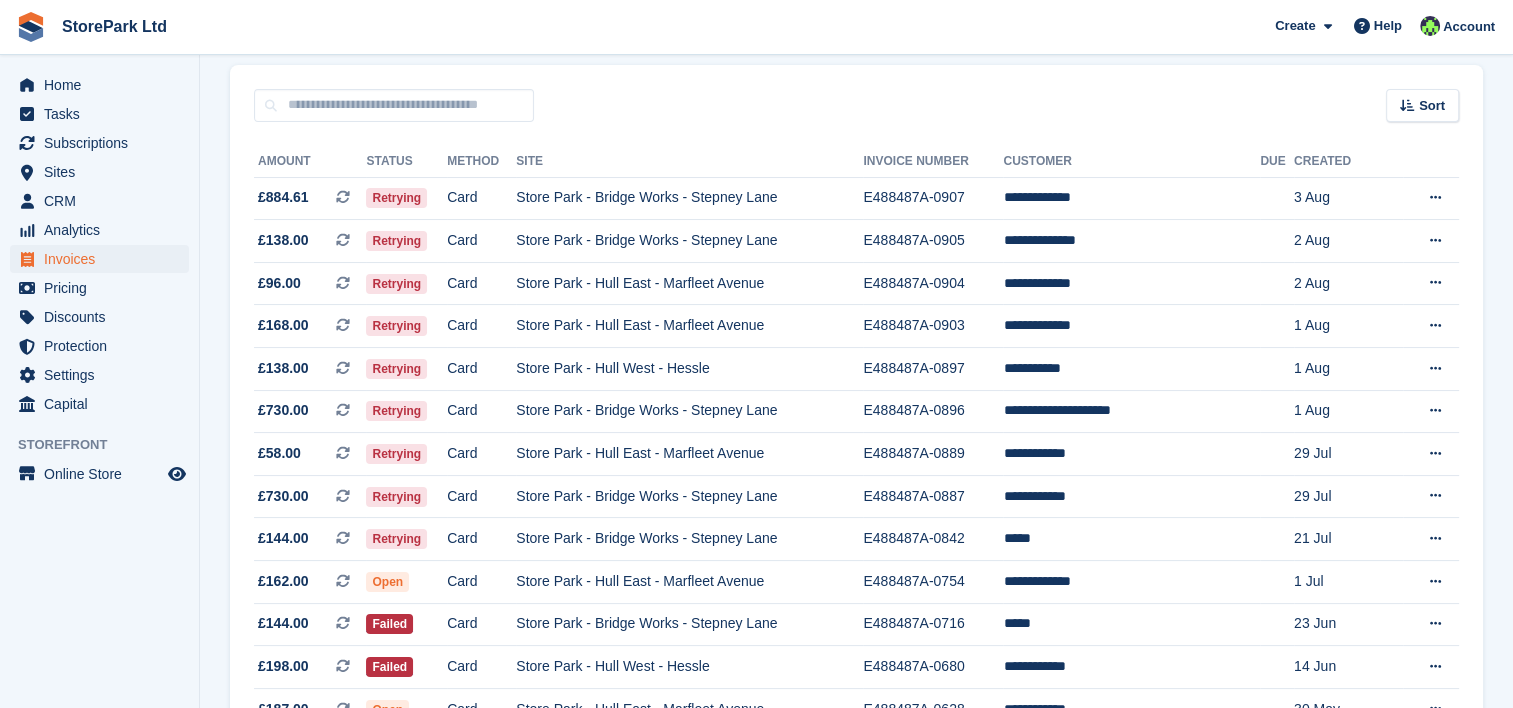 click on "Sort
Sort by
Date created
Created (oldest first)
Created (newest first)" at bounding box center (856, 93) 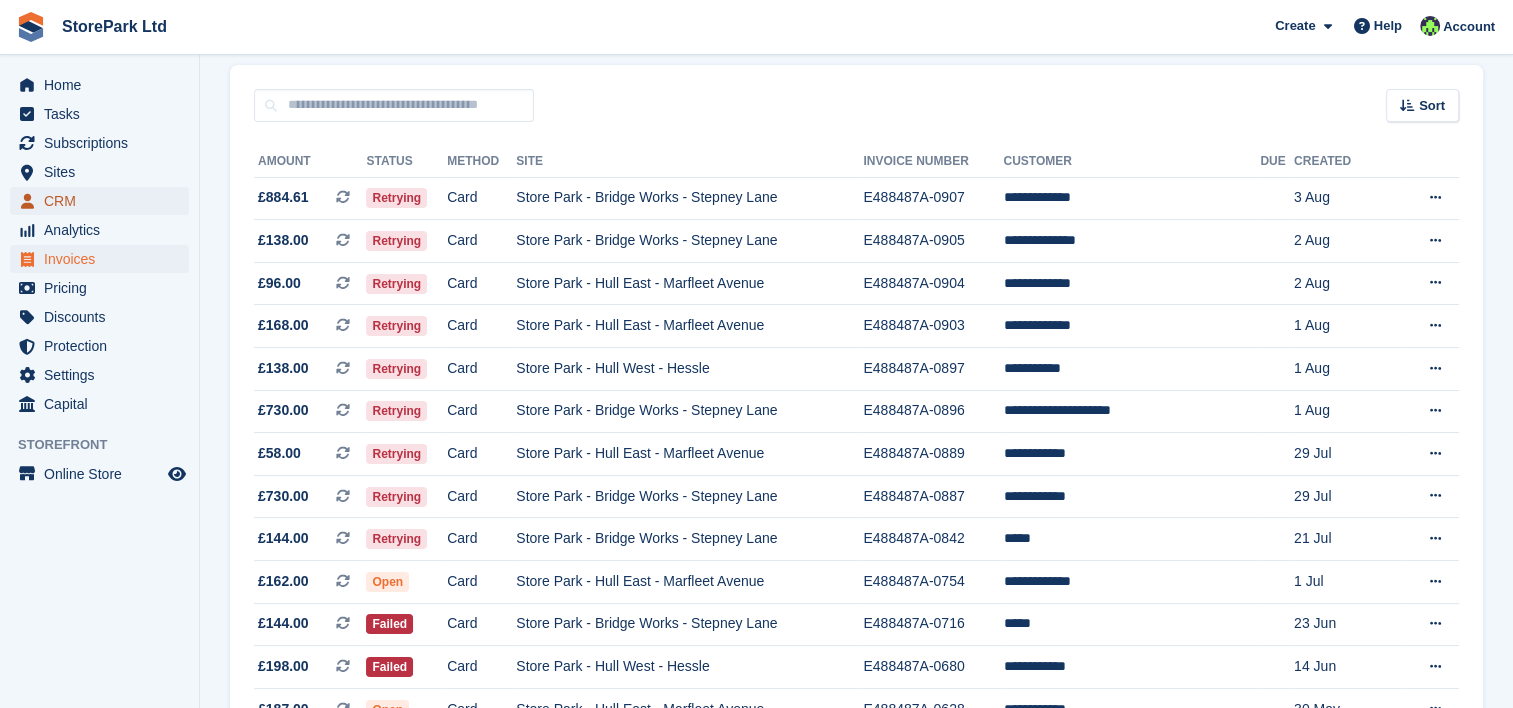 click on "CRM" at bounding box center [104, 201] 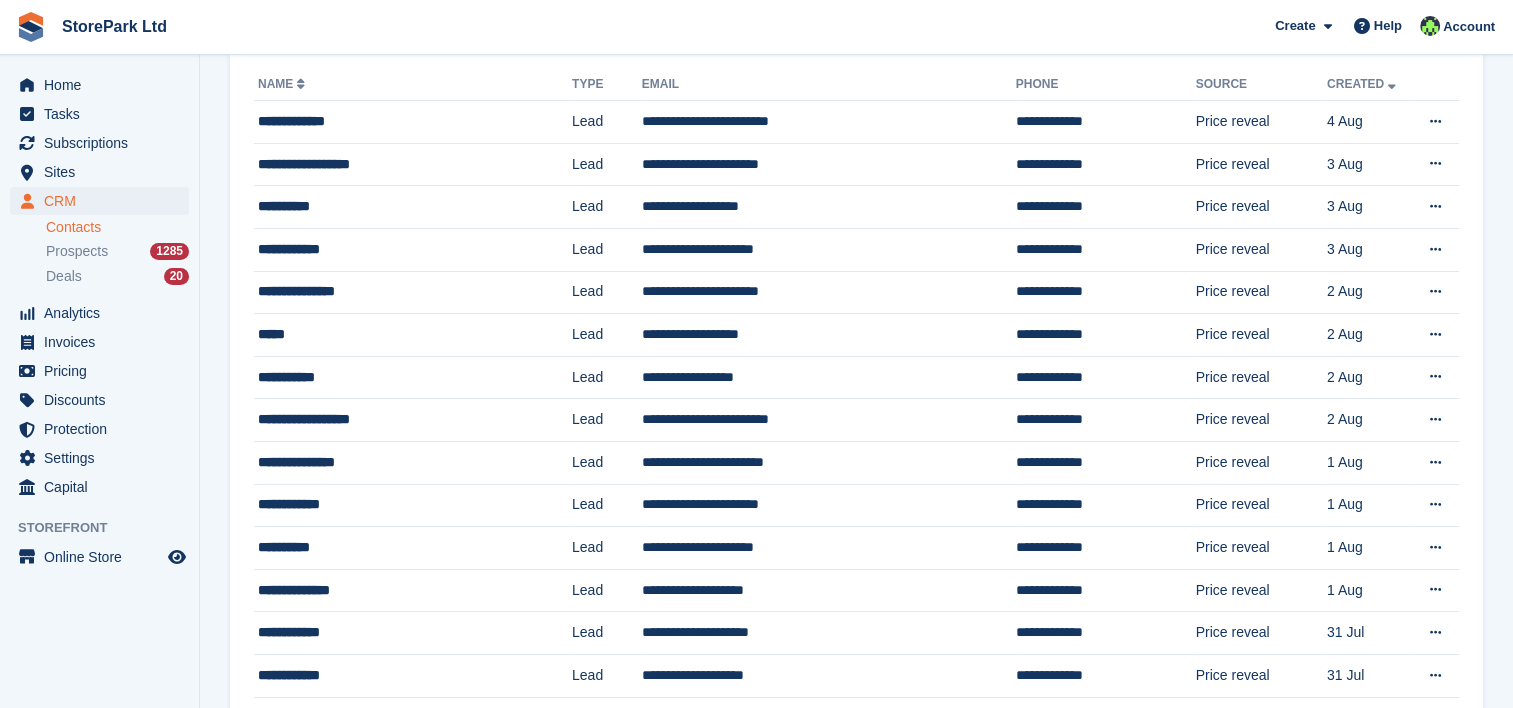 scroll, scrollTop: 0, scrollLeft: 0, axis: both 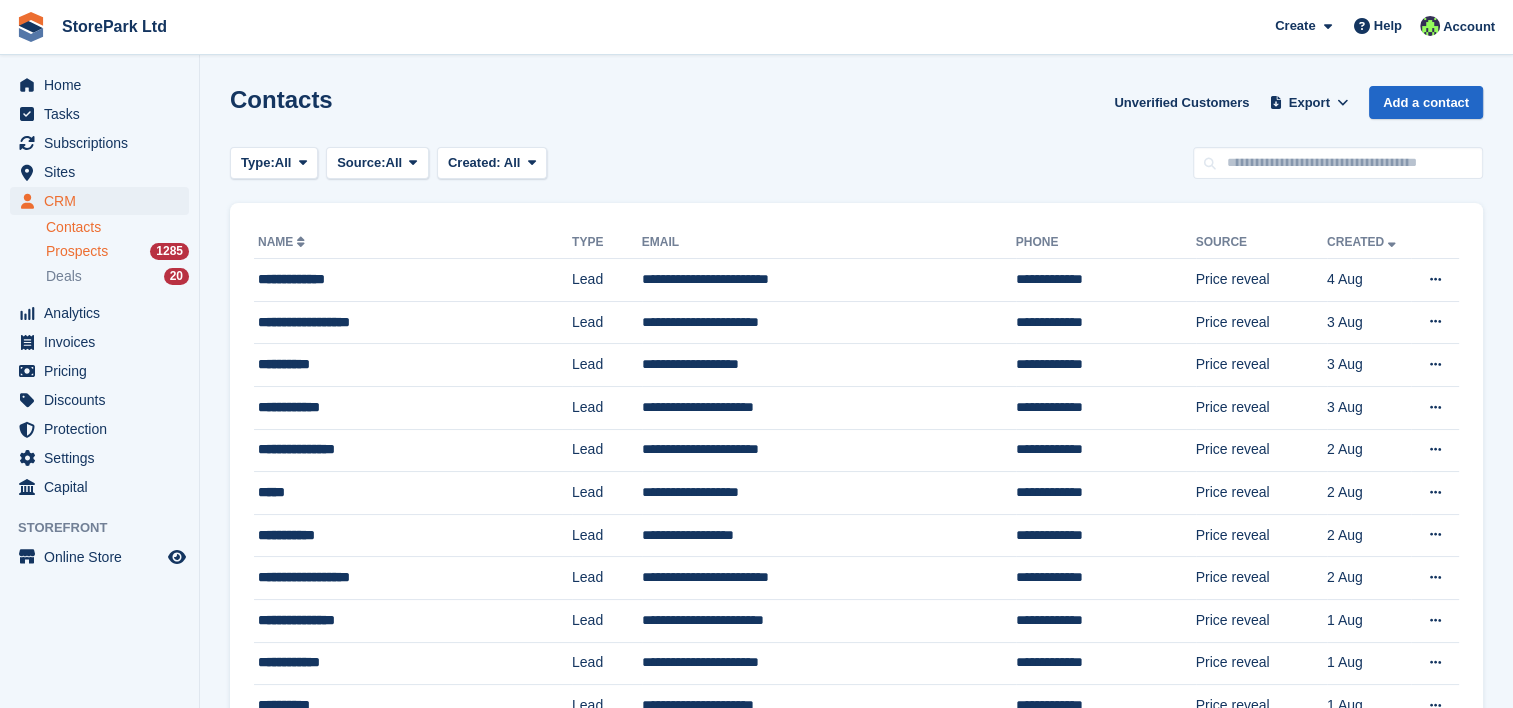 click on "Prospects
1285" at bounding box center [117, 251] 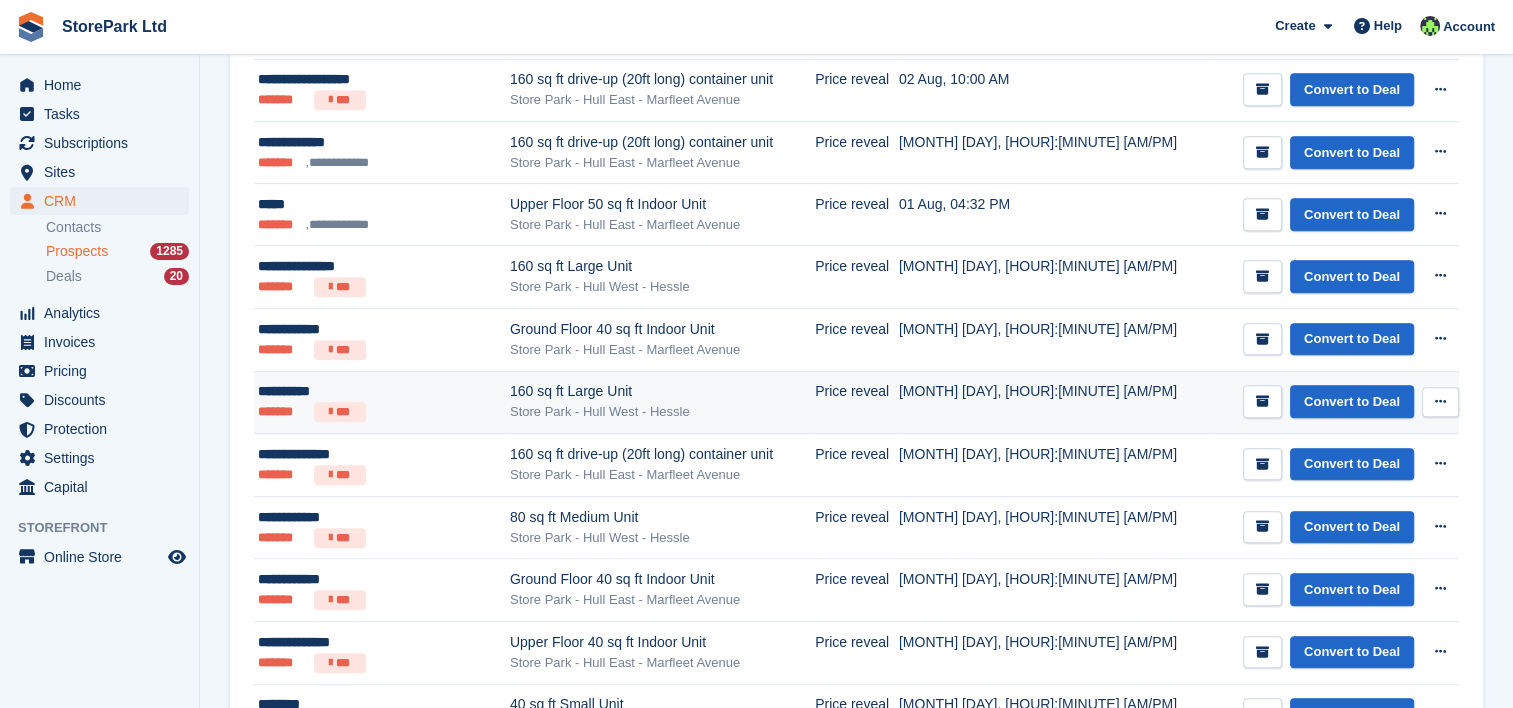 scroll, scrollTop: 1023, scrollLeft: 0, axis: vertical 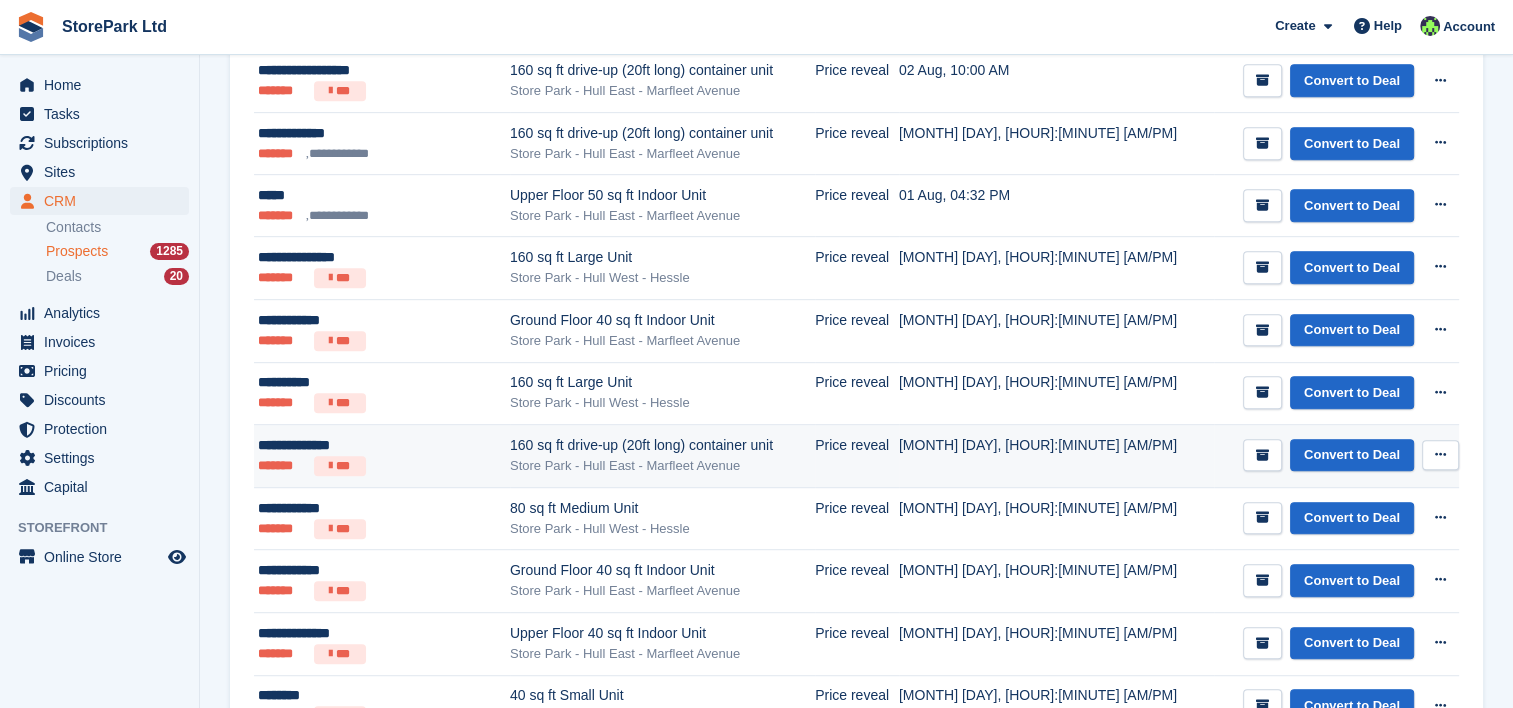 click on "160 sq ft drive-up (20ft long) container unit" at bounding box center (662, 445) 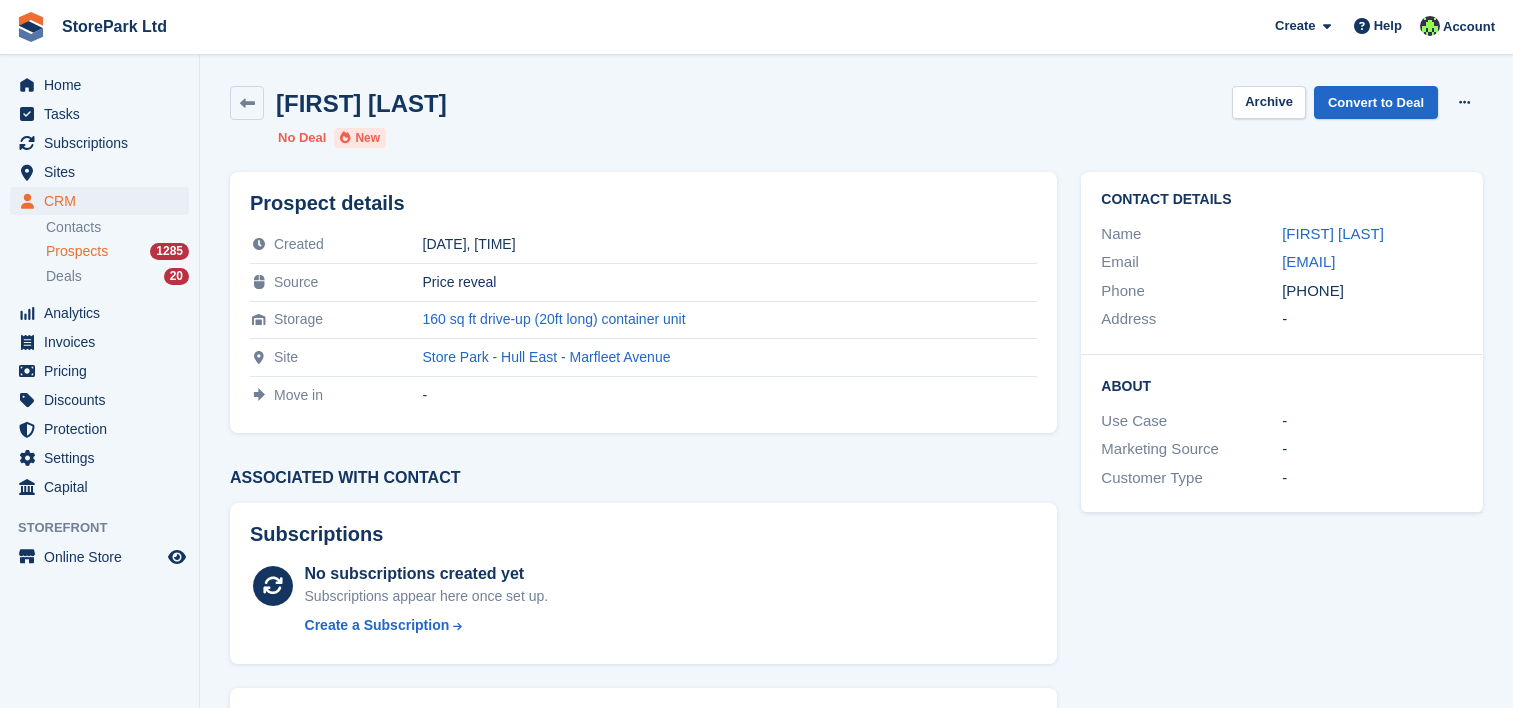 scroll, scrollTop: 0, scrollLeft: 0, axis: both 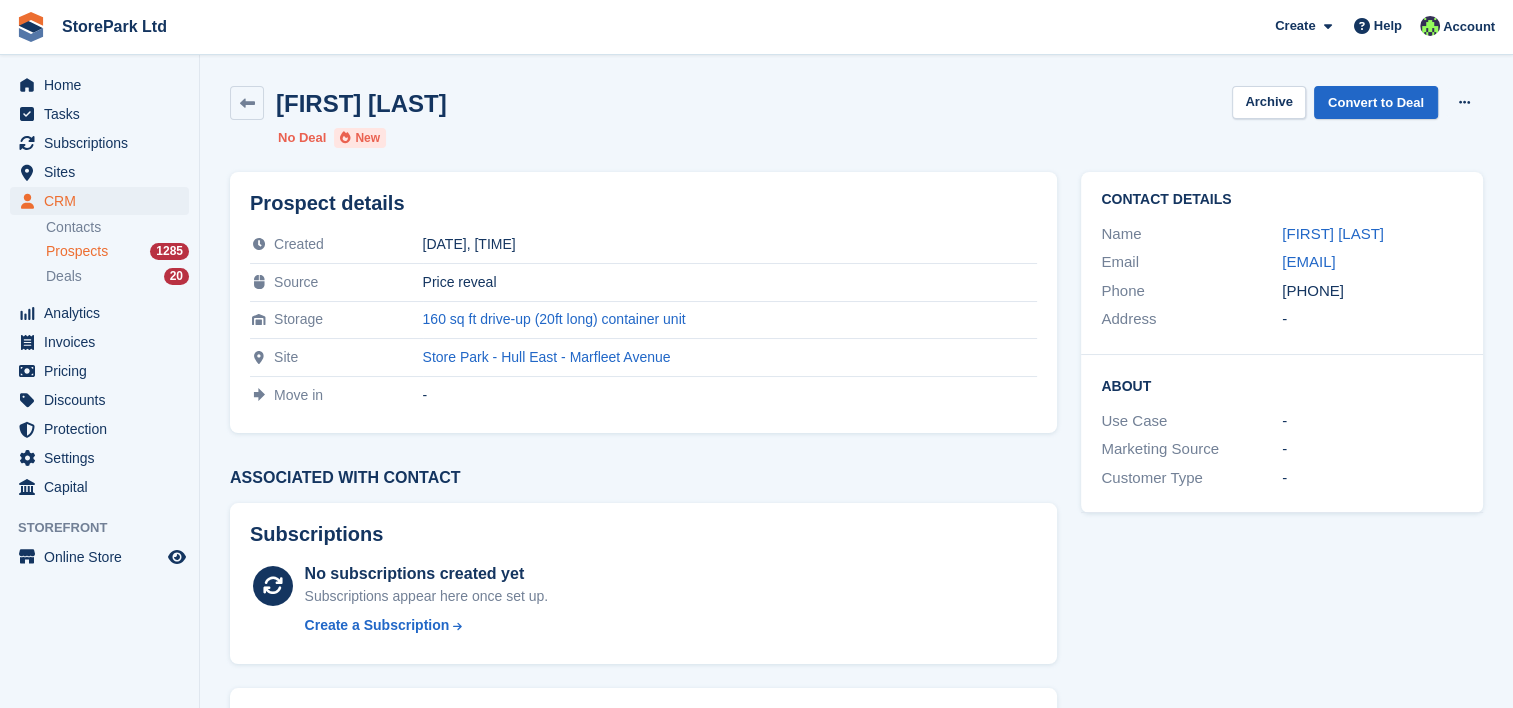 click on "Sarah Shakesby
Archive
Convert to Deal
Delete prospect
No Deal
New" at bounding box center (856, 117) 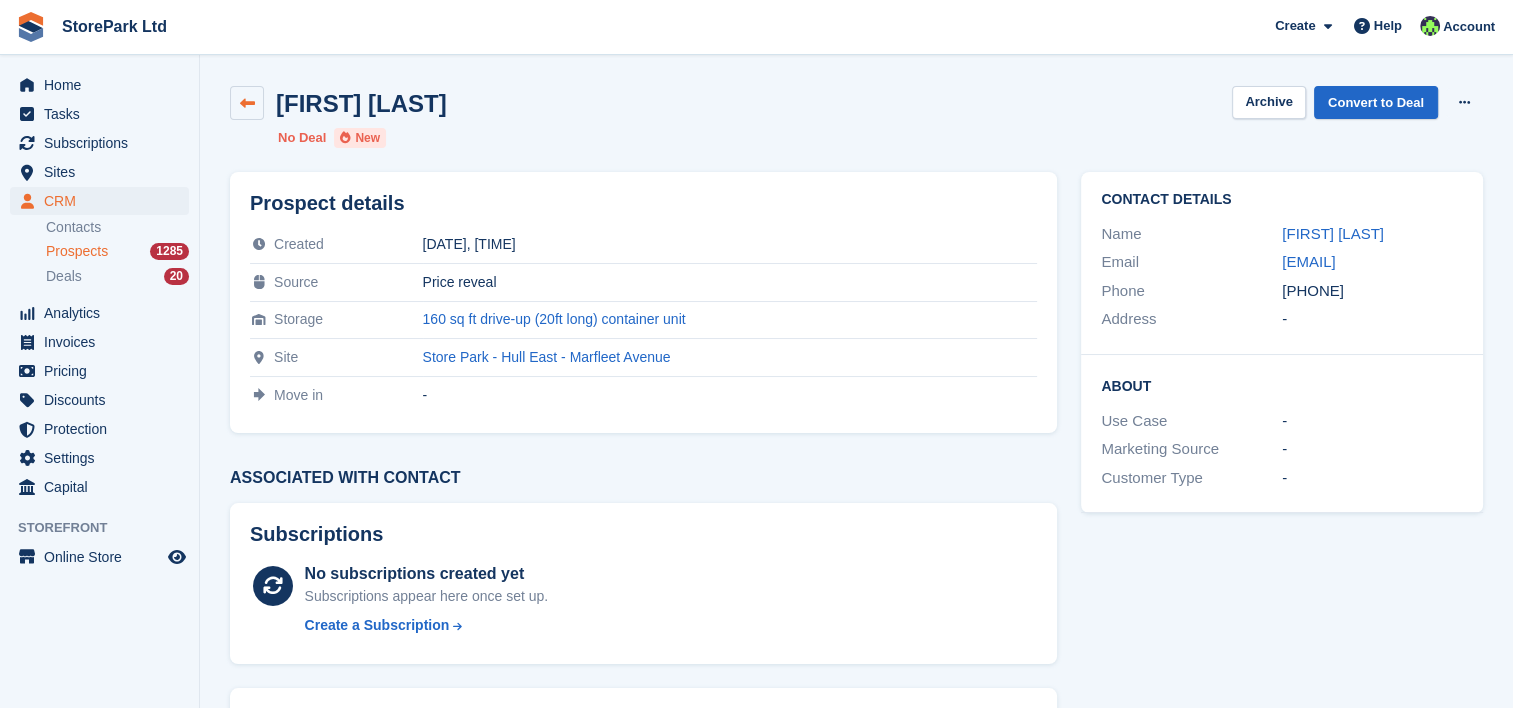 click at bounding box center (247, 103) 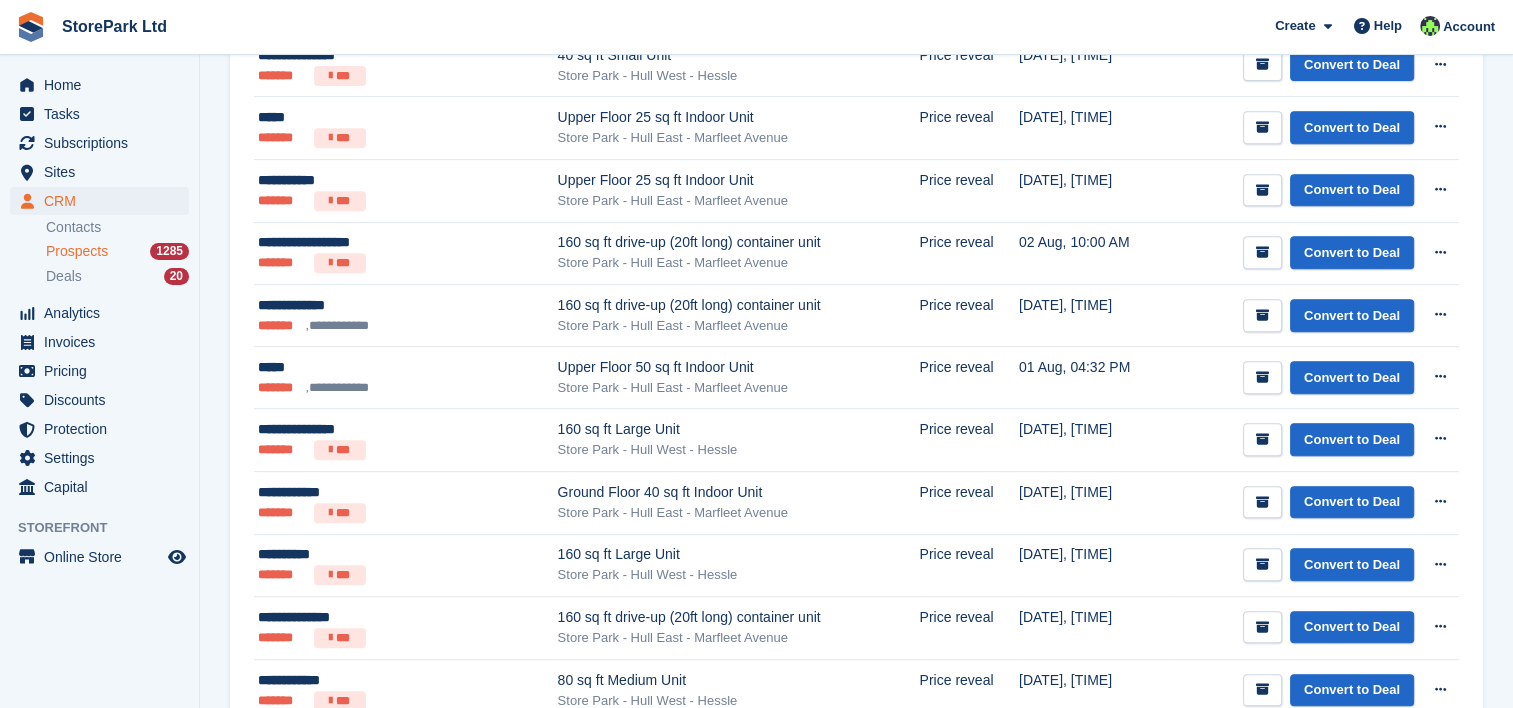 scroll, scrollTop: 852, scrollLeft: 0, axis: vertical 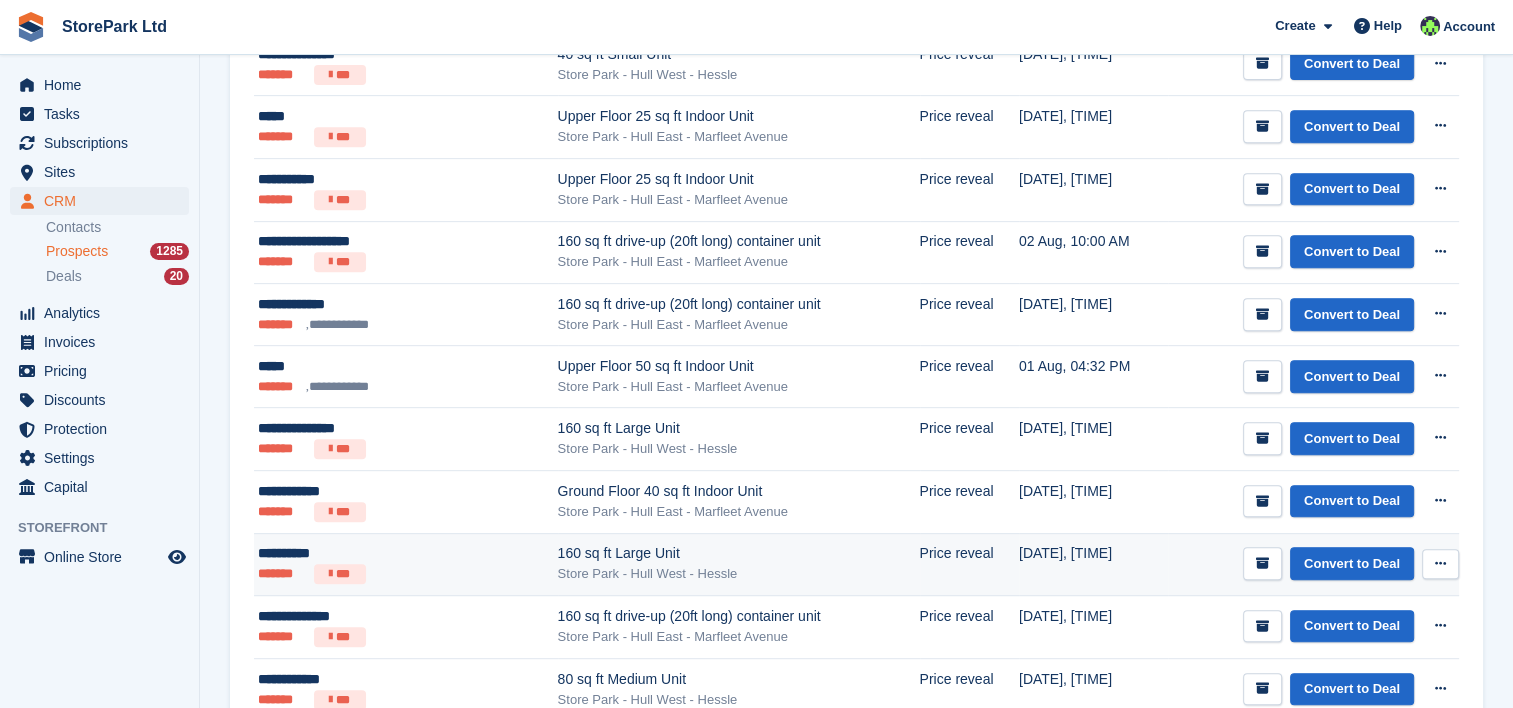 click on "Store Park - Hull West - Hessle" at bounding box center [739, 574] 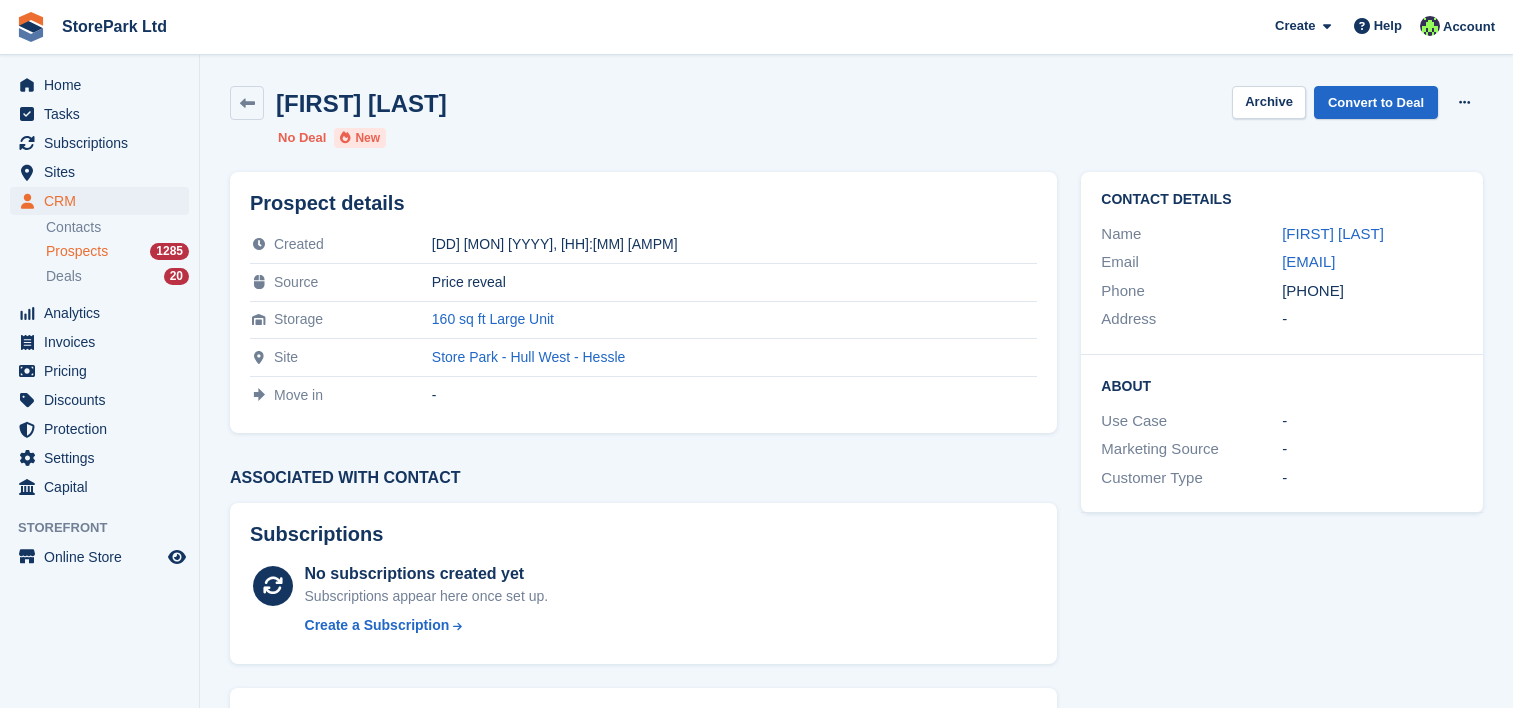 scroll, scrollTop: 0, scrollLeft: 0, axis: both 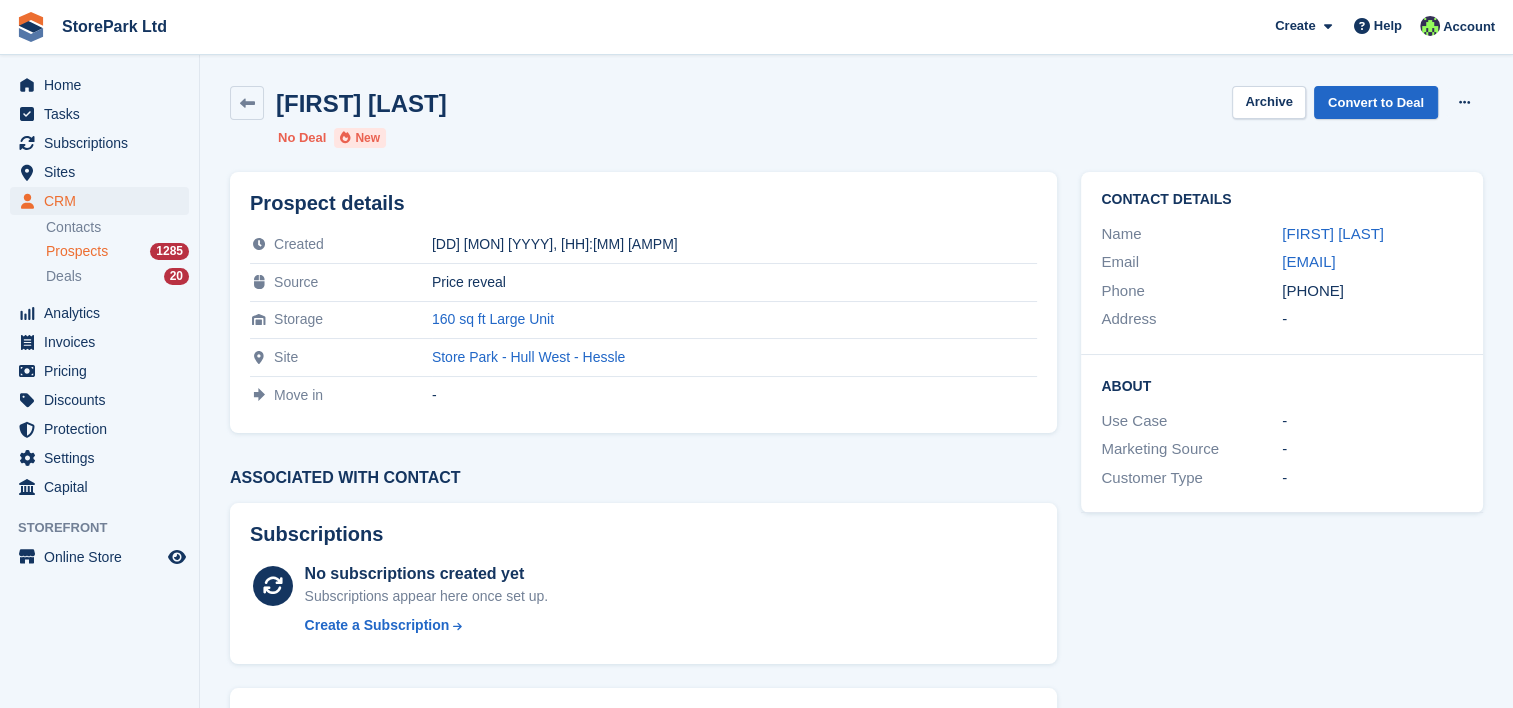 click on "Prospects" at bounding box center (77, 251) 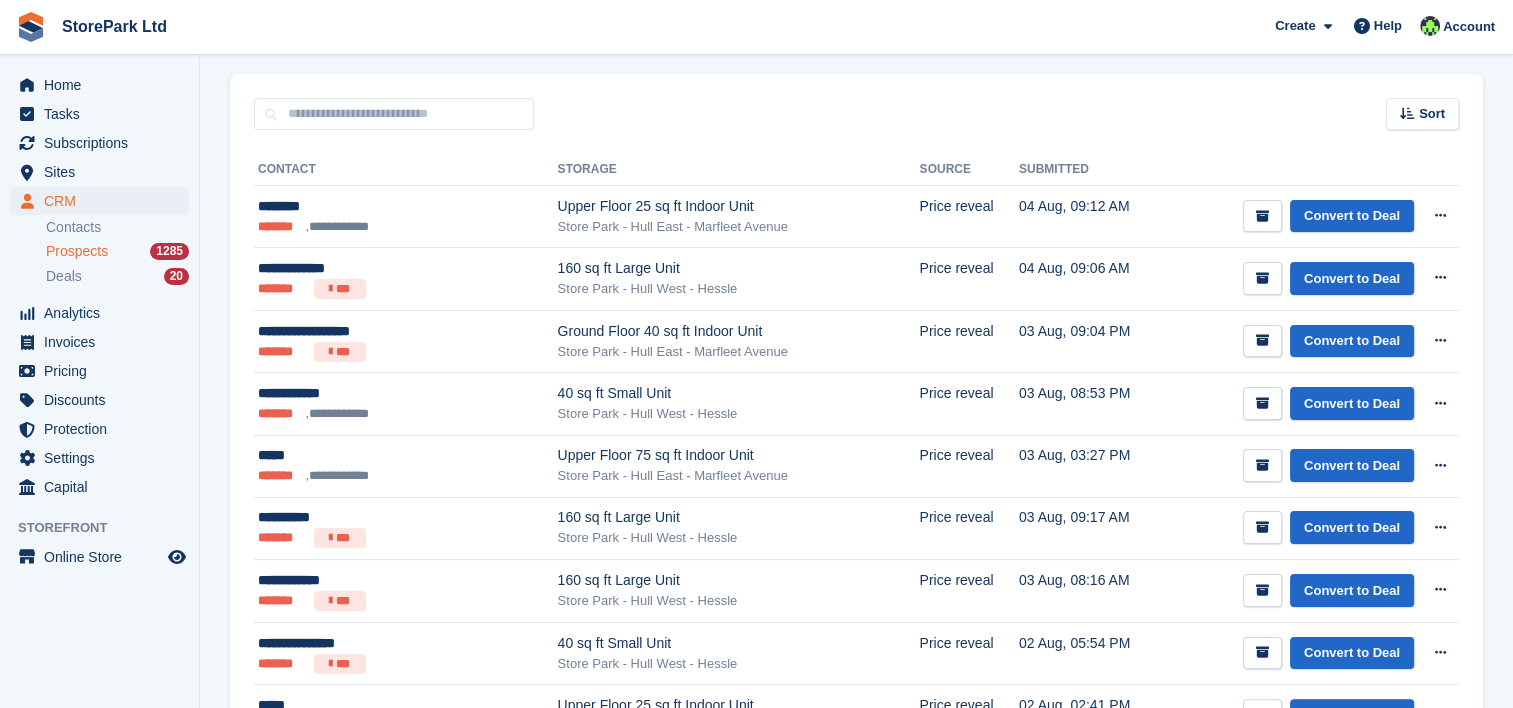 scroll, scrollTop: 248, scrollLeft: 0, axis: vertical 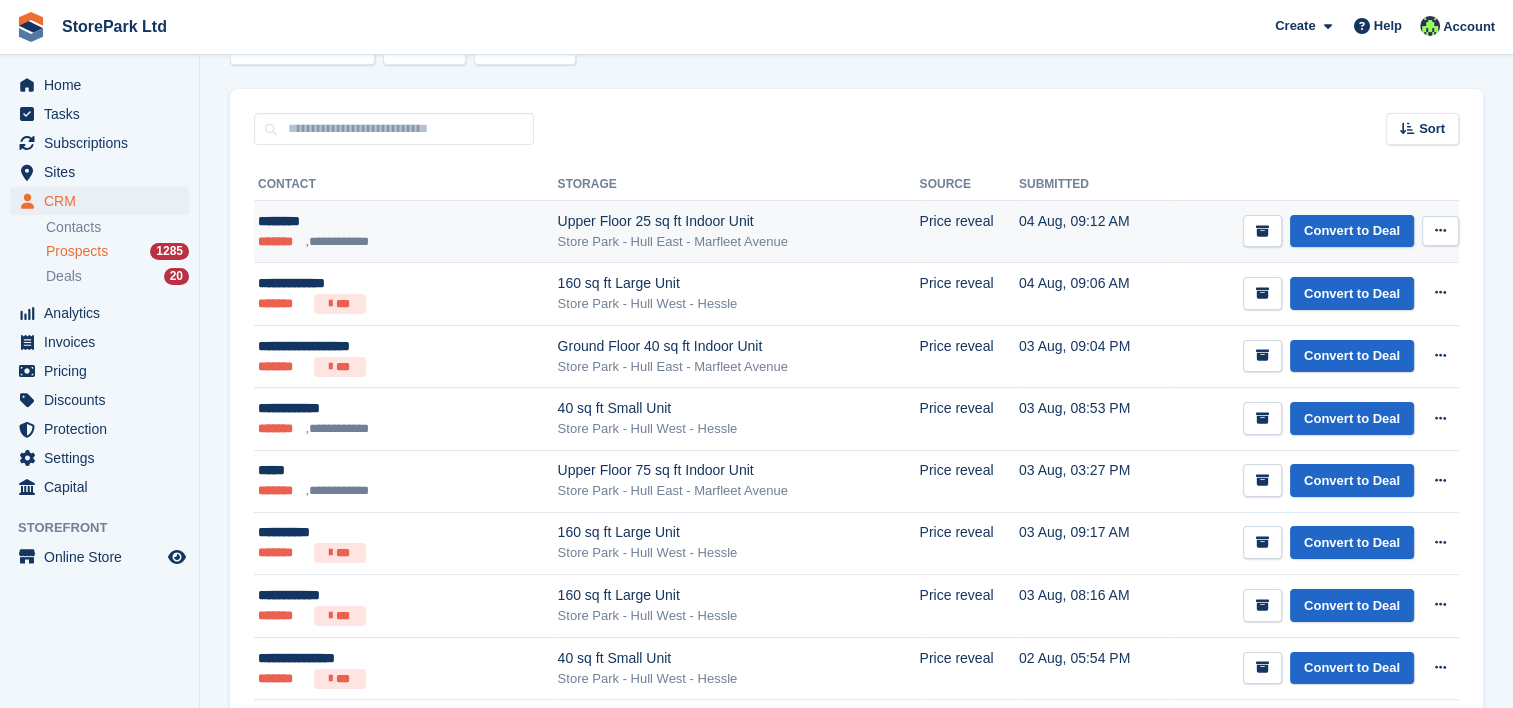 click on "Upper Floor 25 sq ft Indoor Unit" at bounding box center (739, 221) 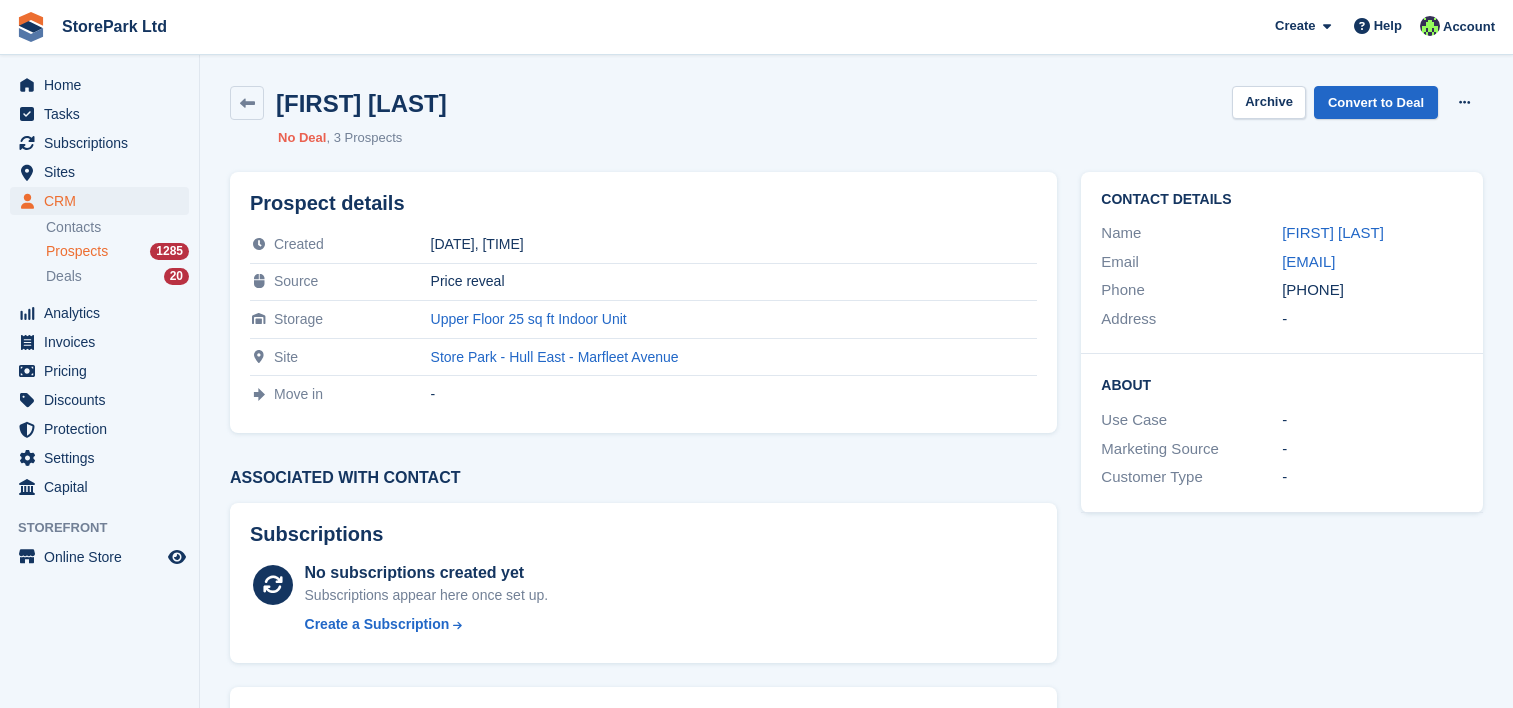 scroll, scrollTop: 0, scrollLeft: 0, axis: both 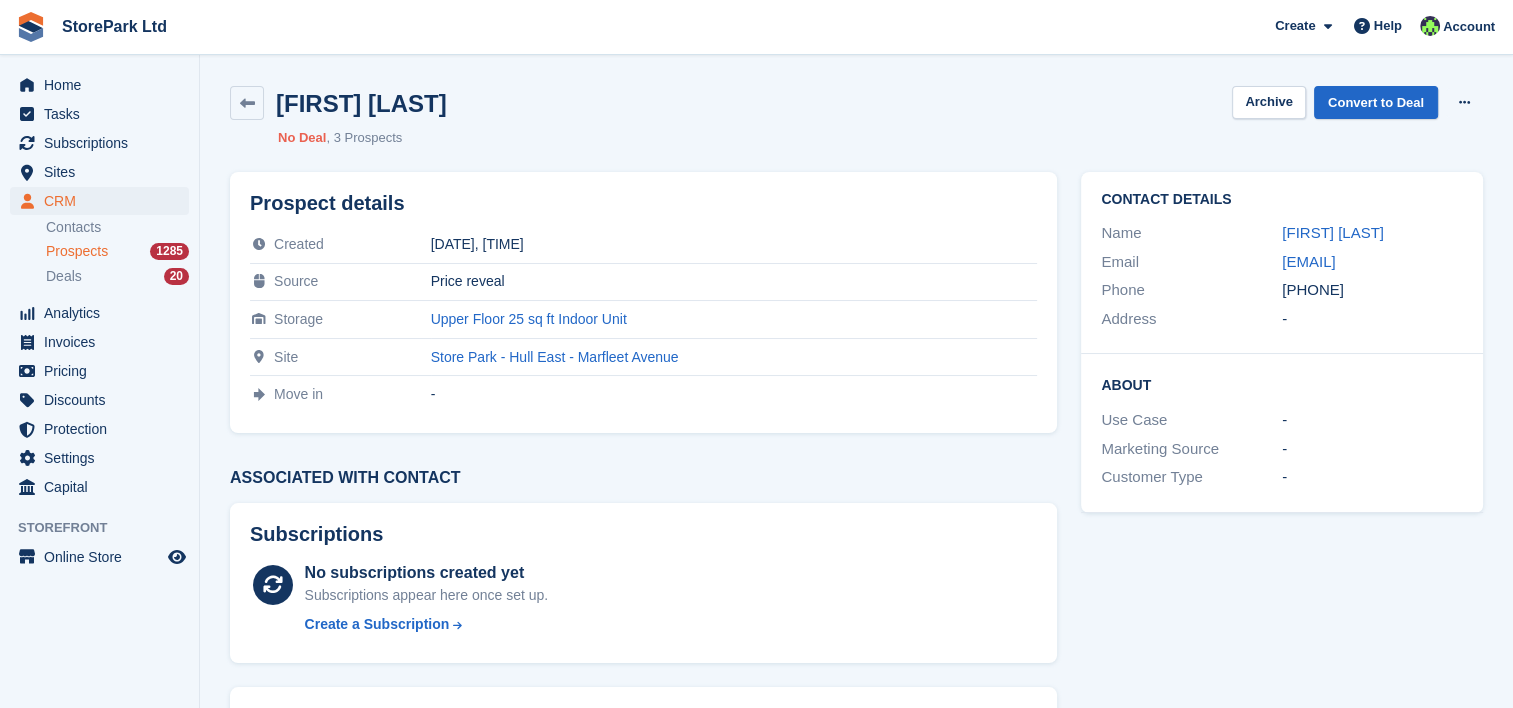 click on "Prospects
[NUMBER]" at bounding box center (117, 251) 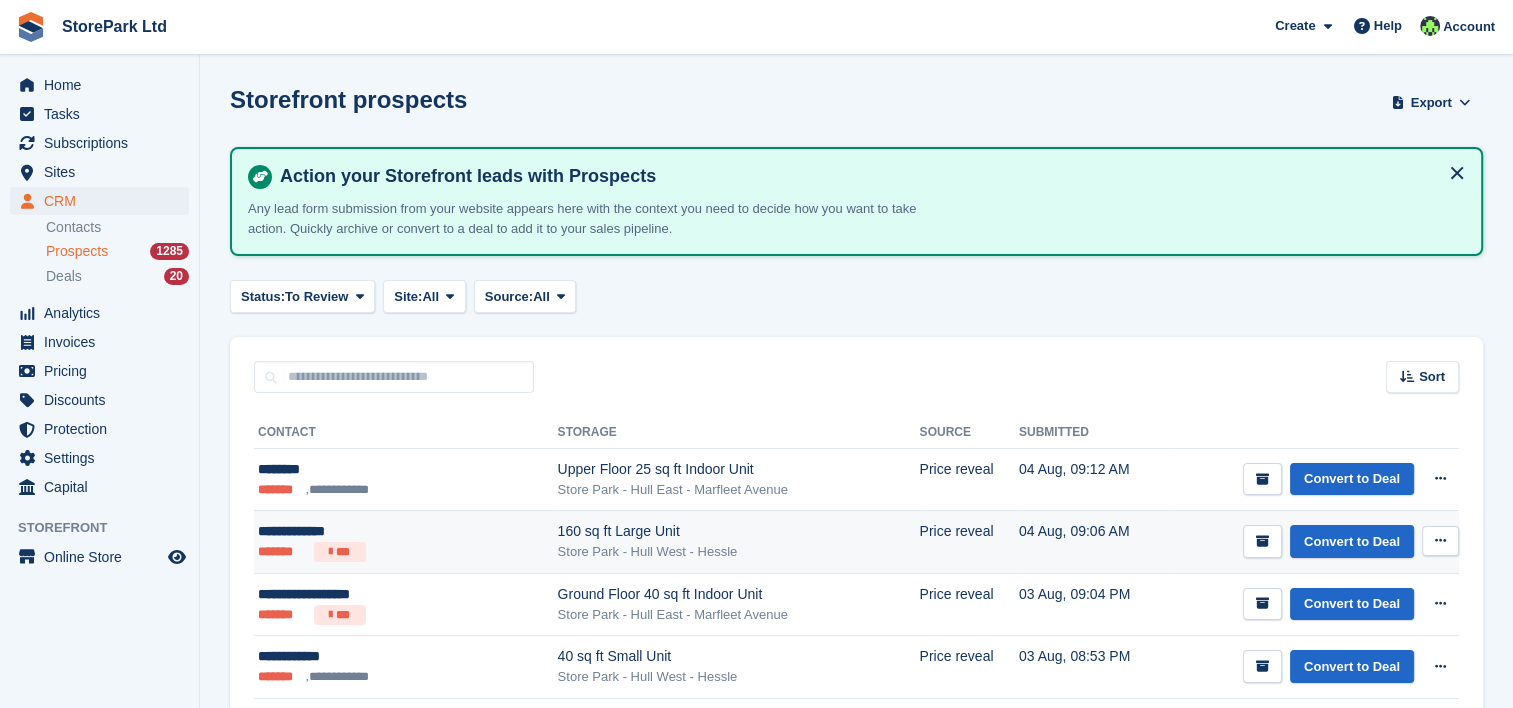click on "**********" at bounding box center [369, 531] 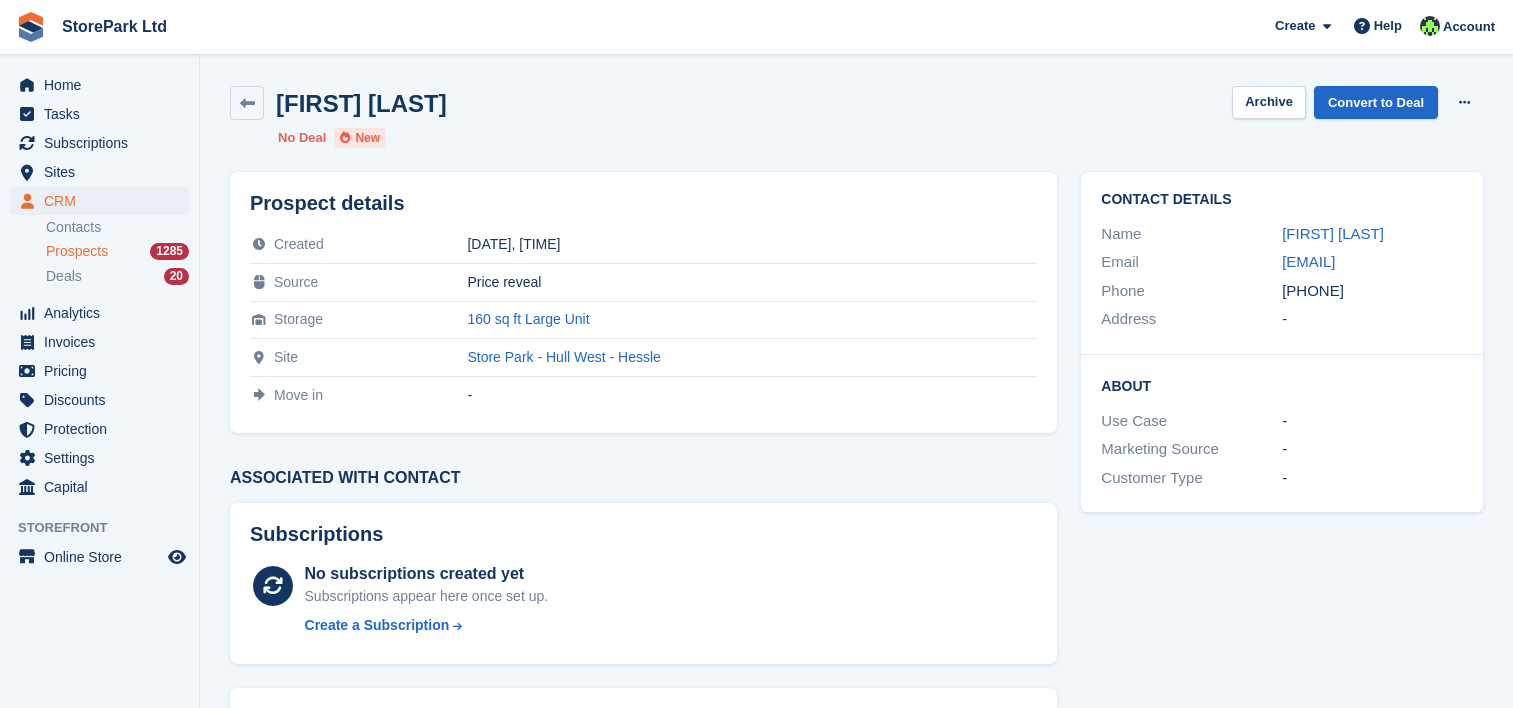 scroll, scrollTop: 0, scrollLeft: 0, axis: both 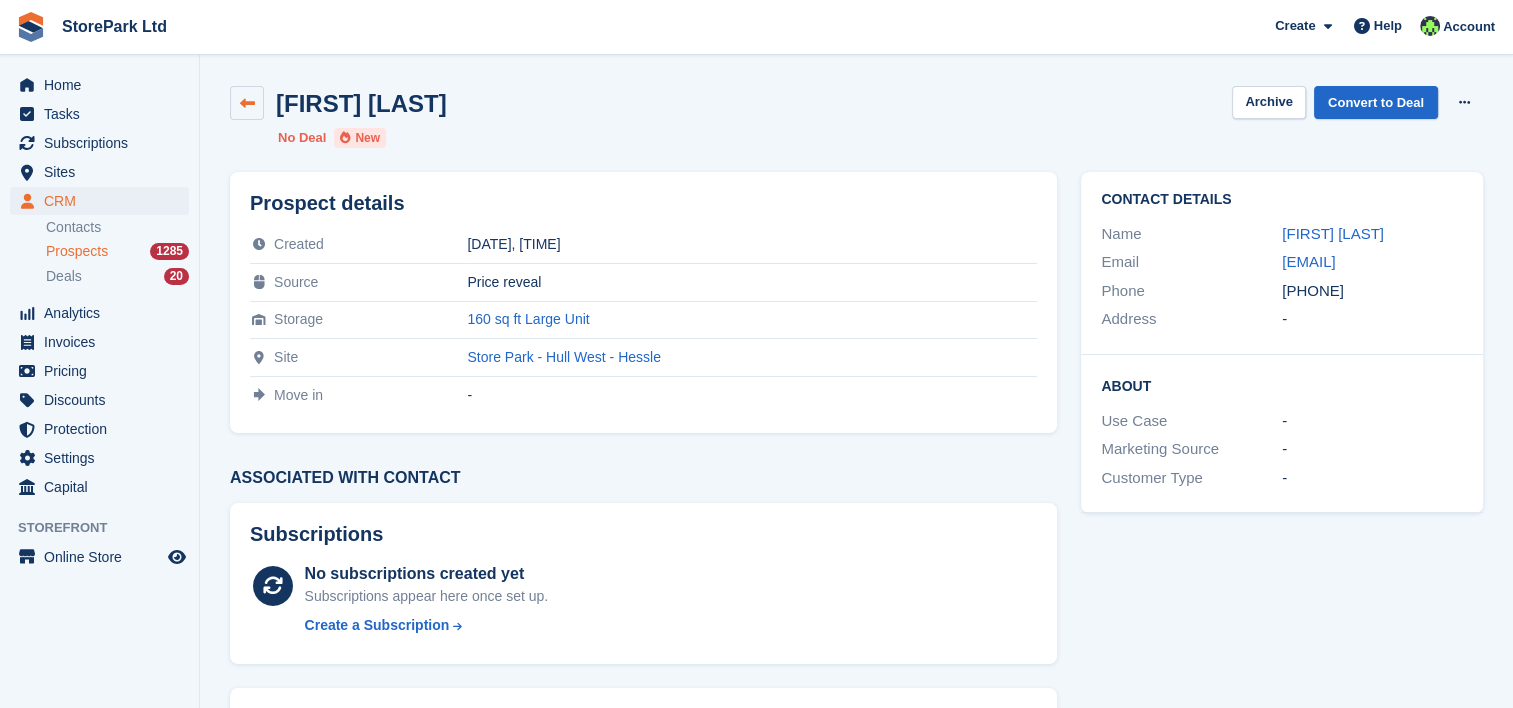 click at bounding box center [247, 103] 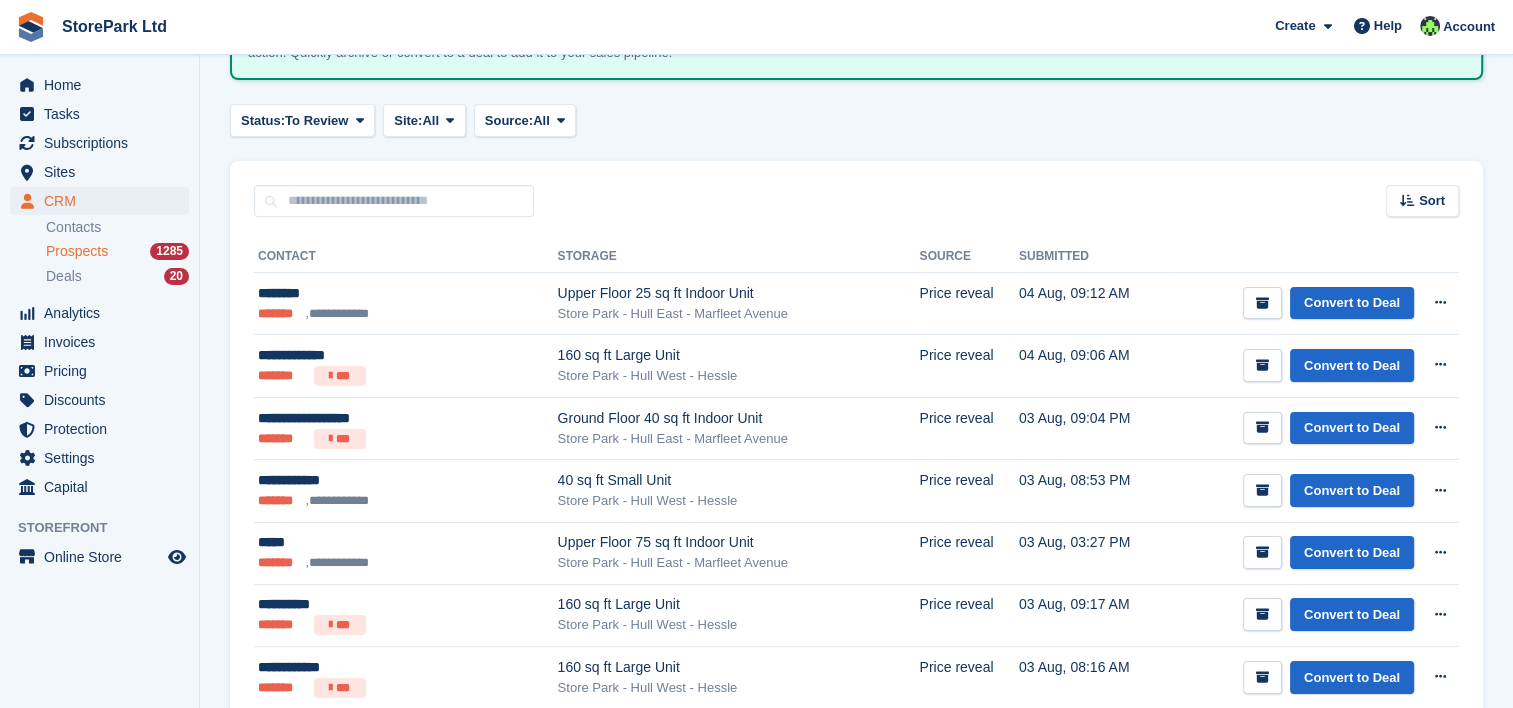 scroll, scrollTop: 264, scrollLeft: 0, axis: vertical 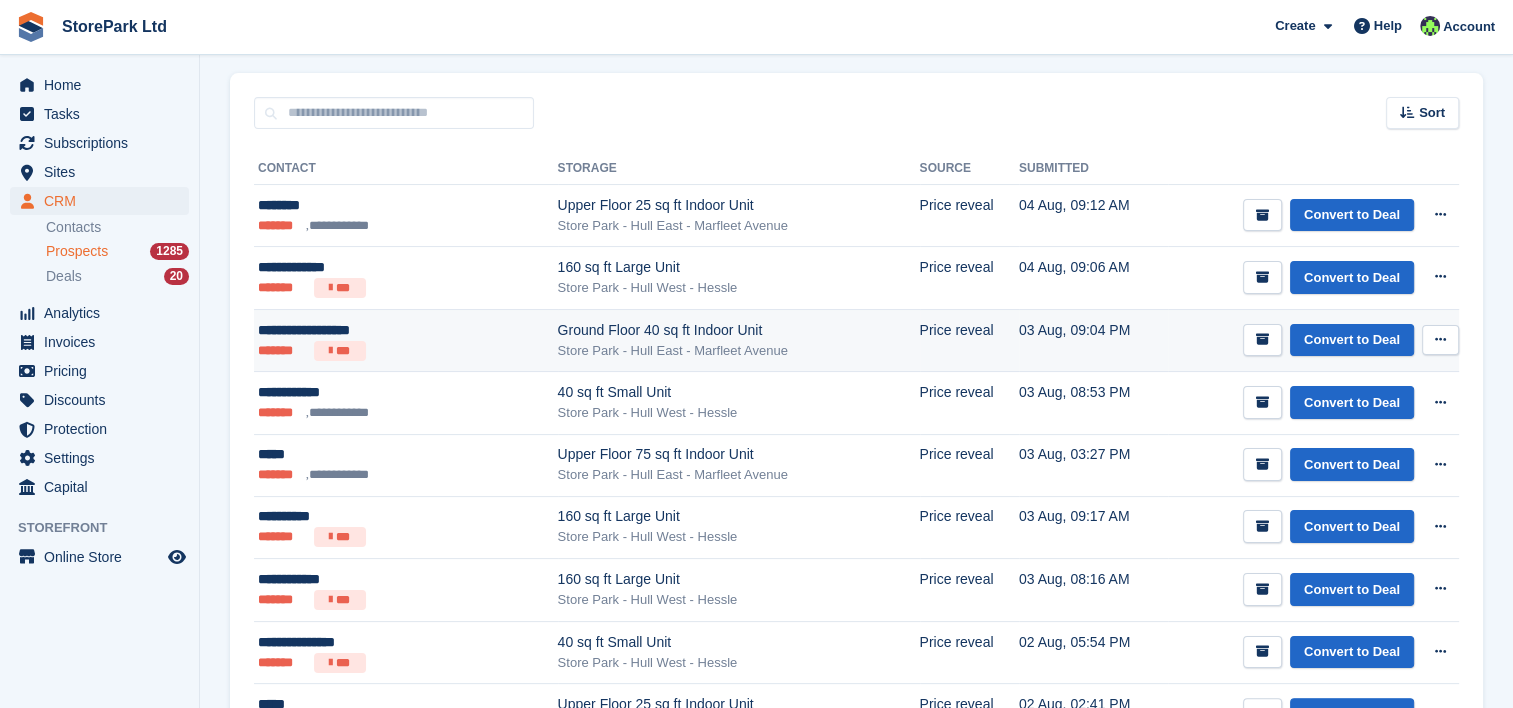 click on "Ground Floor 40 sq ft Indoor Unit
Store Park - Hull East - Marfleet Avenue" at bounding box center [739, 340] 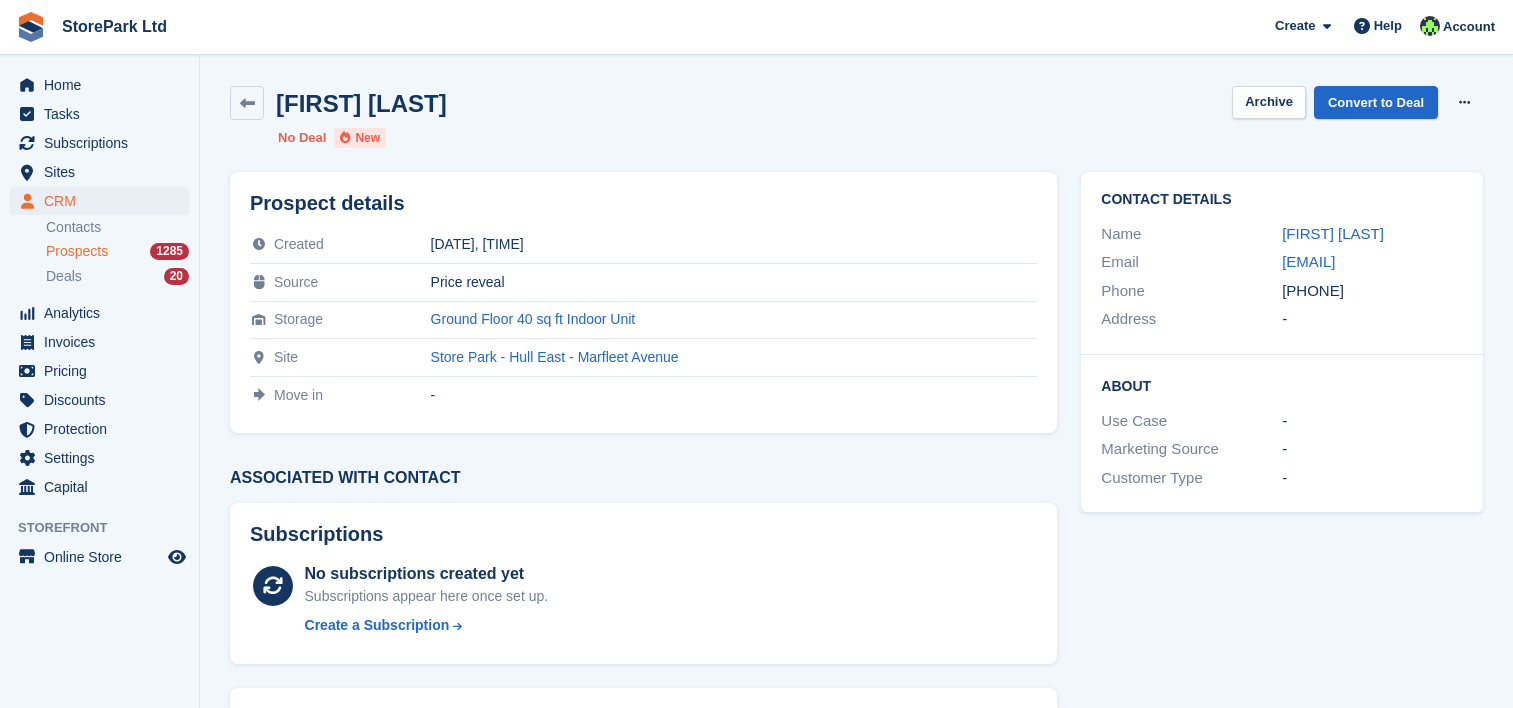 scroll, scrollTop: 0, scrollLeft: 0, axis: both 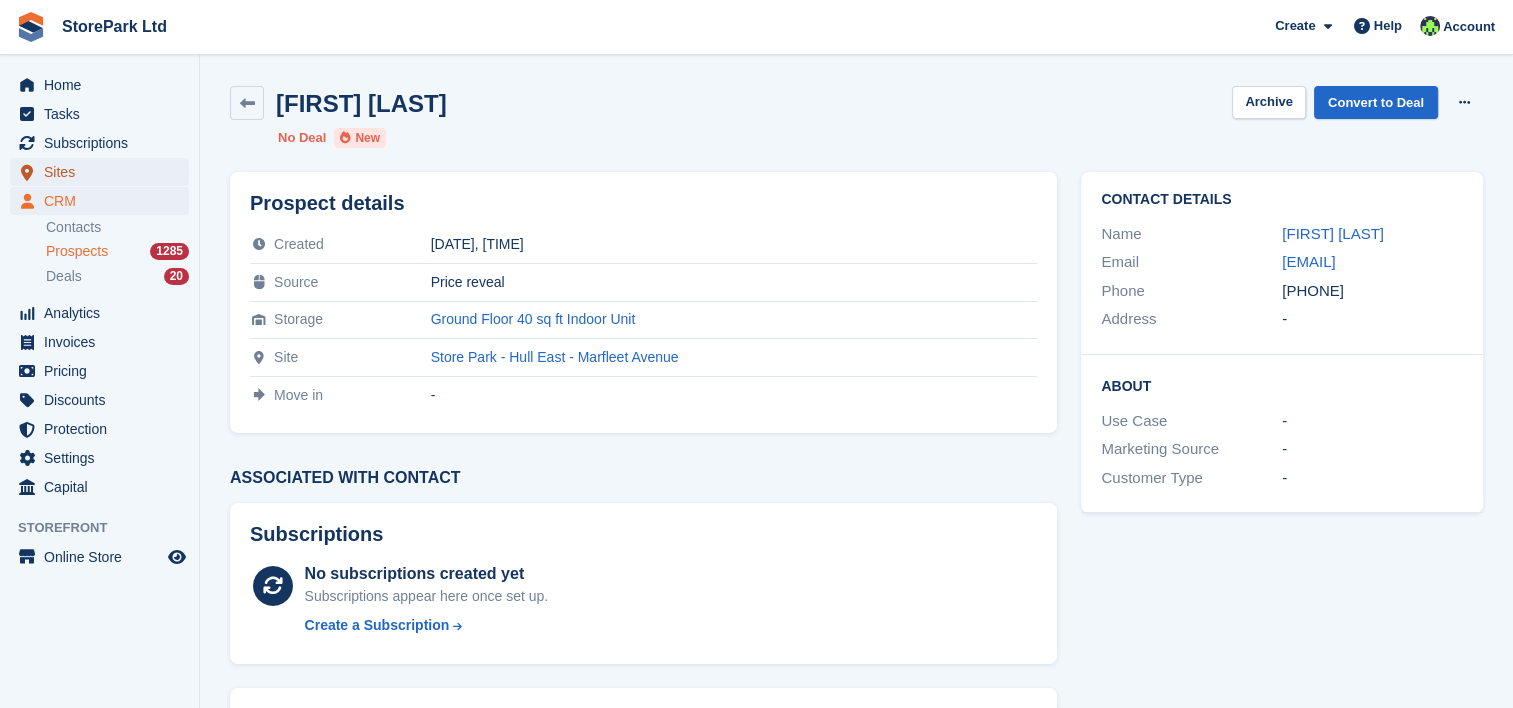 click on "Sites" at bounding box center [104, 172] 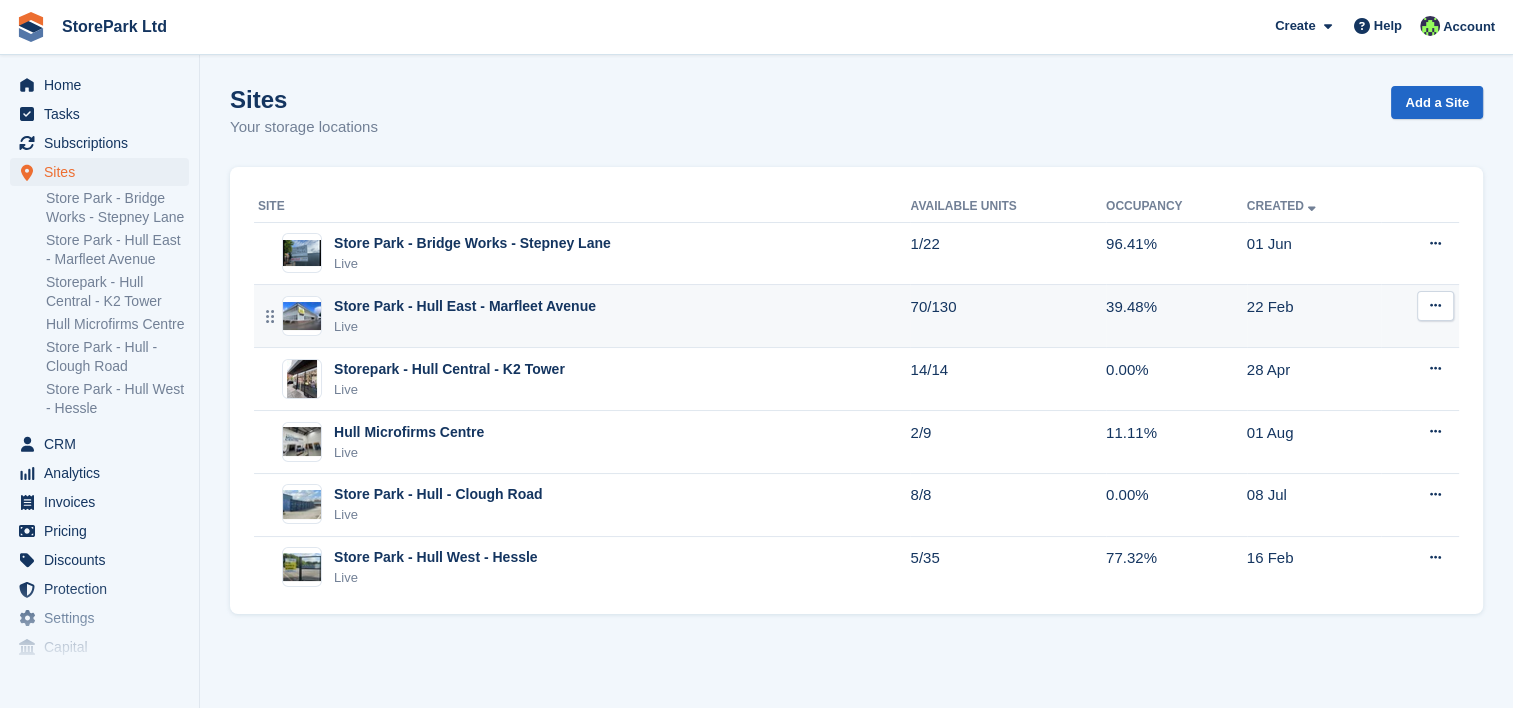 drag, startPoint x: 416, startPoint y: 328, endPoint x: 361, endPoint y: 313, distance: 57.00877 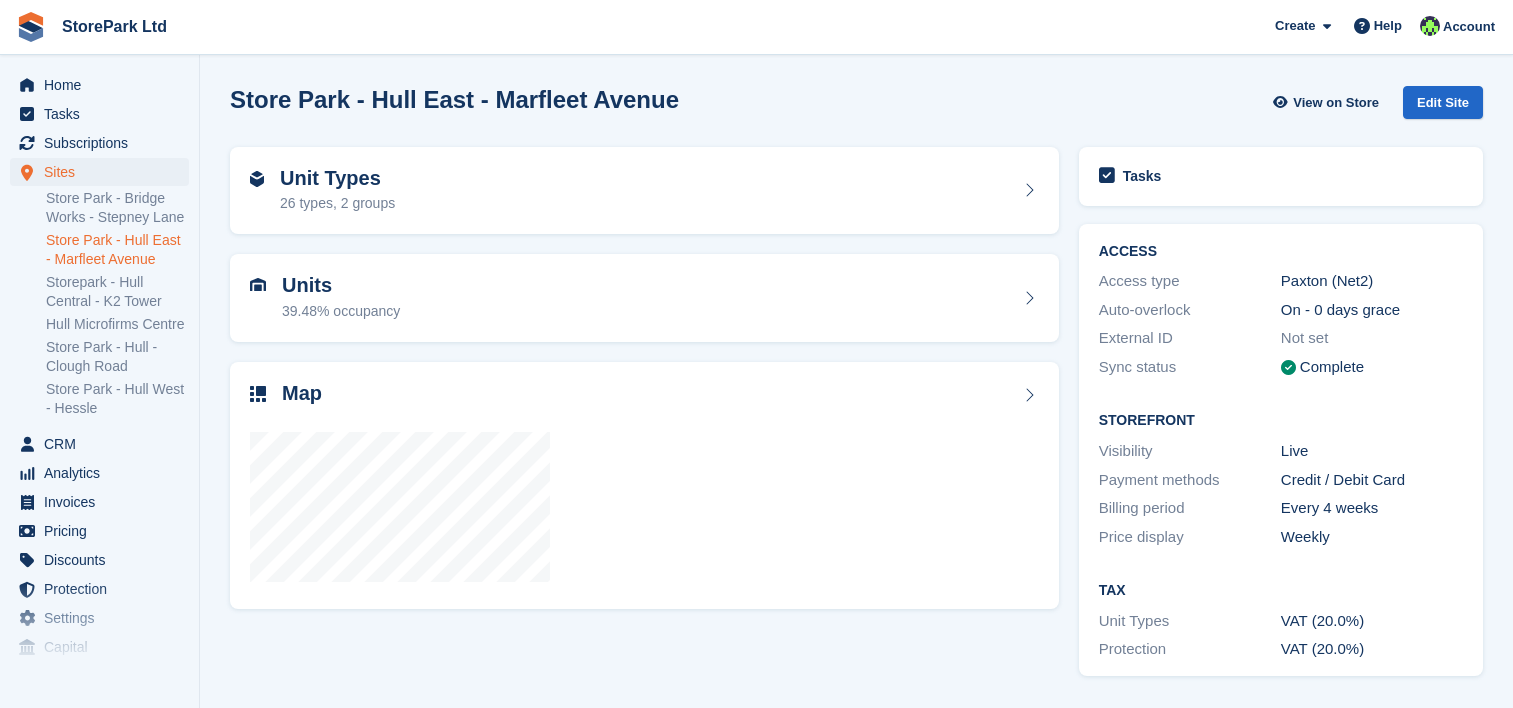 scroll, scrollTop: 0, scrollLeft: 0, axis: both 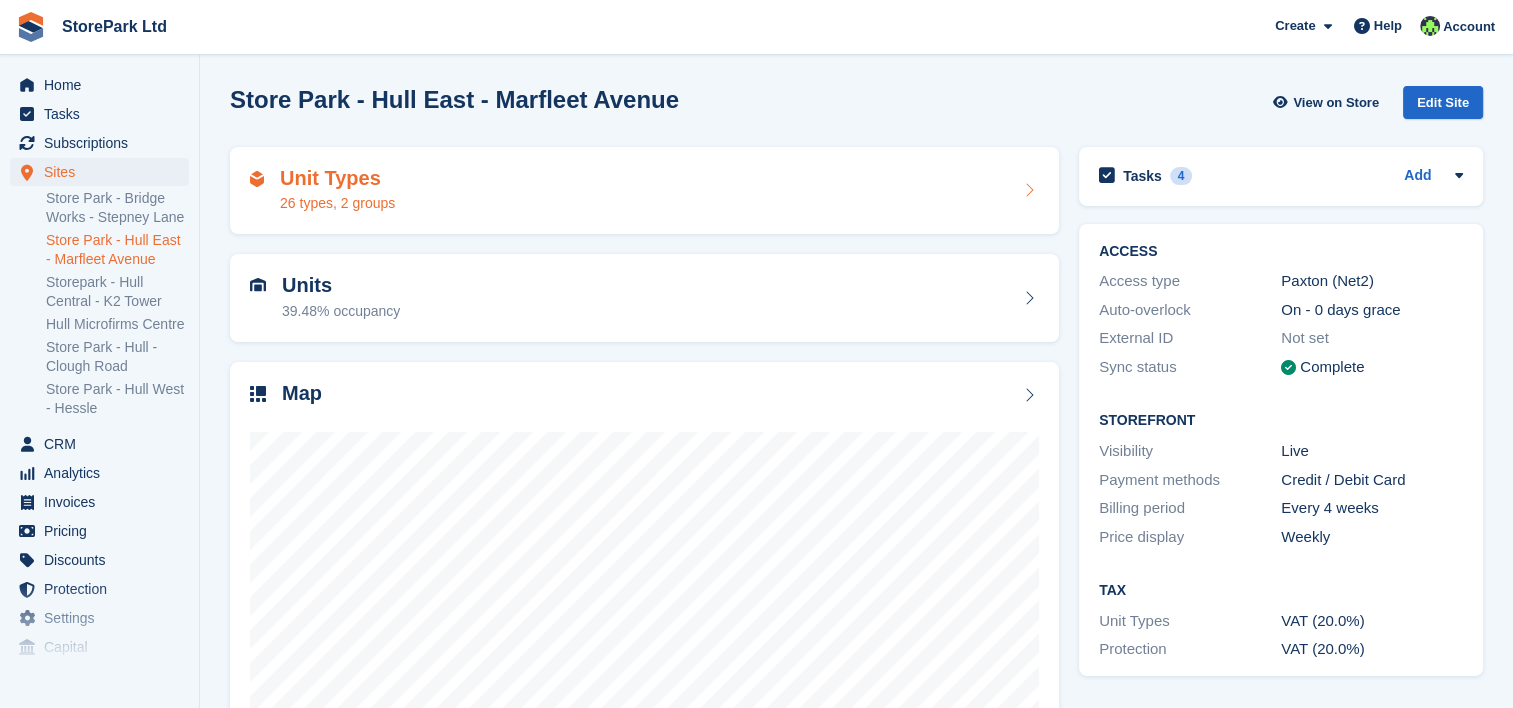 click on "Unit Types
26 types, 2 groups" at bounding box center [644, 191] 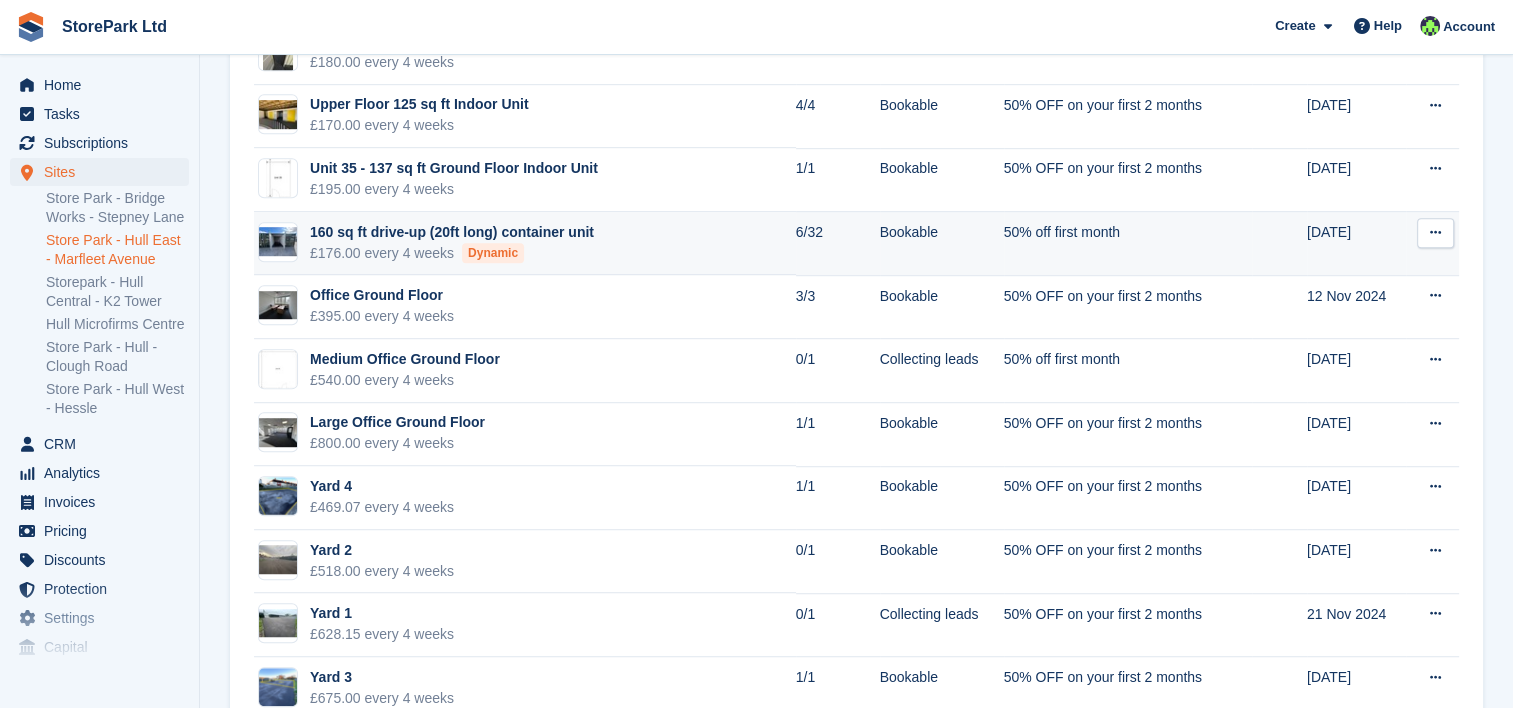 scroll, scrollTop: 1208, scrollLeft: 0, axis: vertical 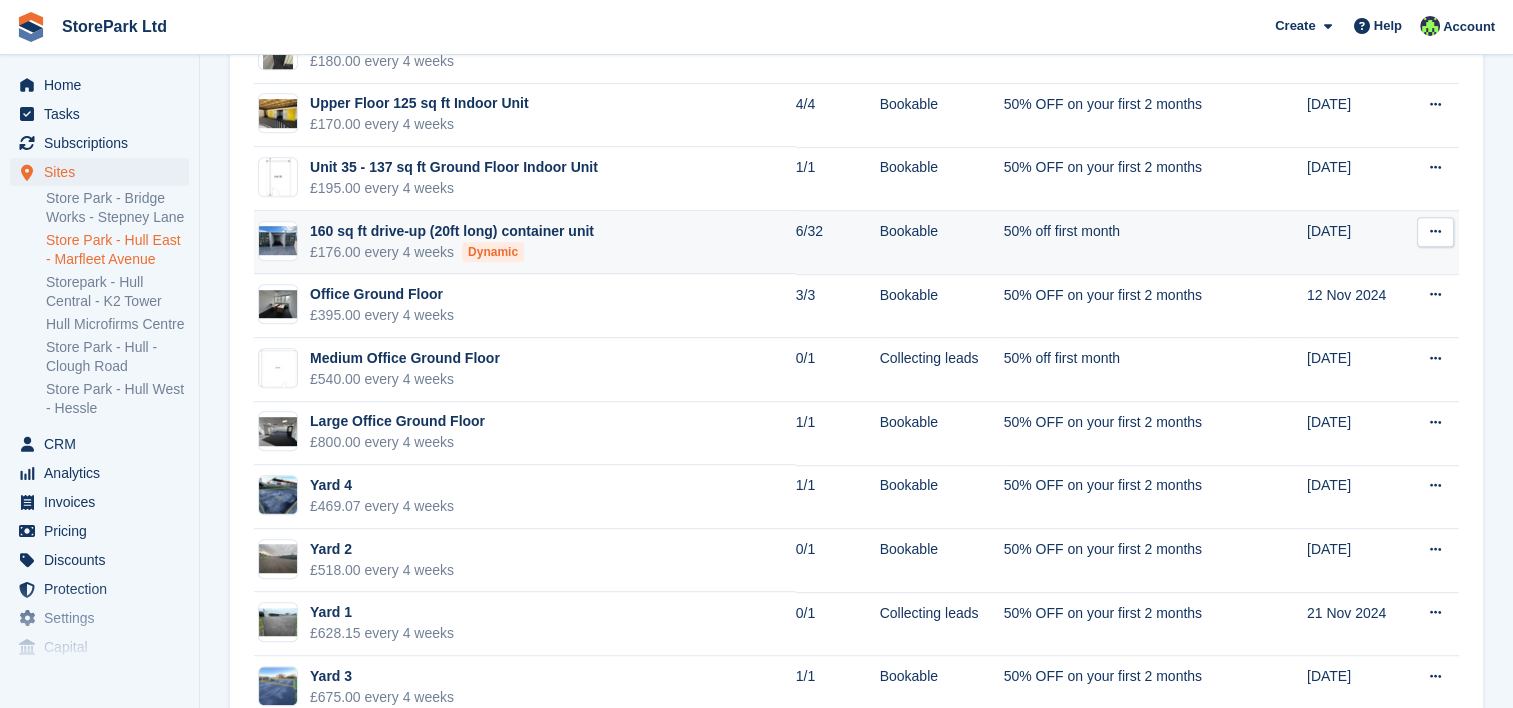 click on "160 sq ft drive-up (20ft long) container unit" at bounding box center (452, 231) 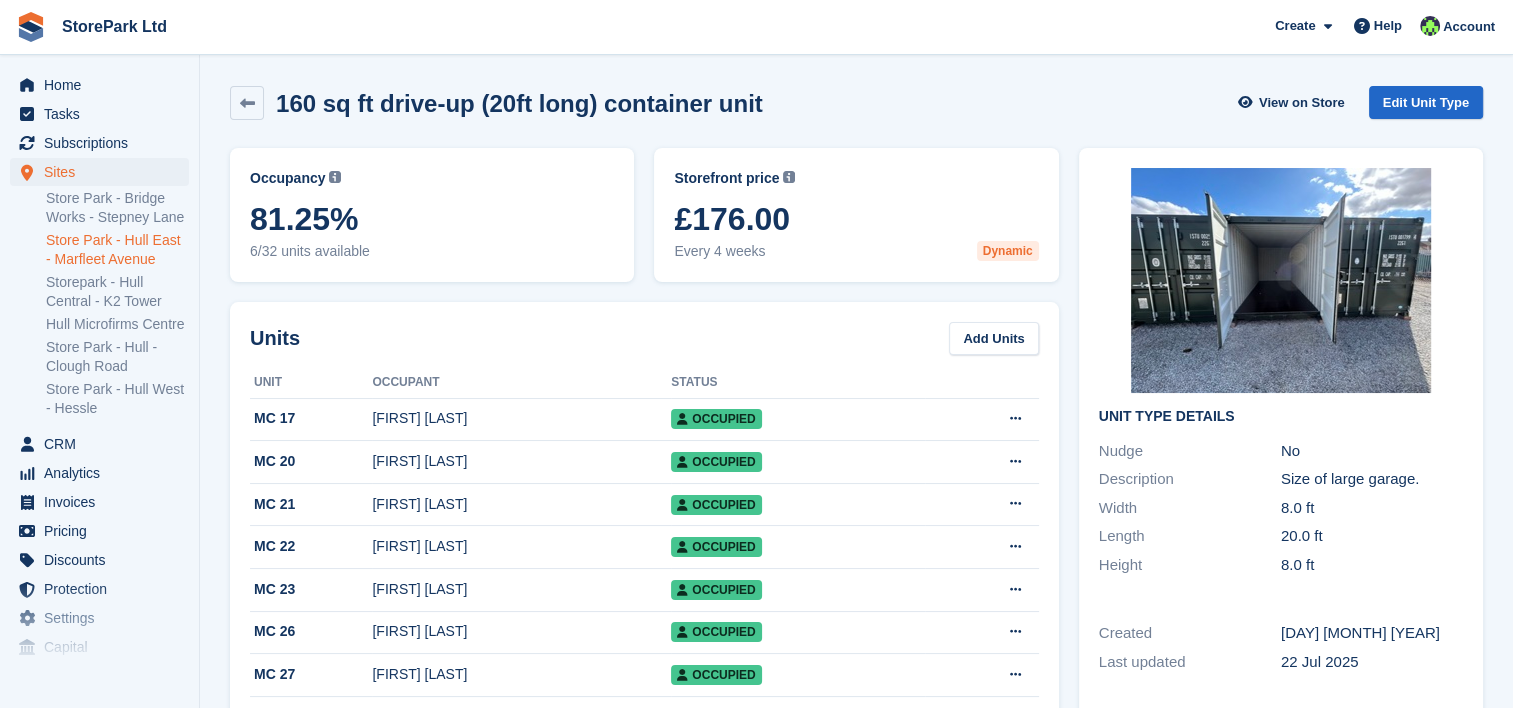 scroll, scrollTop: 0, scrollLeft: 0, axis: both 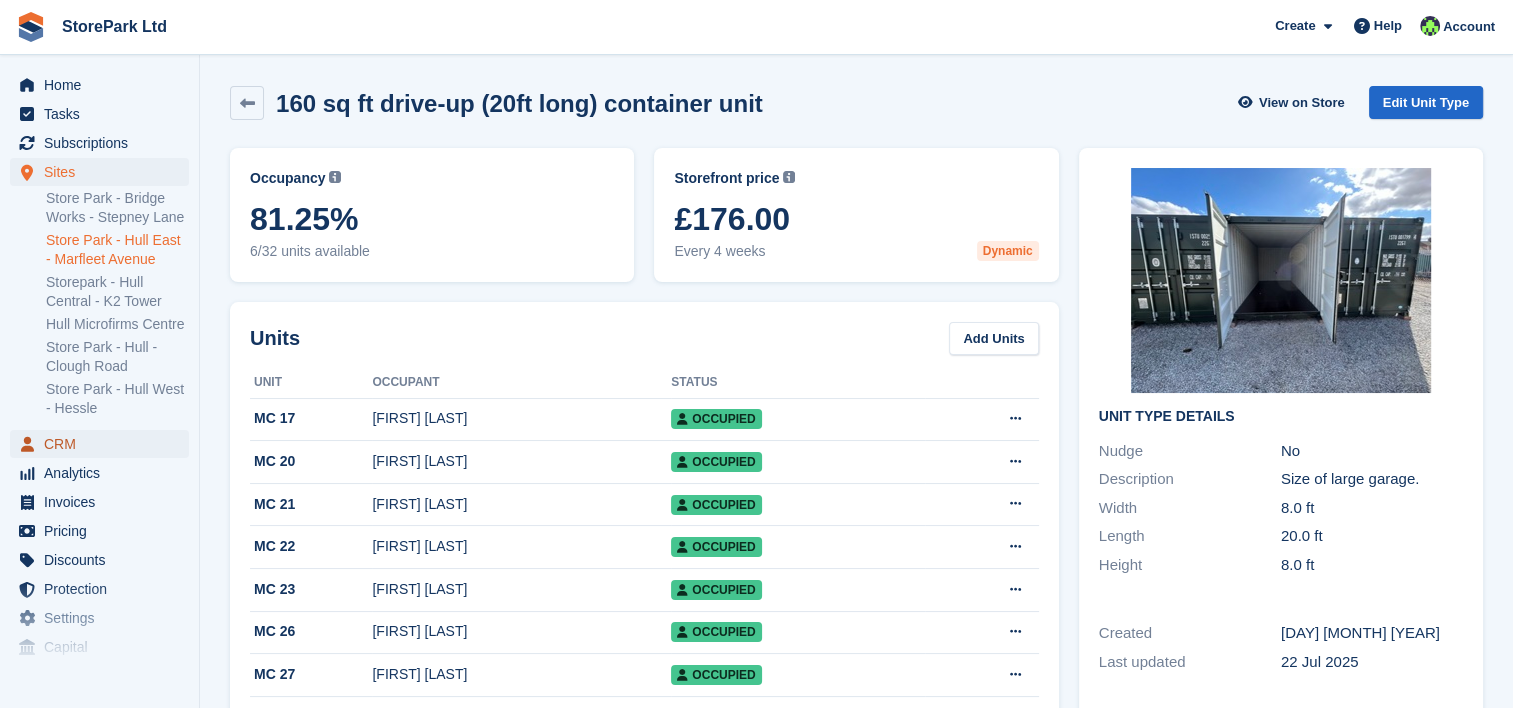 click on "CRM" at bounding box center [104, 444] 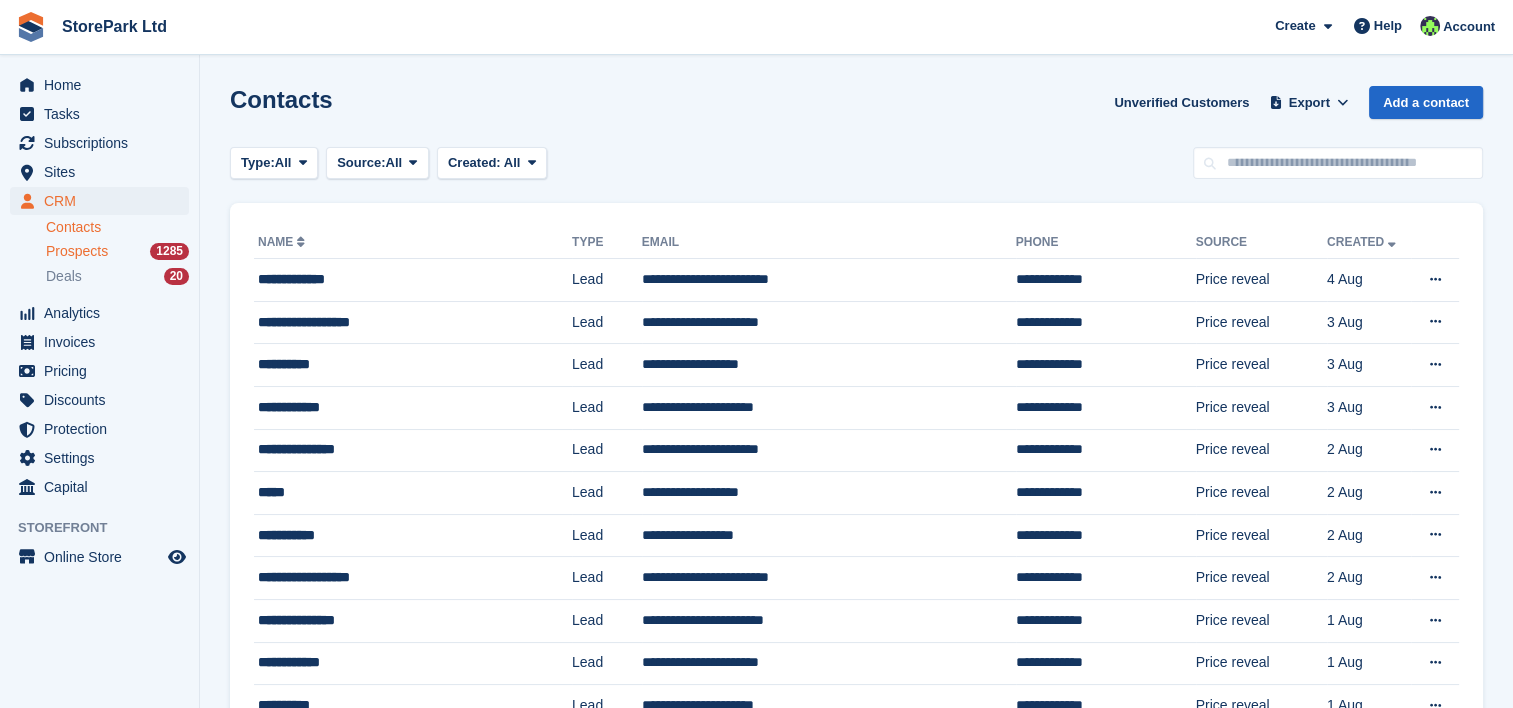 click on "Prospects" at bounding box center [77, 251] 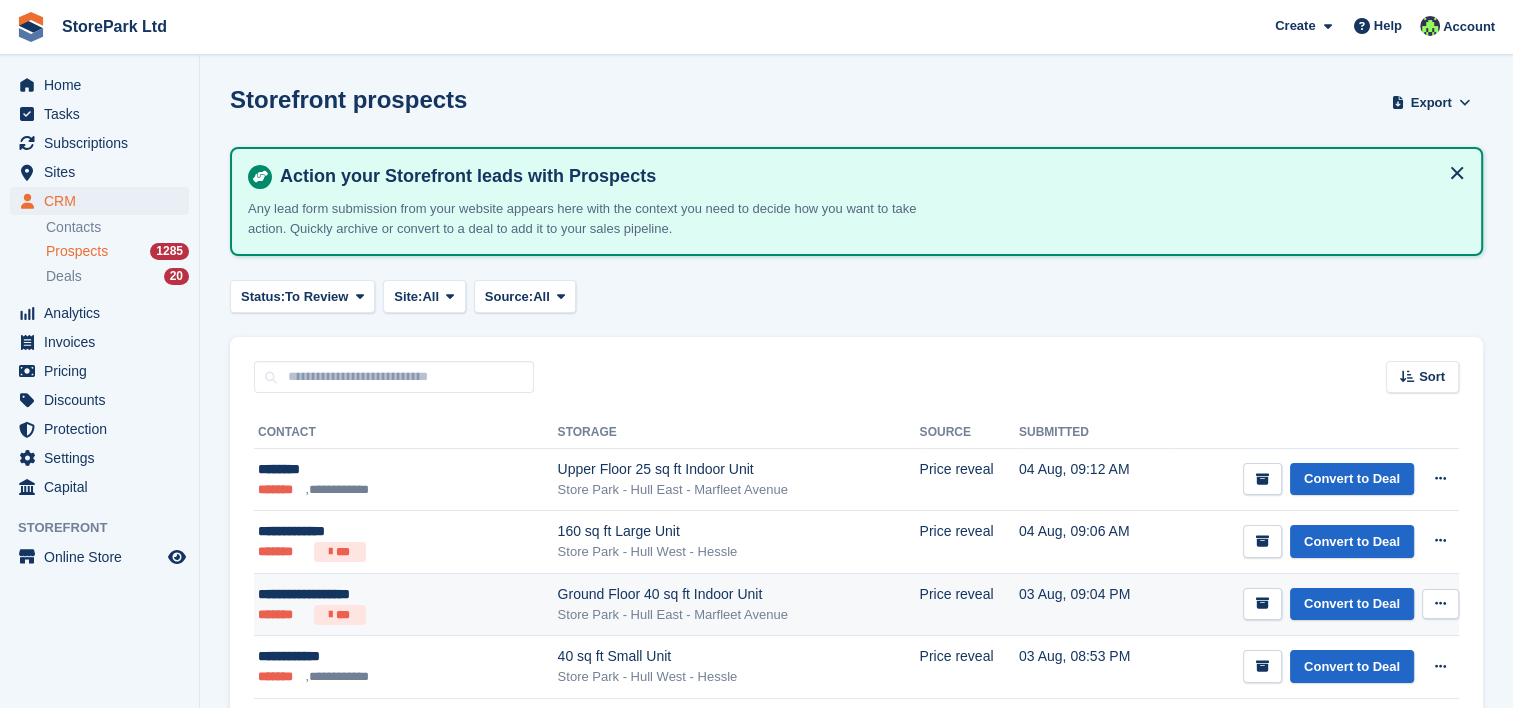click on "**********" at bounding box center (369, 594) 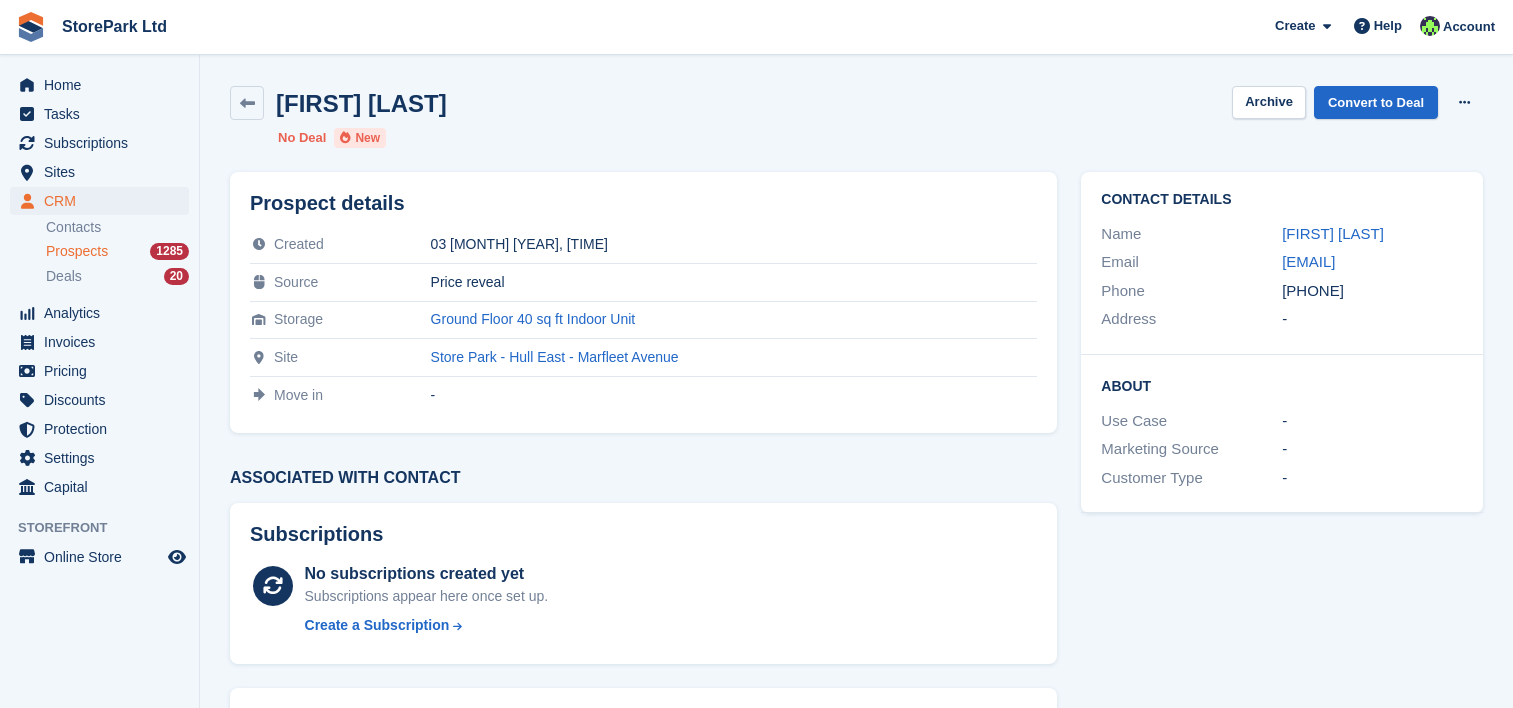 scroll, scrollTop: 0, scrollLeft: 0, axis: both 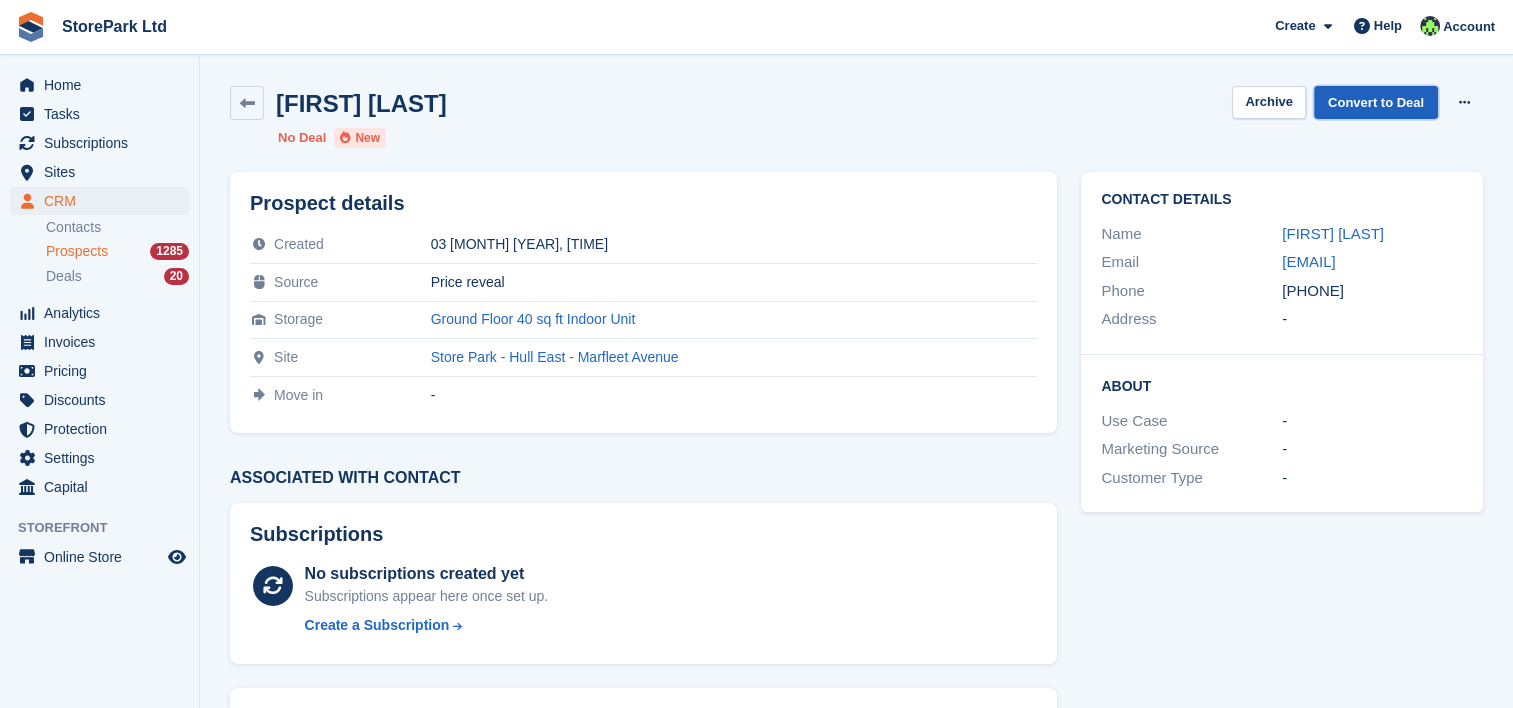 click on "Convert to Deal" at bounding box center [1376, 102] 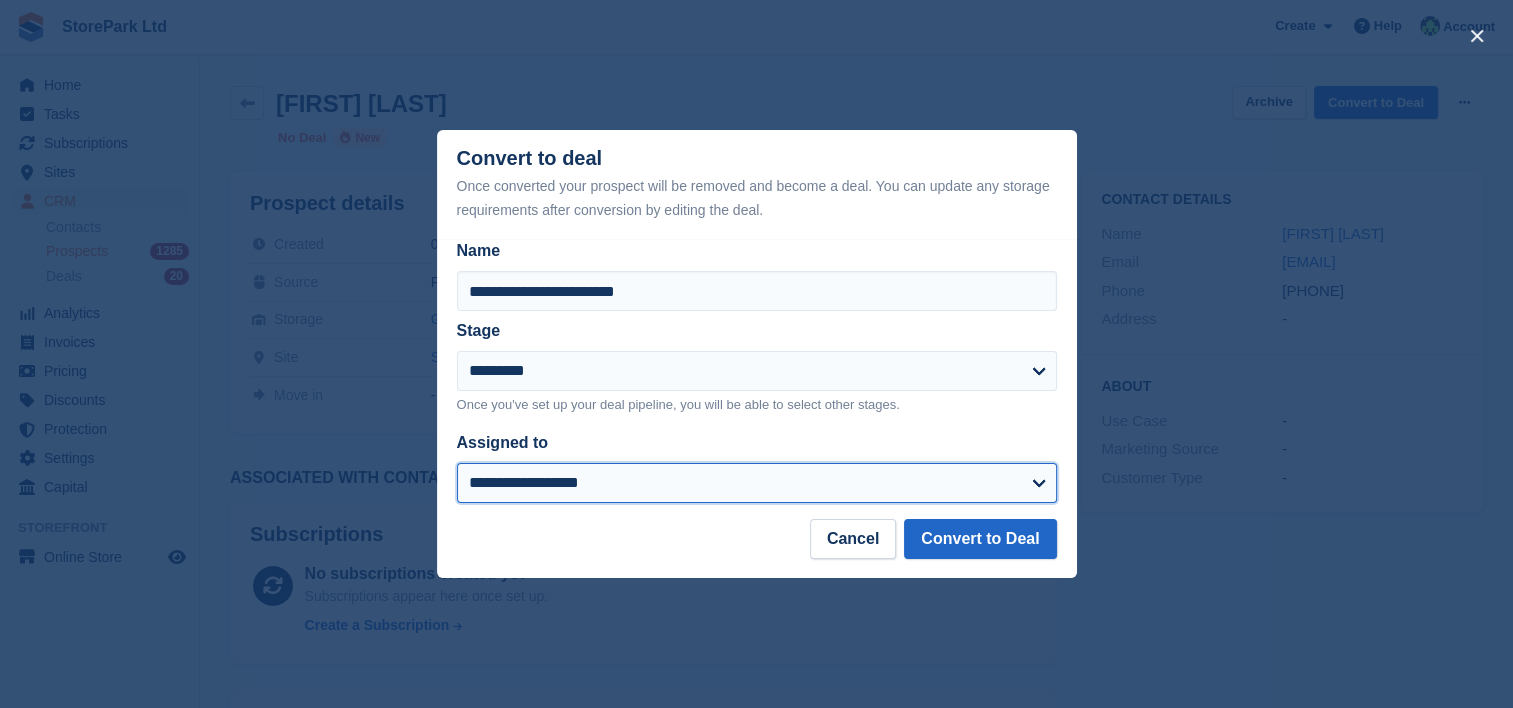 click on "**********" at bounding box center (757, 483) 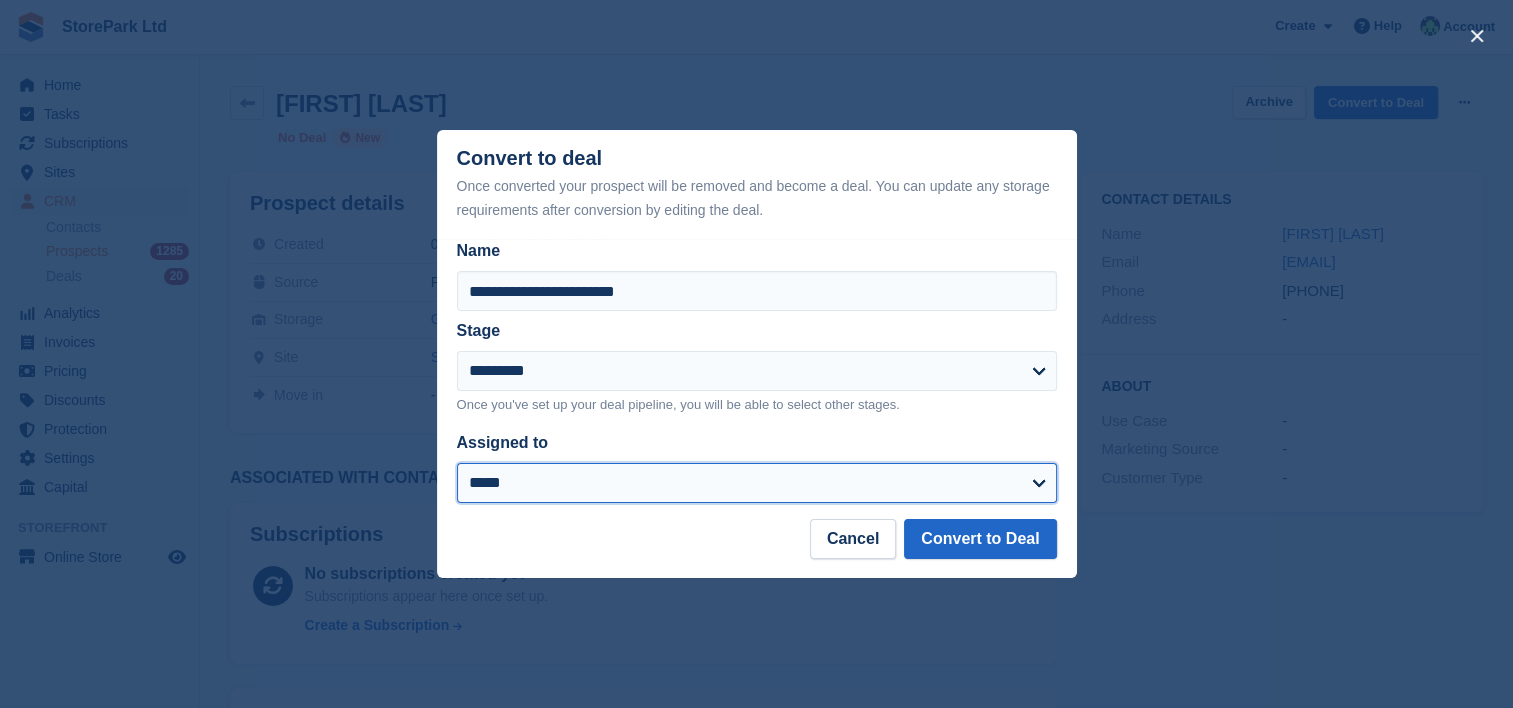 click on "**********" at bounding box center (757, 483) 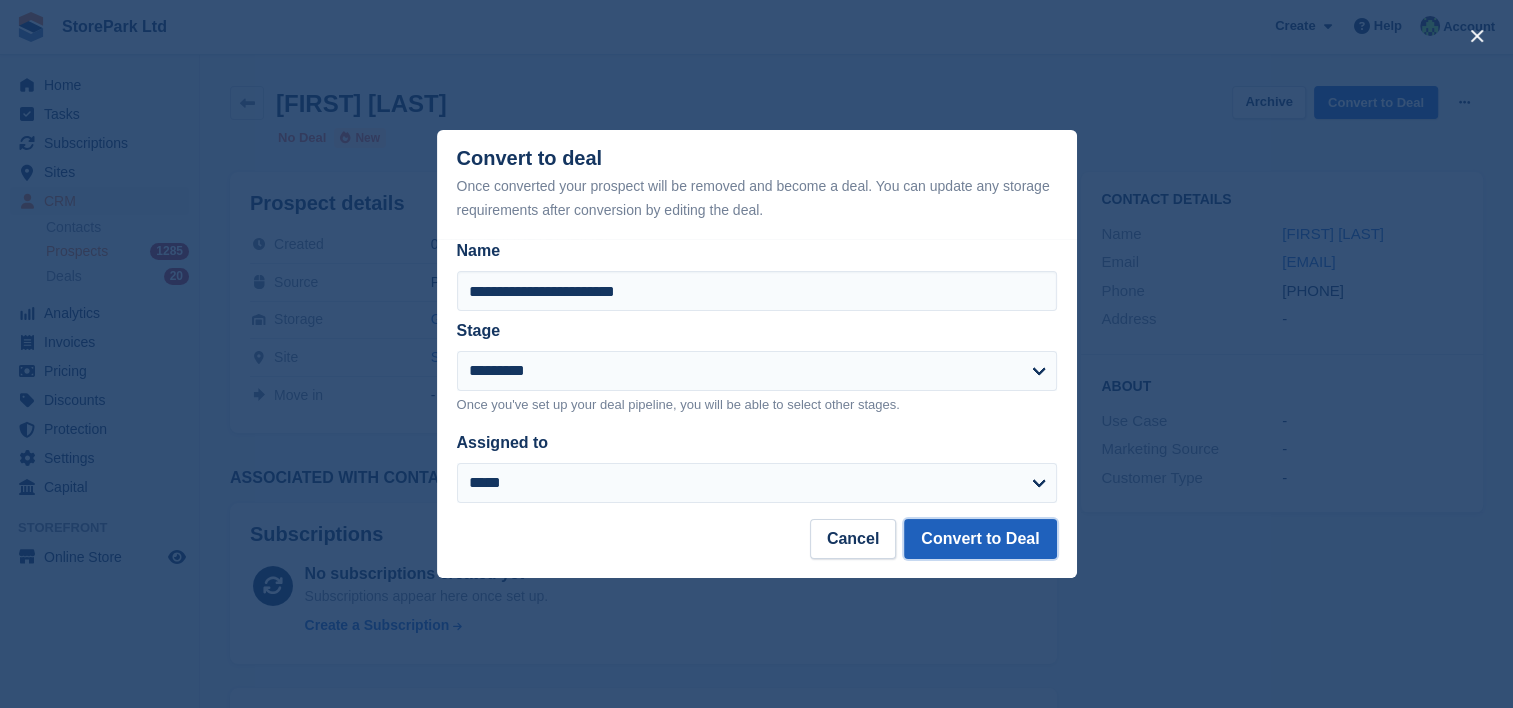 click on "Convert to Deal" at bounding box center [980, 539] 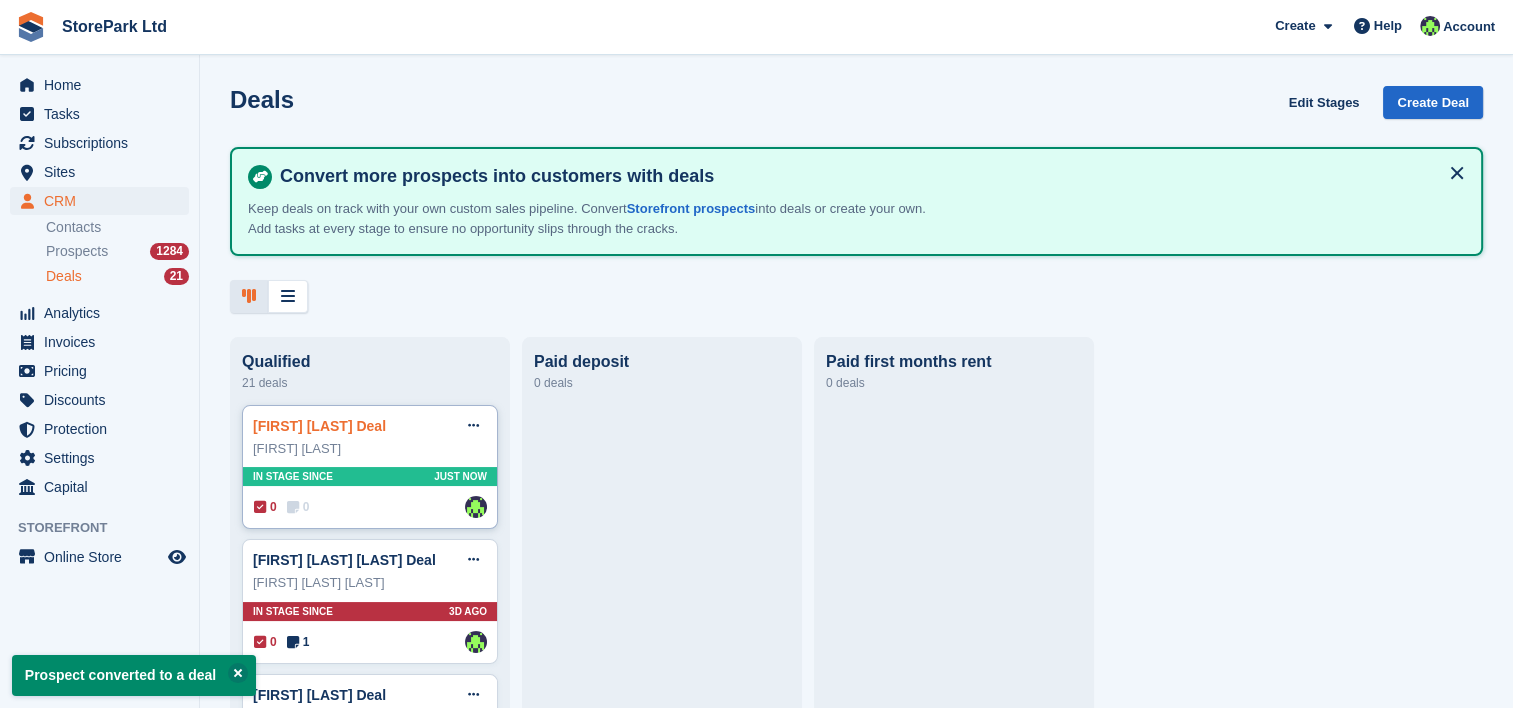click on "Charlotte Rookyard  Deal" at bounding box center [319, 426] 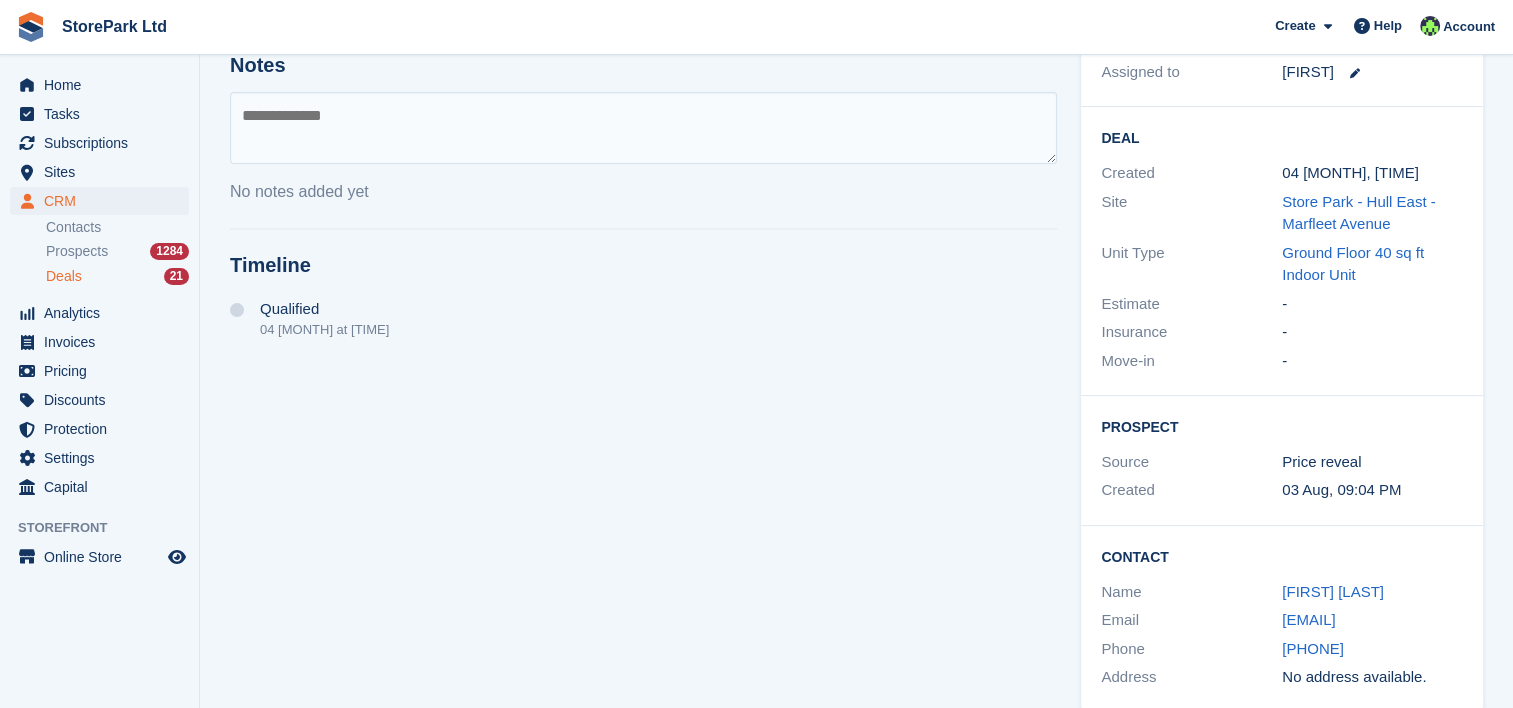scroll, scrollTop: 266, scrollLeft: 0, axis: vertical 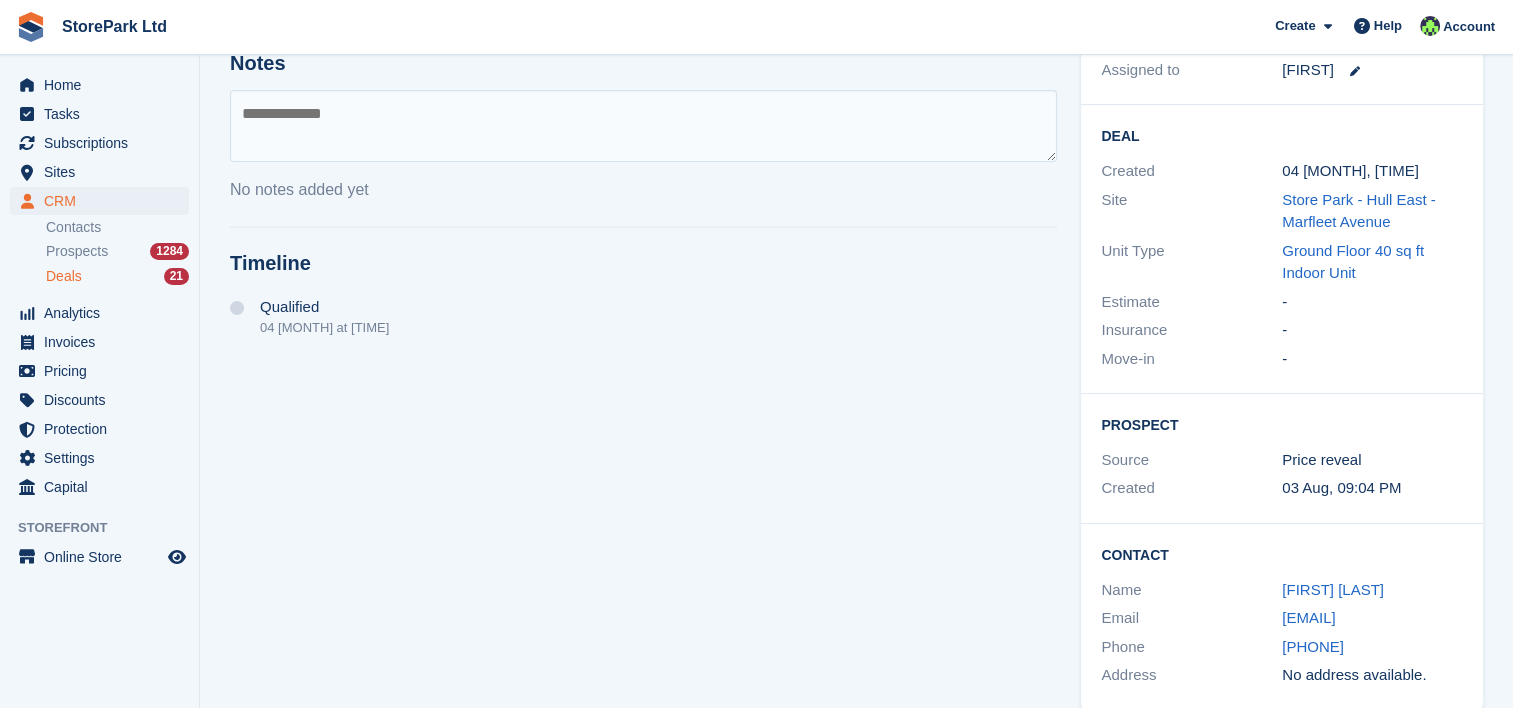 click on "Charlotte Rookyard" at bounding box center [1372, 590] 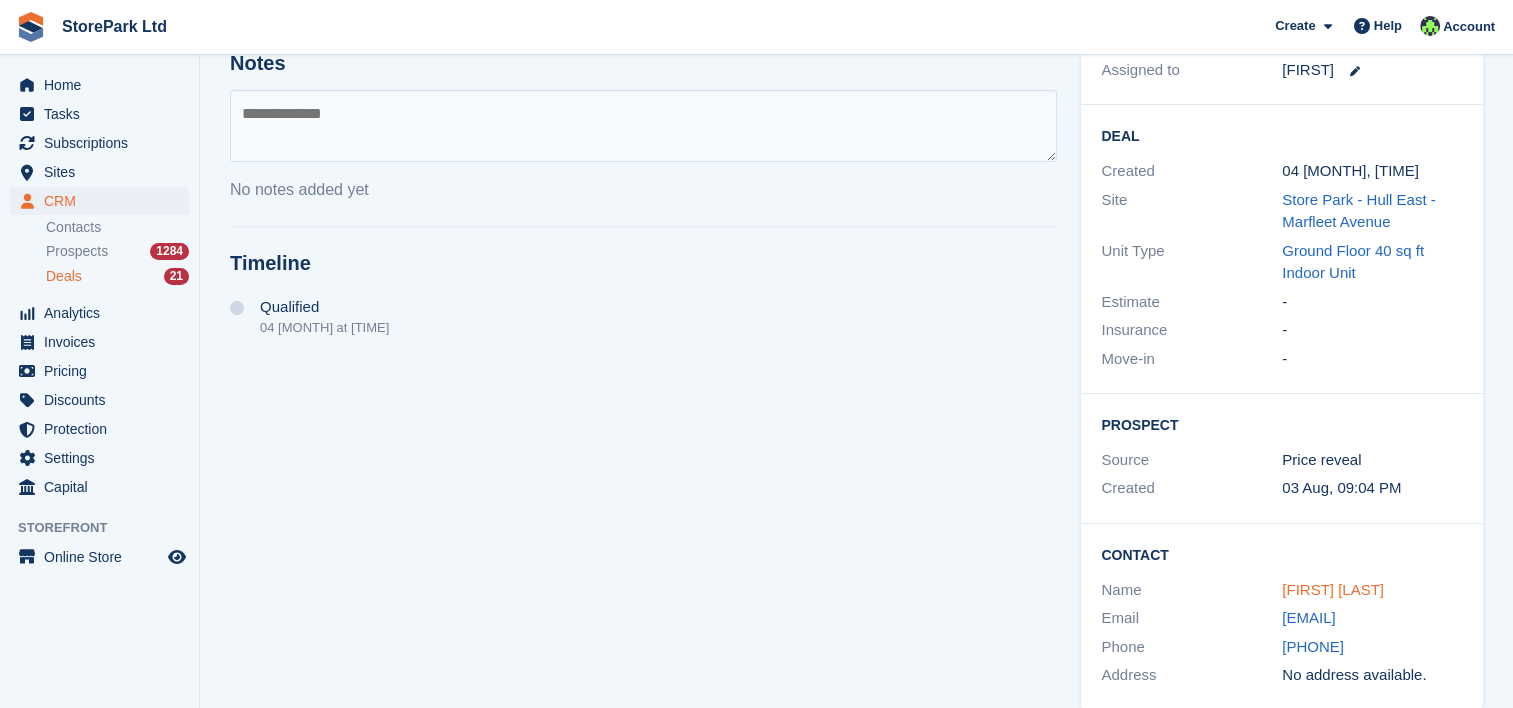 click on "Charlotte Rookyard" at bounding box center [1333, 589] 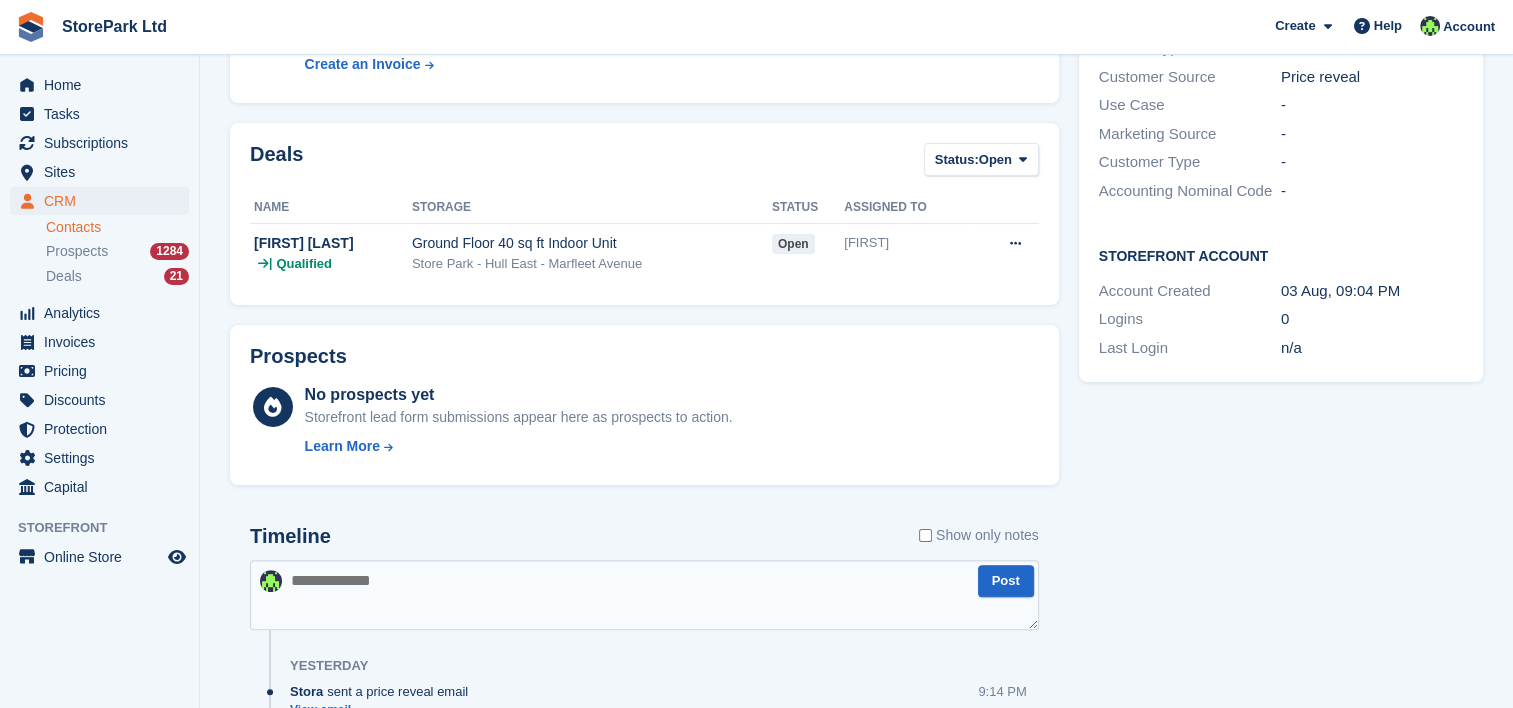 scroll, scrollTop: 564, scrollLeft: 0, axis: vertical 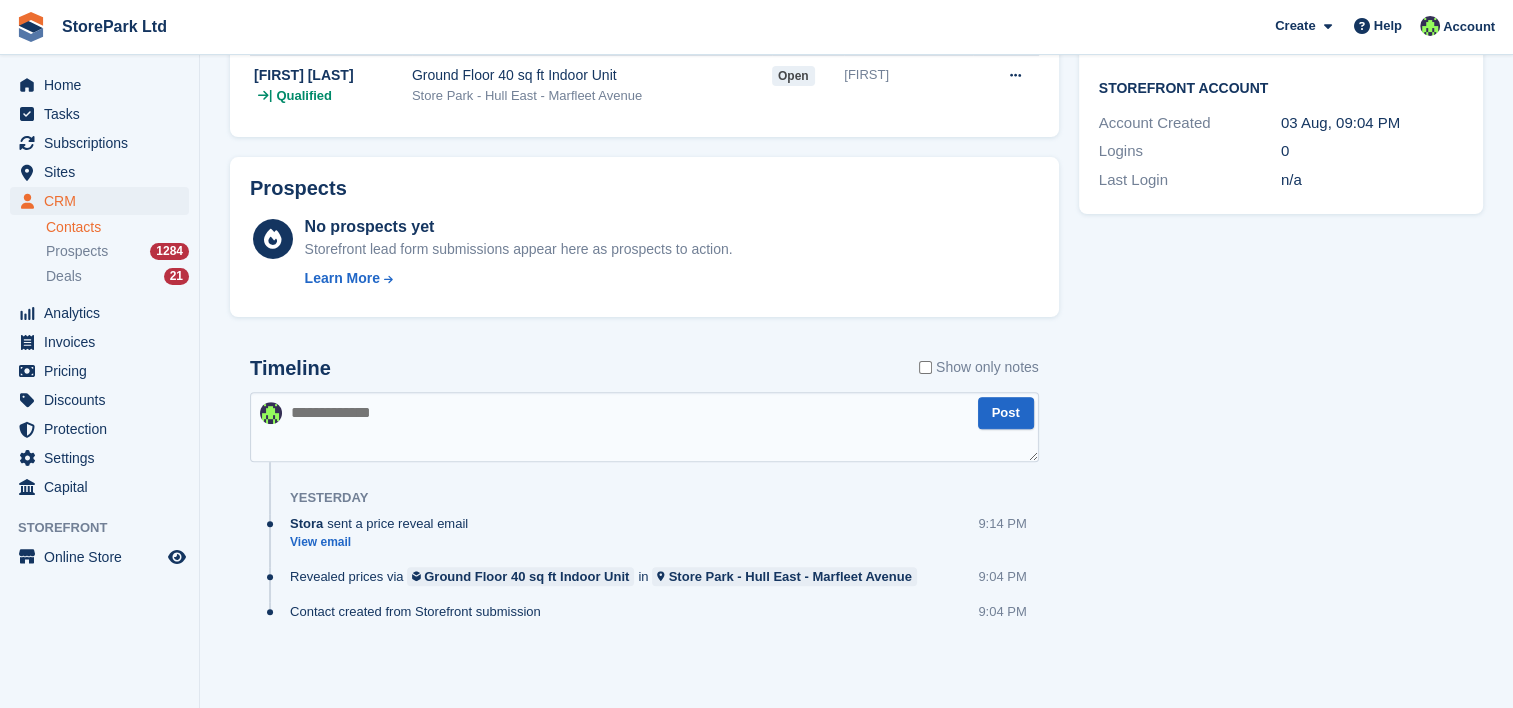 click at bounding box center (644, 427) 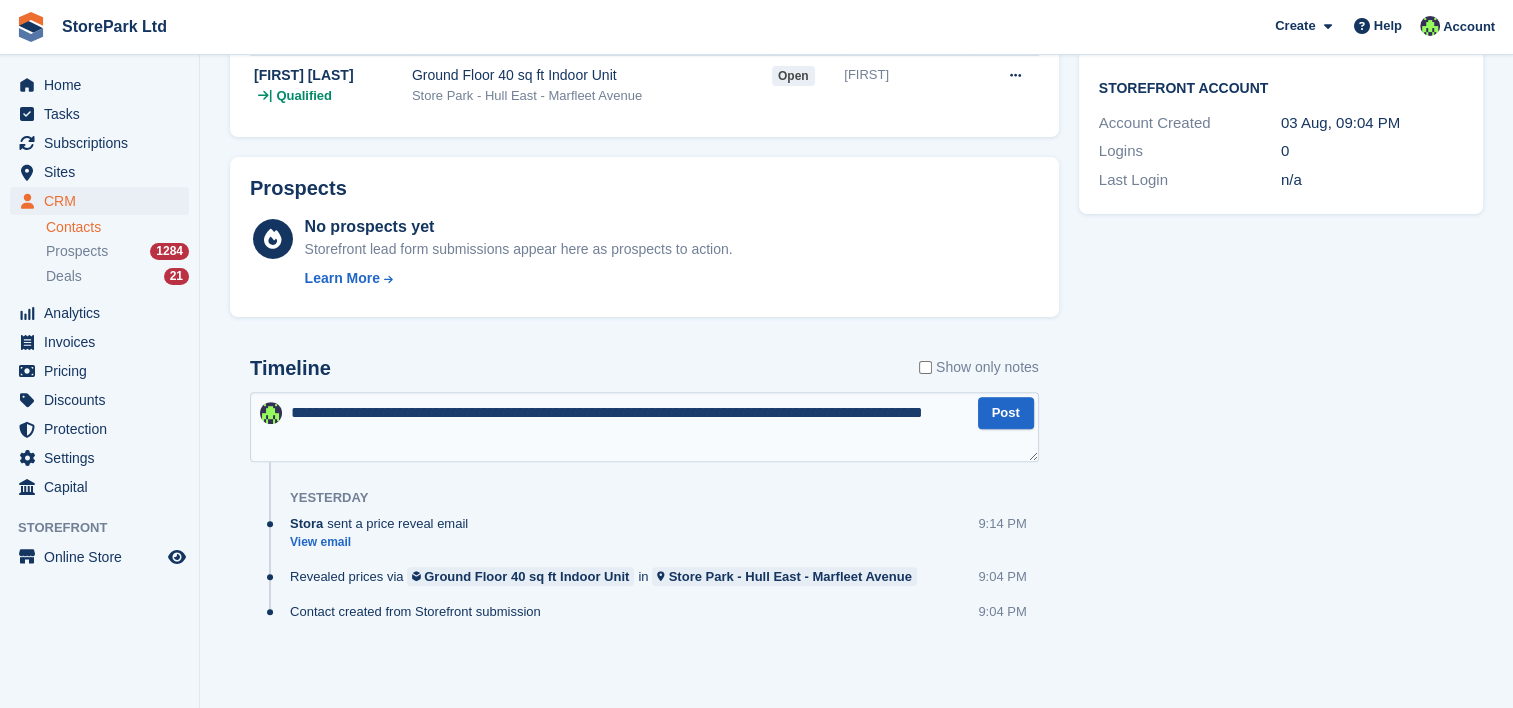type on "**********" 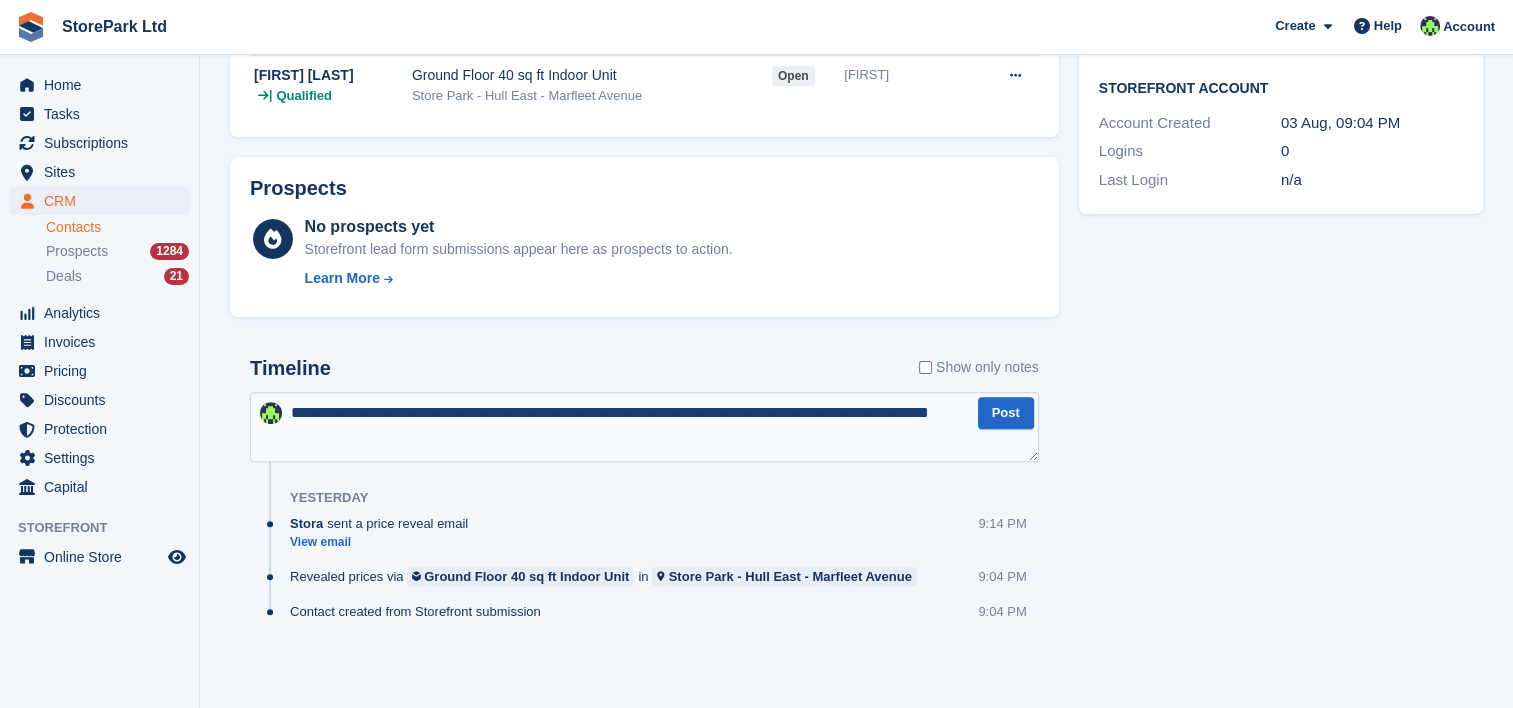 type 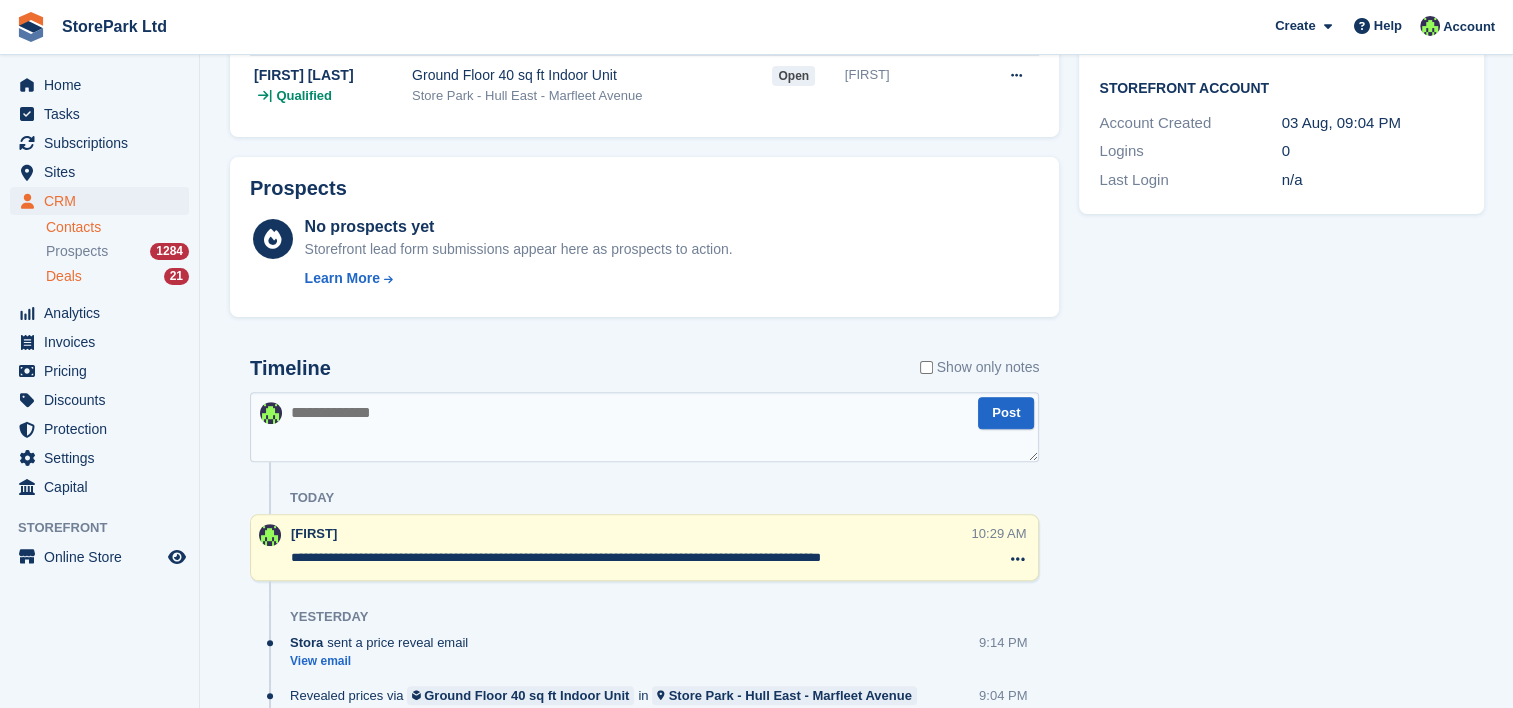 click on "Deals
21" at bounding box center [117, 276] 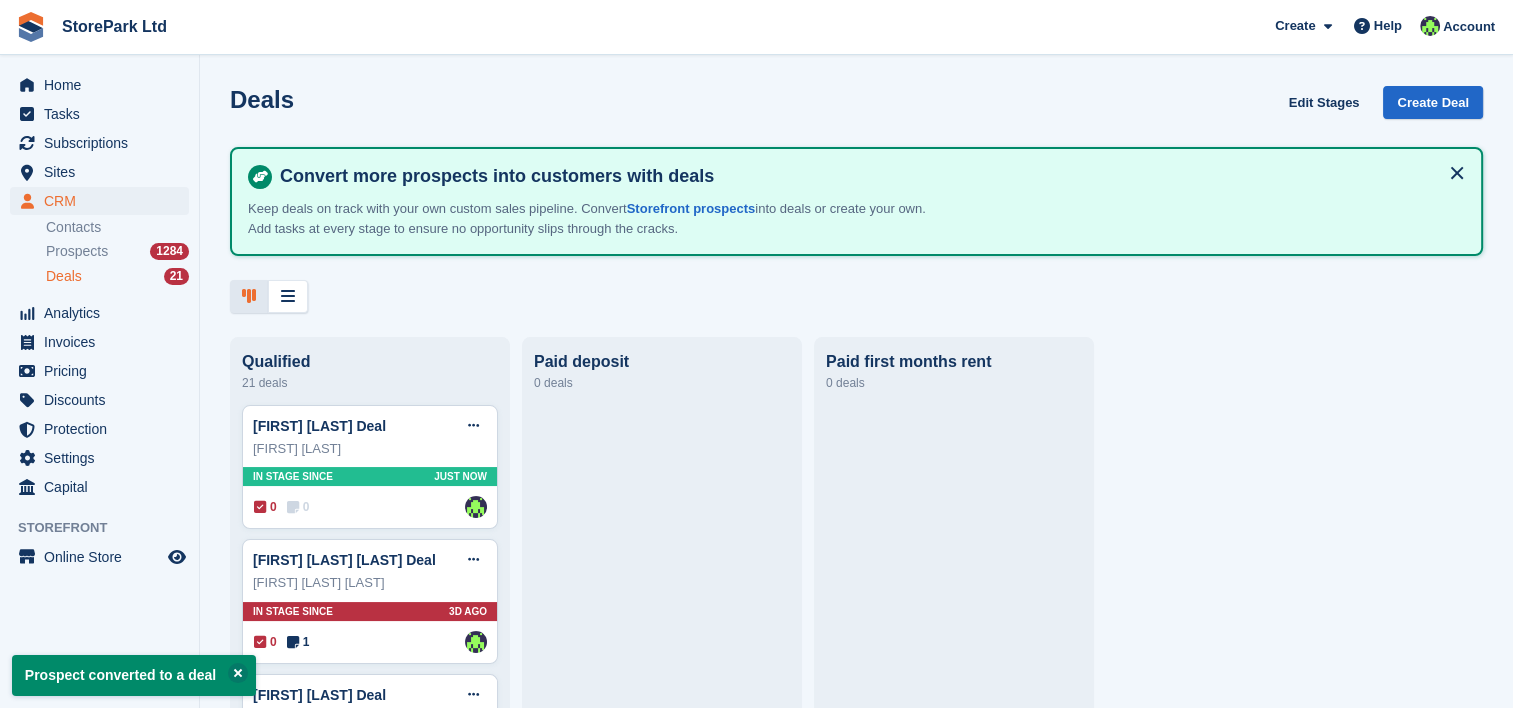 scroll, scrollTop: 0, scrollLeft: 0, axis: both 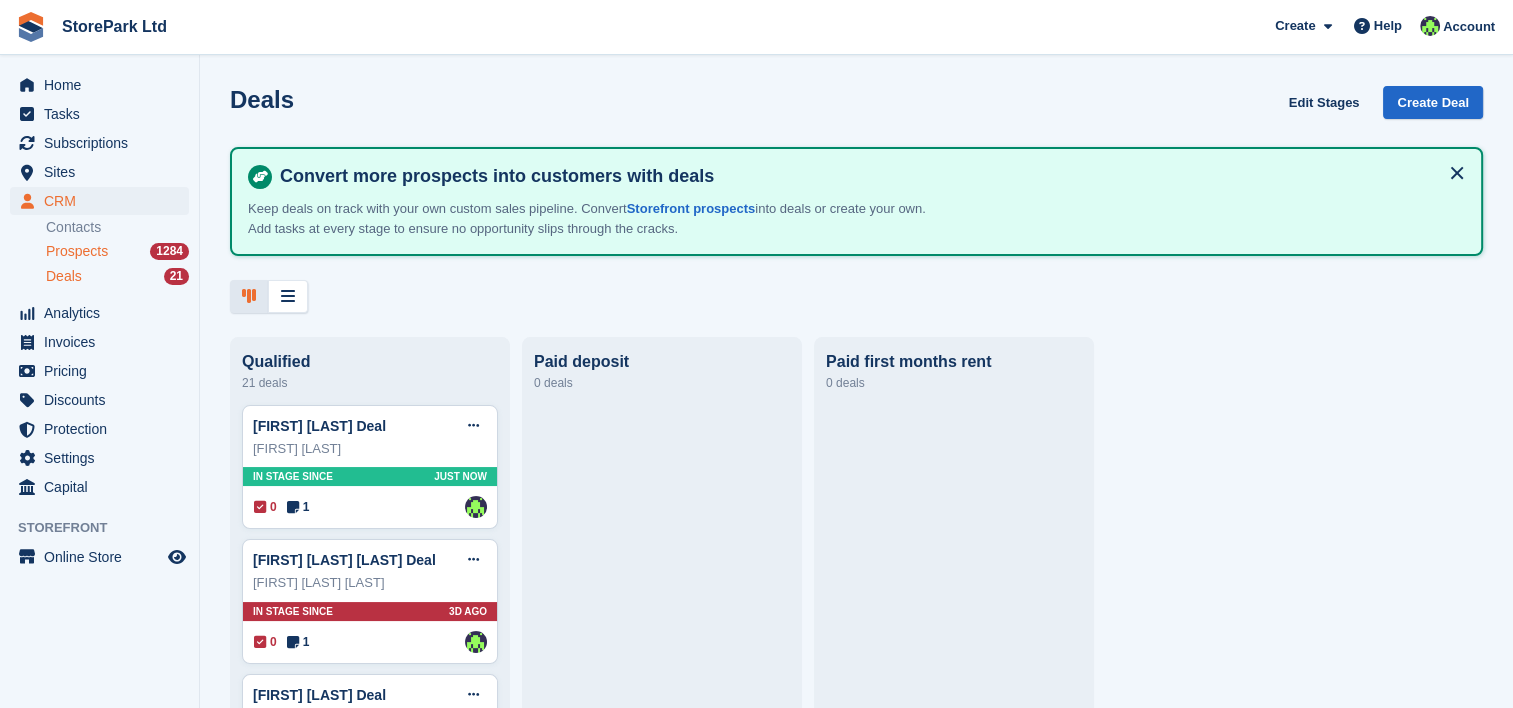 click on "Prospects" at bounding box center (77, 251) 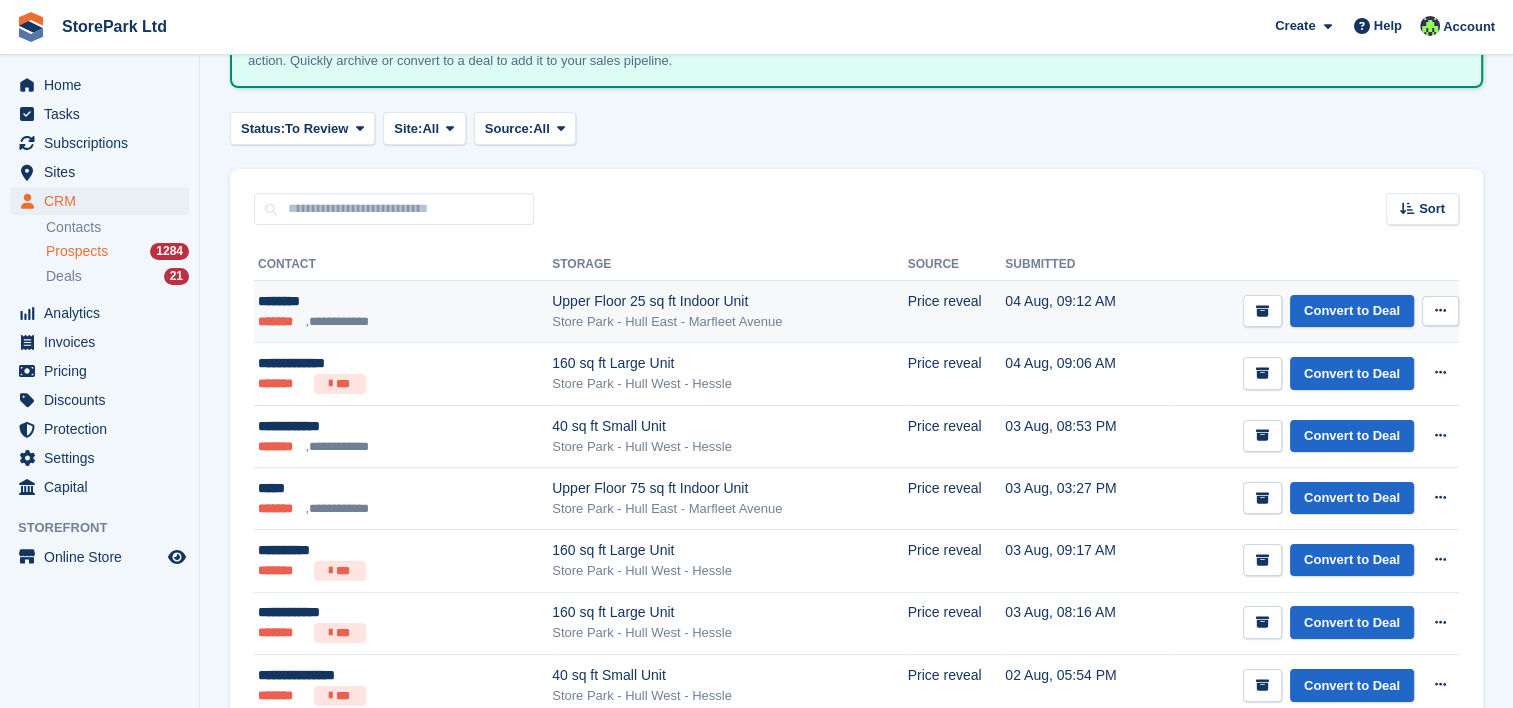 scroll, scrollTop: 170, scrollLeft: 0, axis: vertical 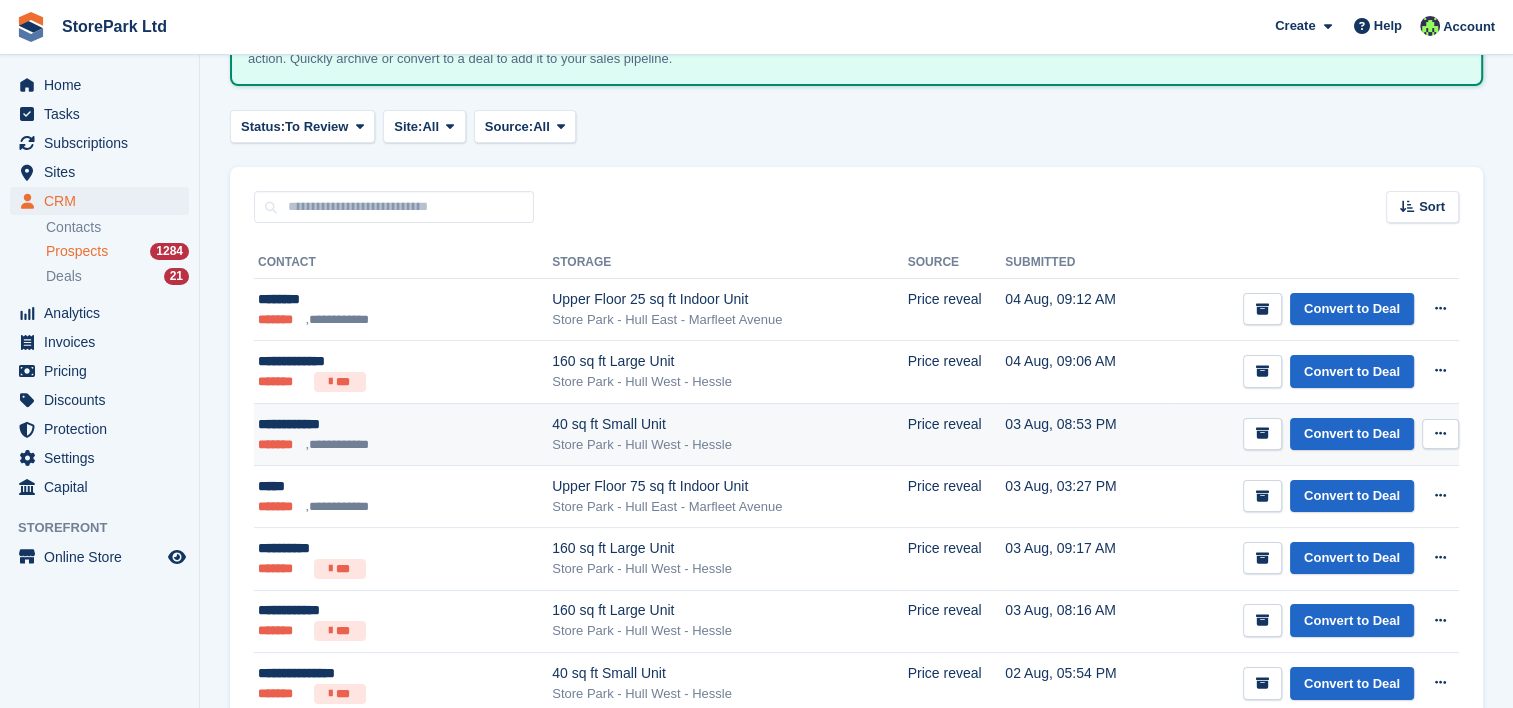 click on "40 sq ft Small Unit" at bounding box center (730, 424) 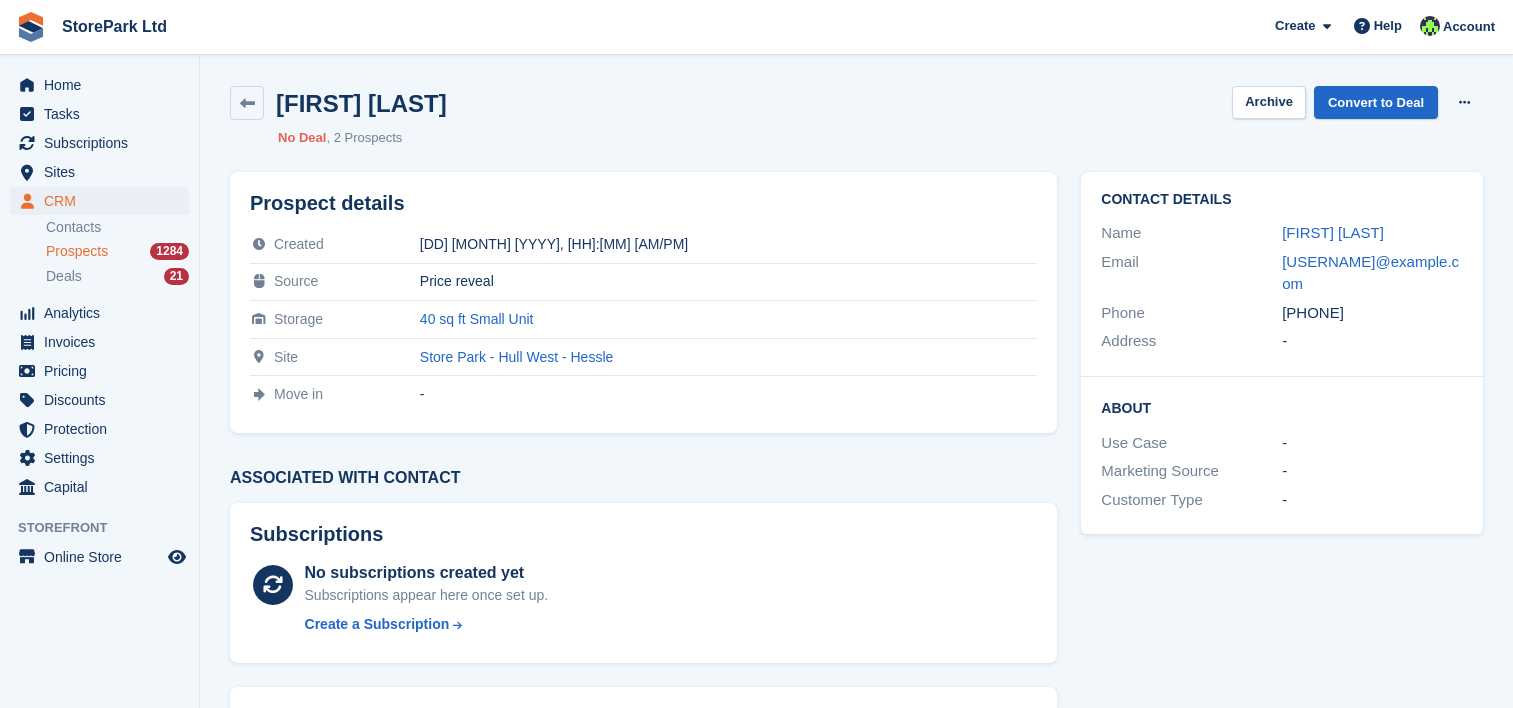 scroll, scrollTop: 0, scrollLeft: 0, axis: both 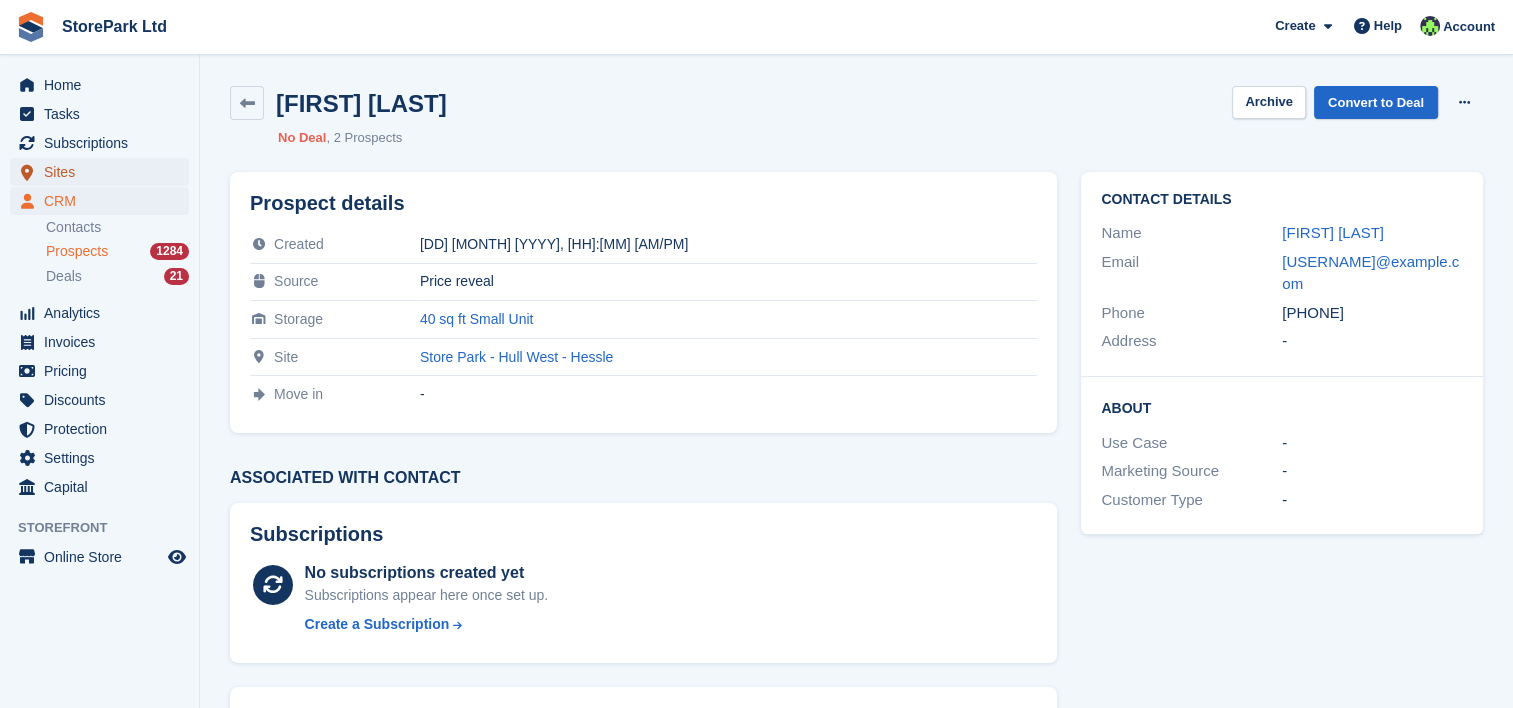 click on "Sites" at bounding box center (104, 172) 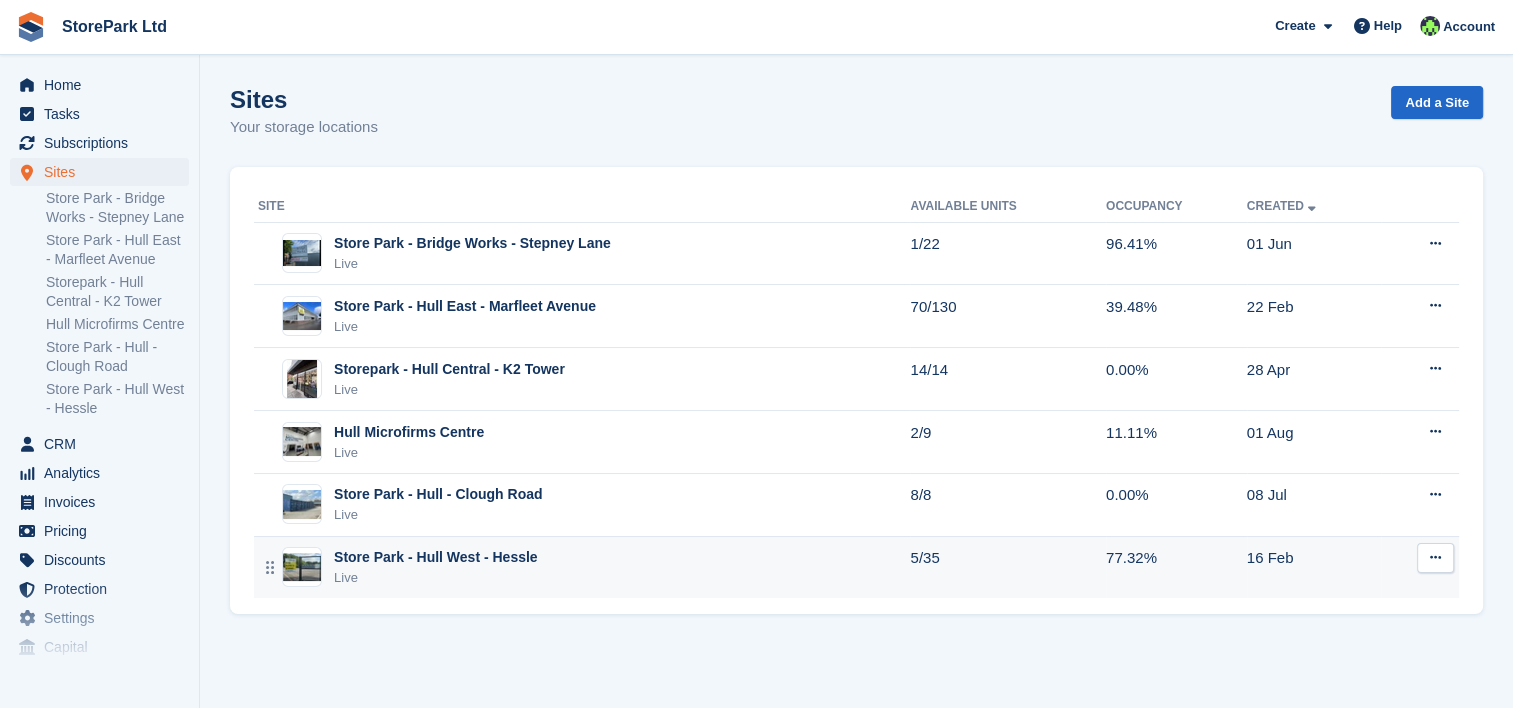 click on "Store Park - Hull West - Hessle
Live" at bounding box center [582, 567] 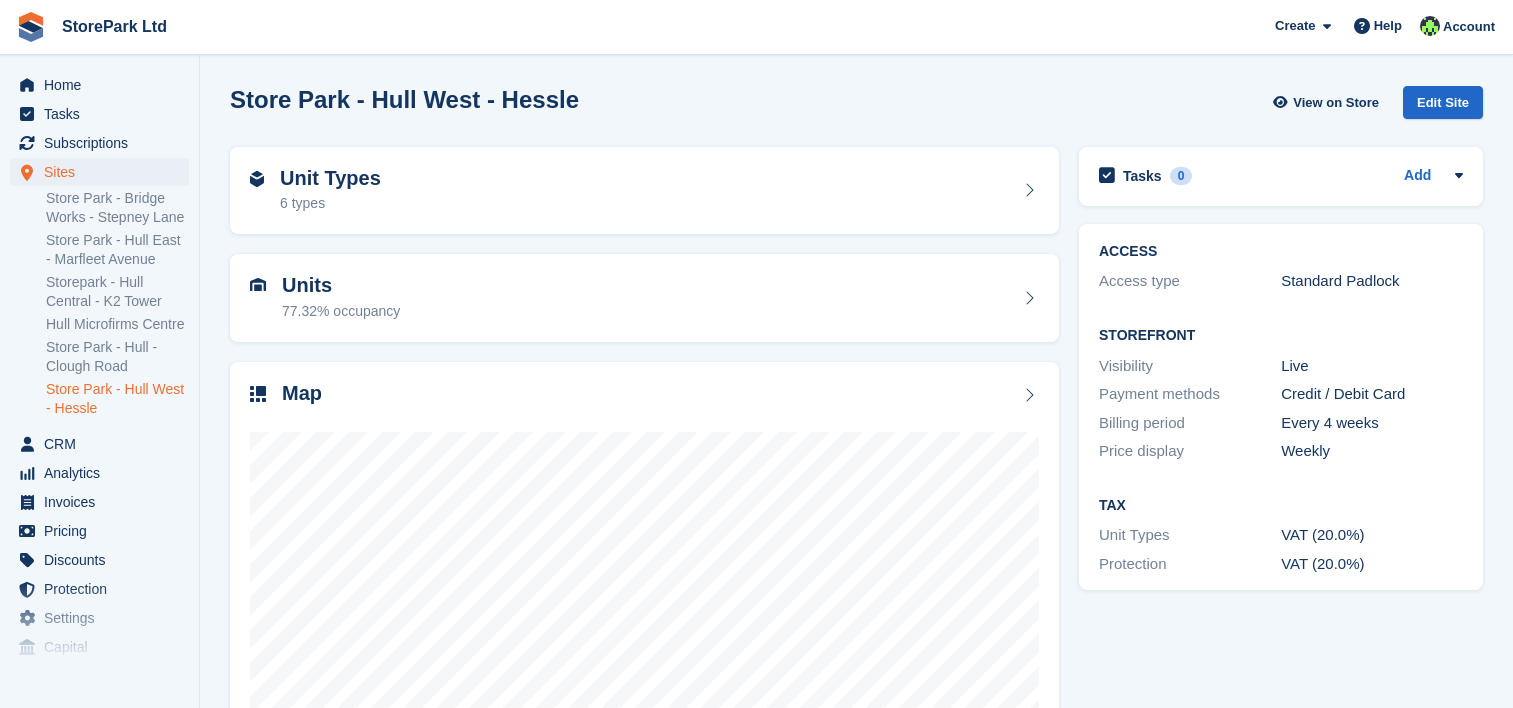 scroll, scrollTop: 0, scrollLeft: 0, axis: both 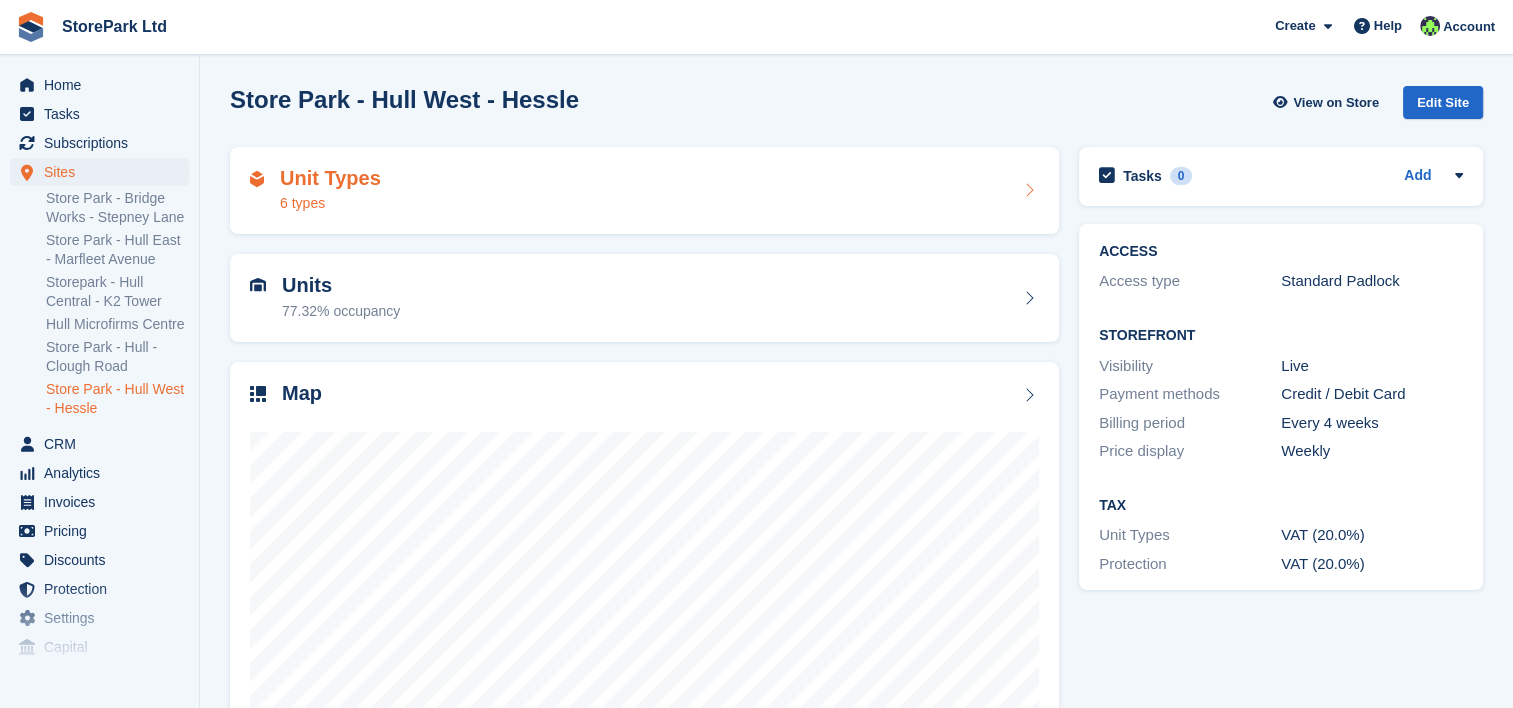 click on "Unit Types
6 types" at bounding box center [644, 191] 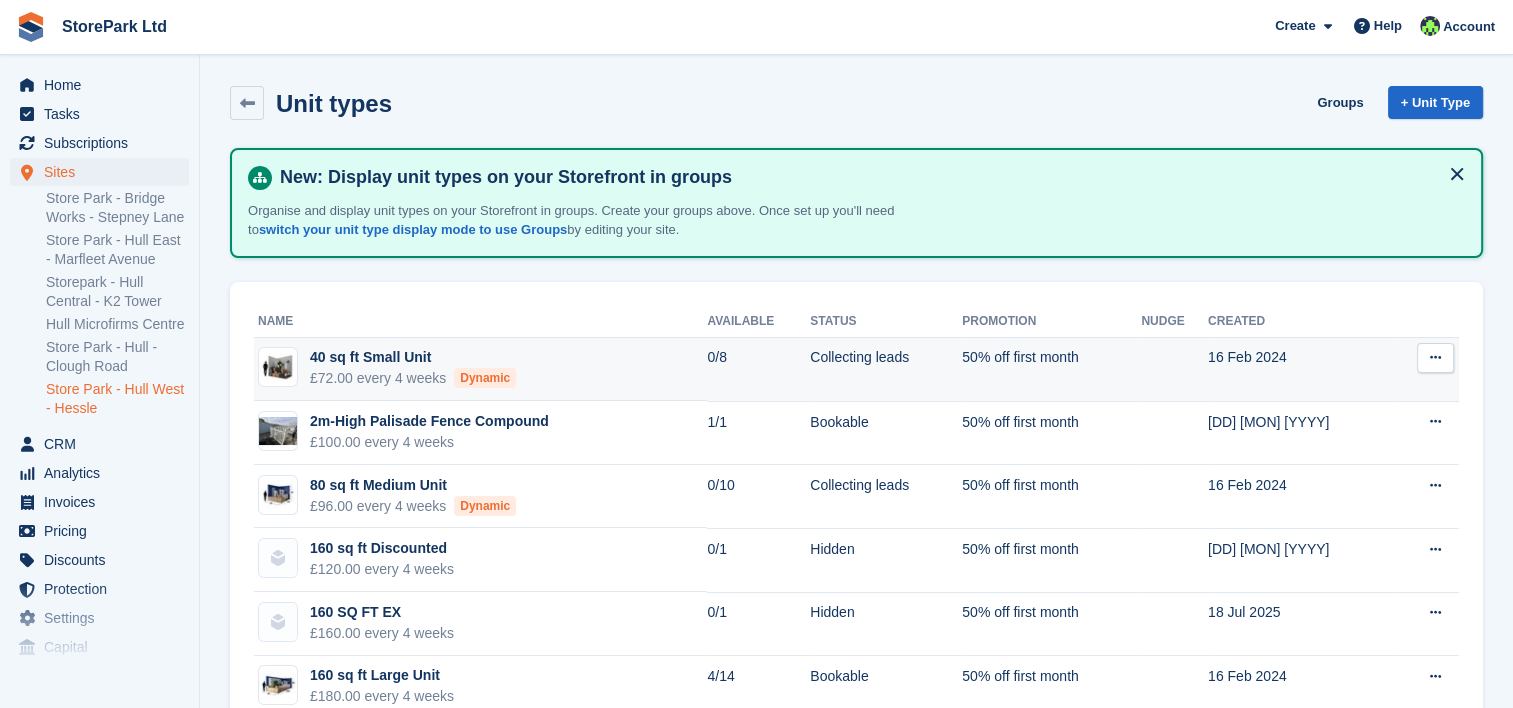 scroll, scrollTop: 54, scrollLeft: 0, axis: vertical 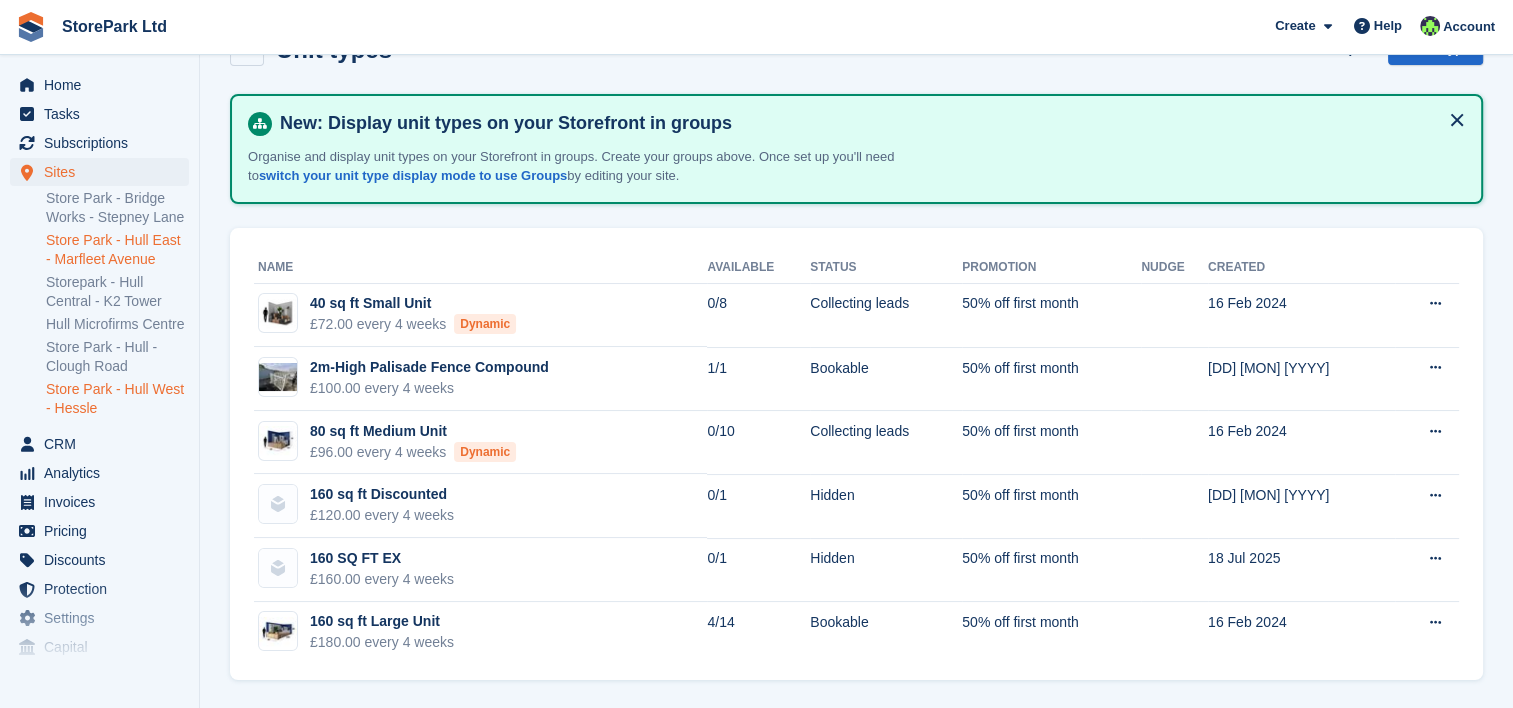 click on "Store Park - Hull East - Marfleet Avenue" at bounding box center [117, 250] 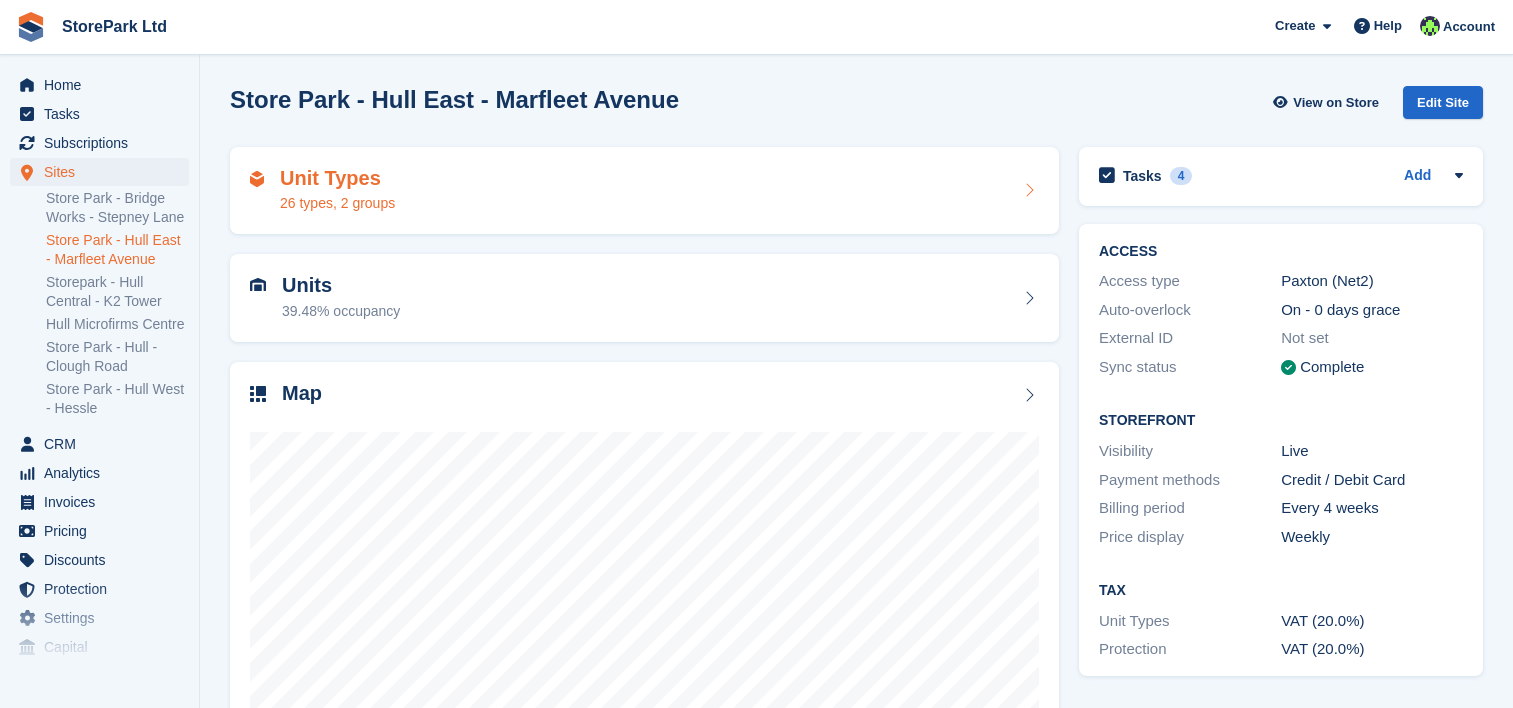 scroll, scrollTop: 0, scrollLeft: 0, axis: both 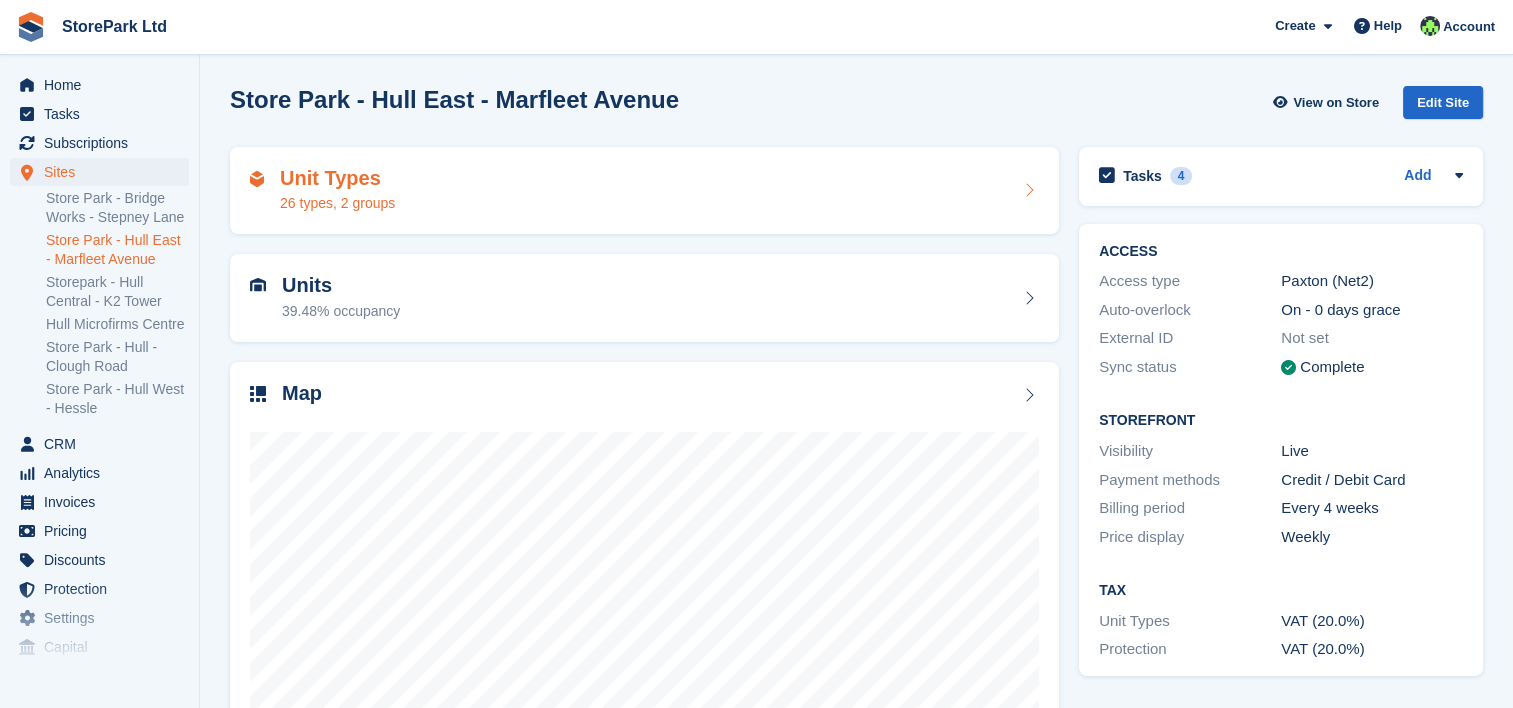 click on "26 types, 2 groups" at bounding box center [337, 203] 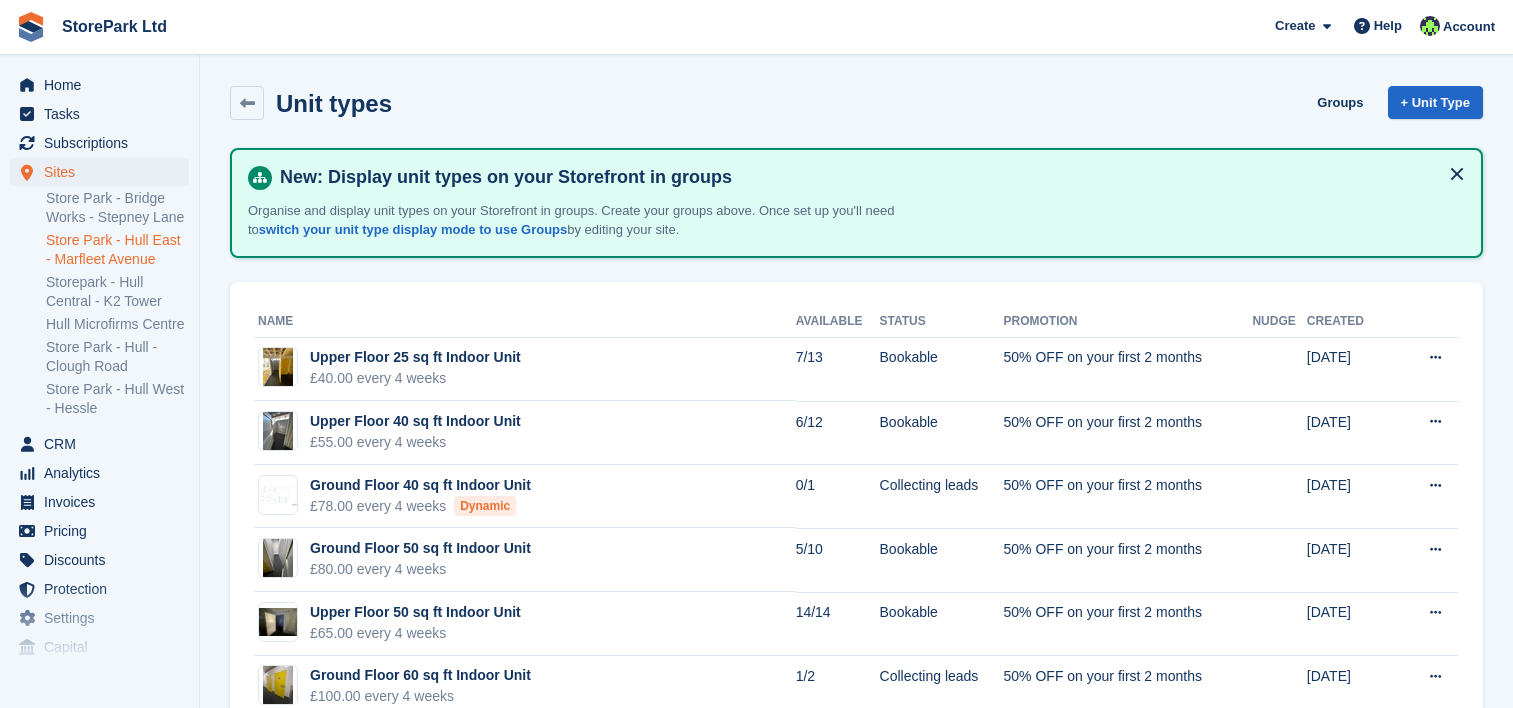 scroll, scrollTop: 0, scrollLeft: 0, axis: both 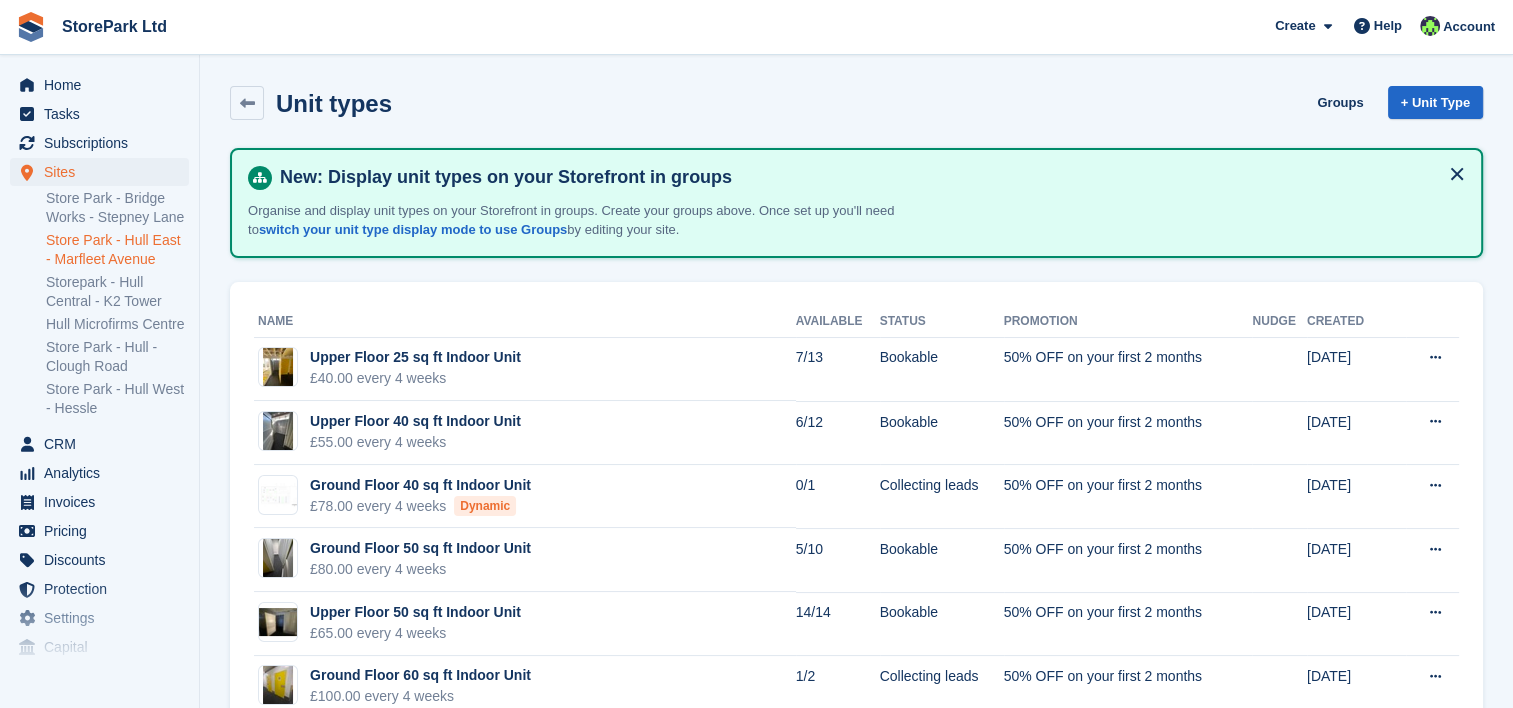 click on "New: Display unit types on your Storefront in groups" at bounding box center [868, 177] 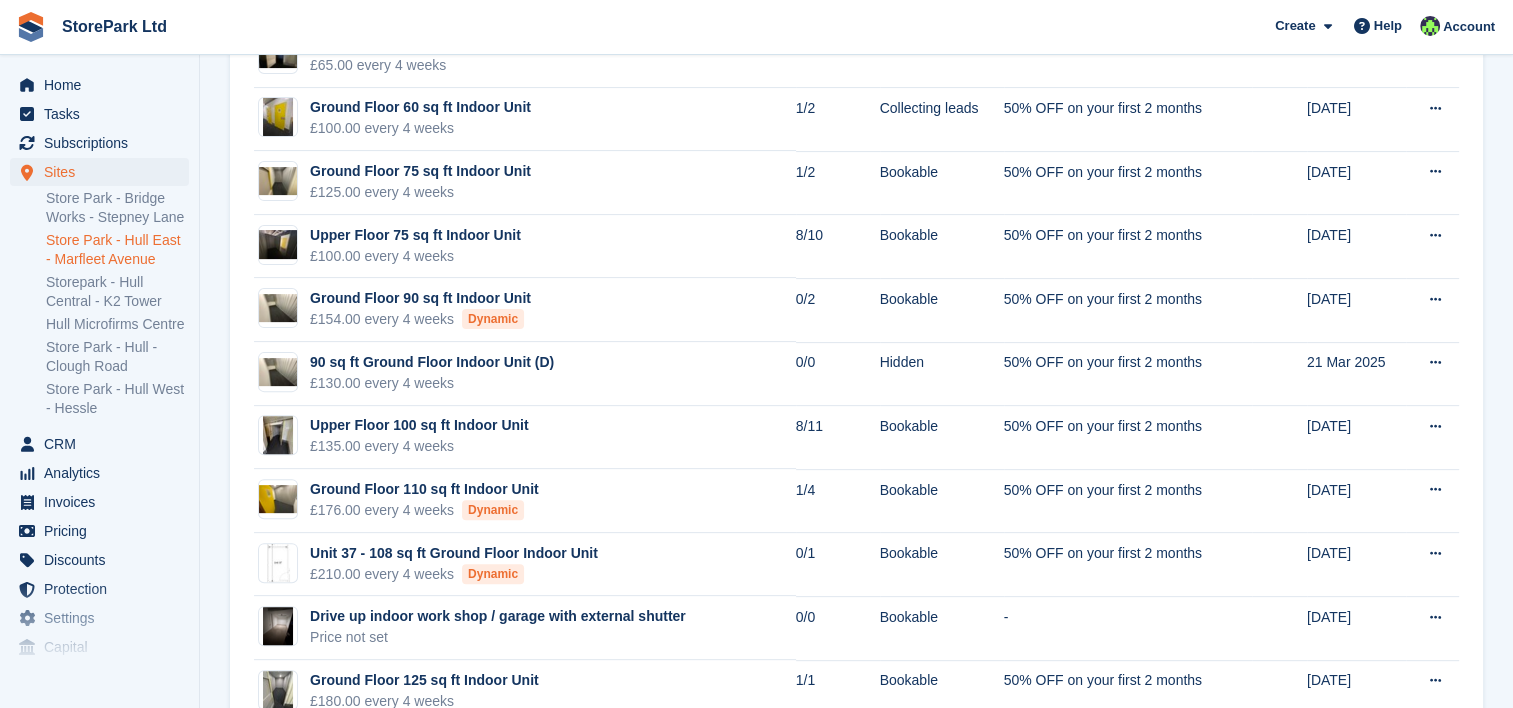 scroll, scrollTop: 583, scrollLeft: 0, axis: vertical 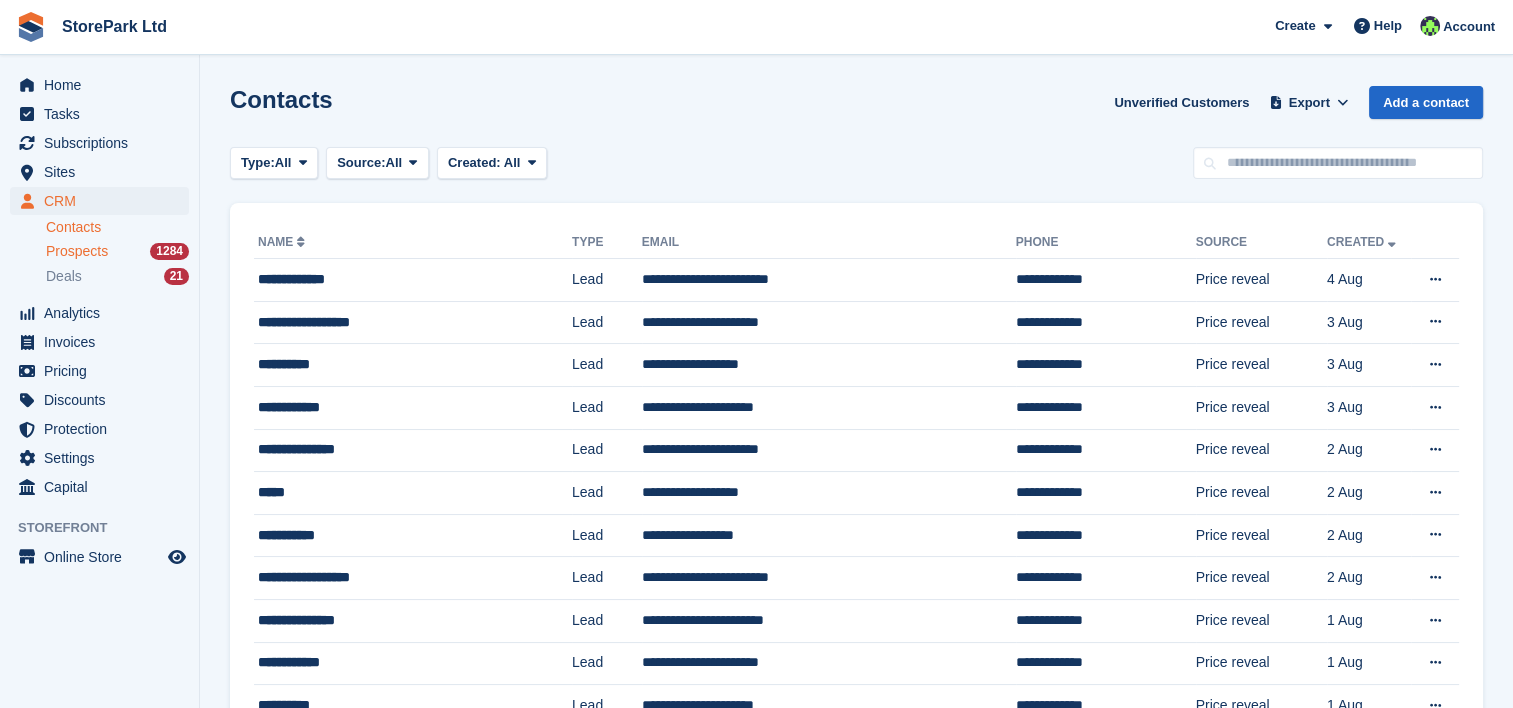 click on "Prospects" at bounding box center [77, 251] 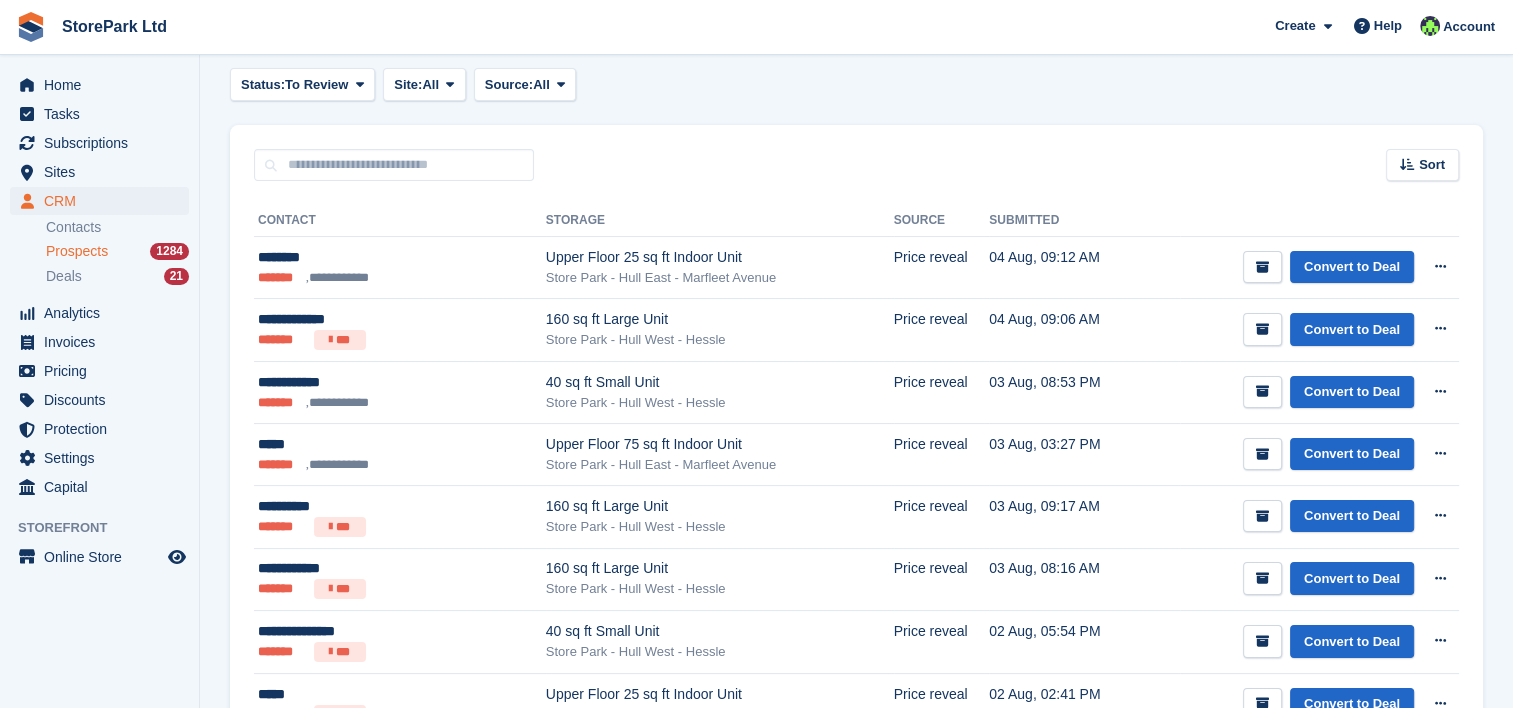 scroll, scrollTop: 212, scrollLeft: 0, axis: vertical 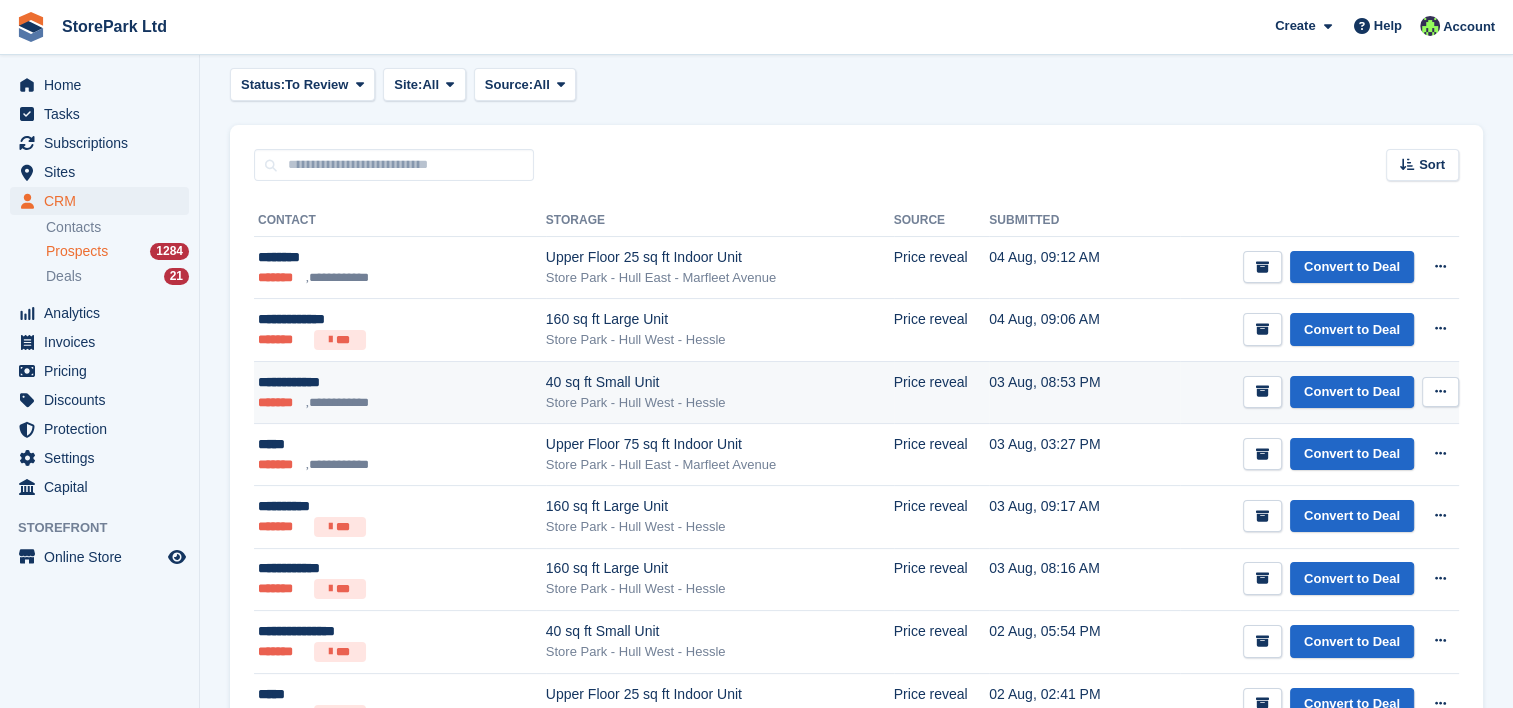 click on "**********" at bounding box center [369, 403] 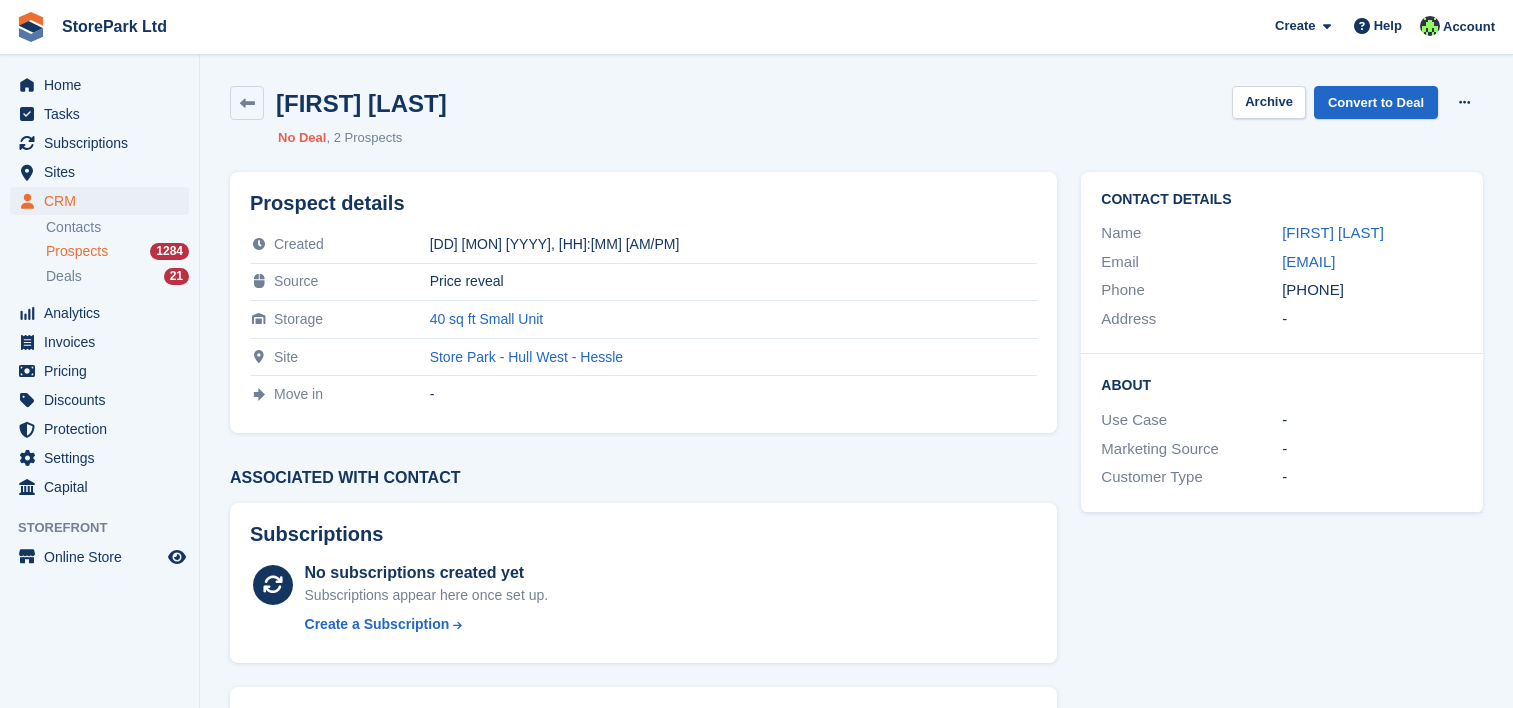 scroll, scrollTop: 0, scrollLeft: 0, axis: both 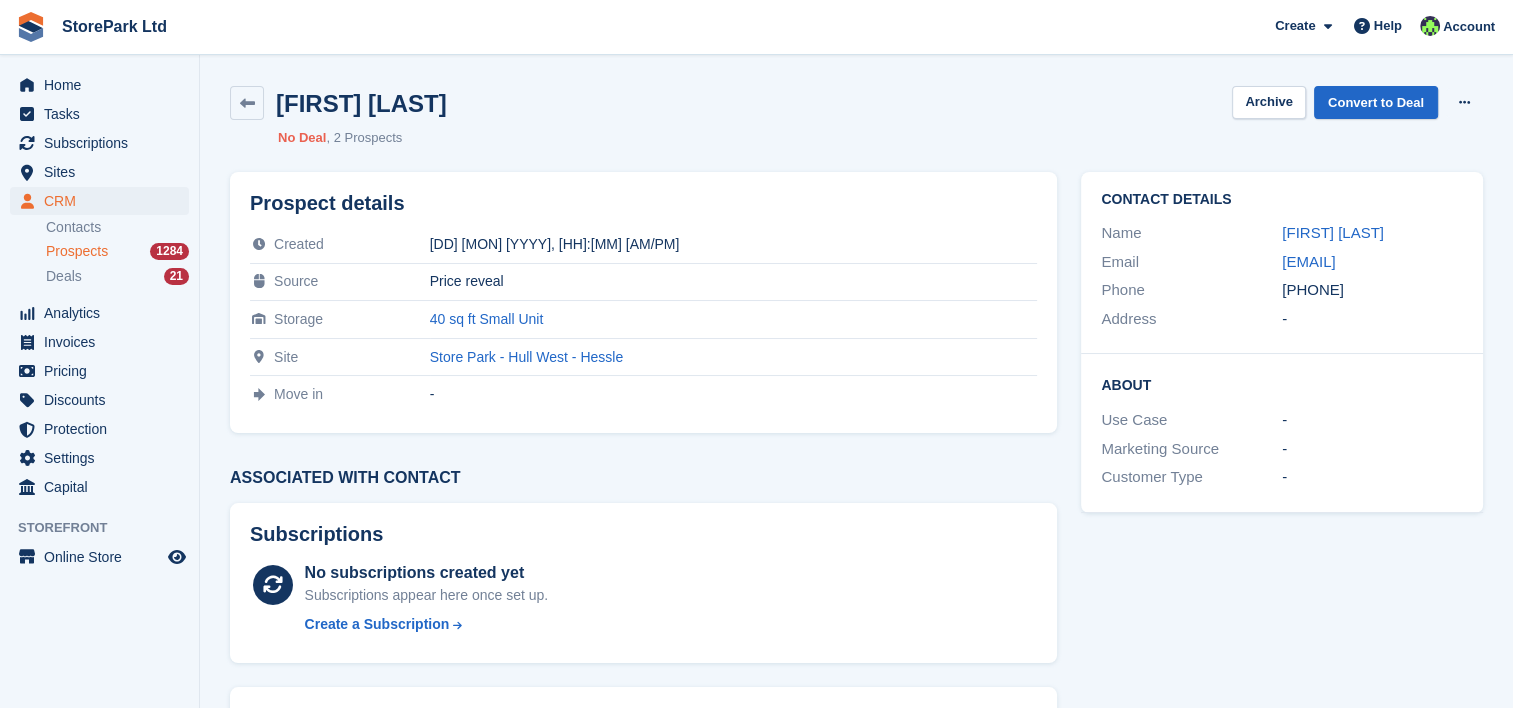 click on "Prospects" at bounding box center (77, 251) 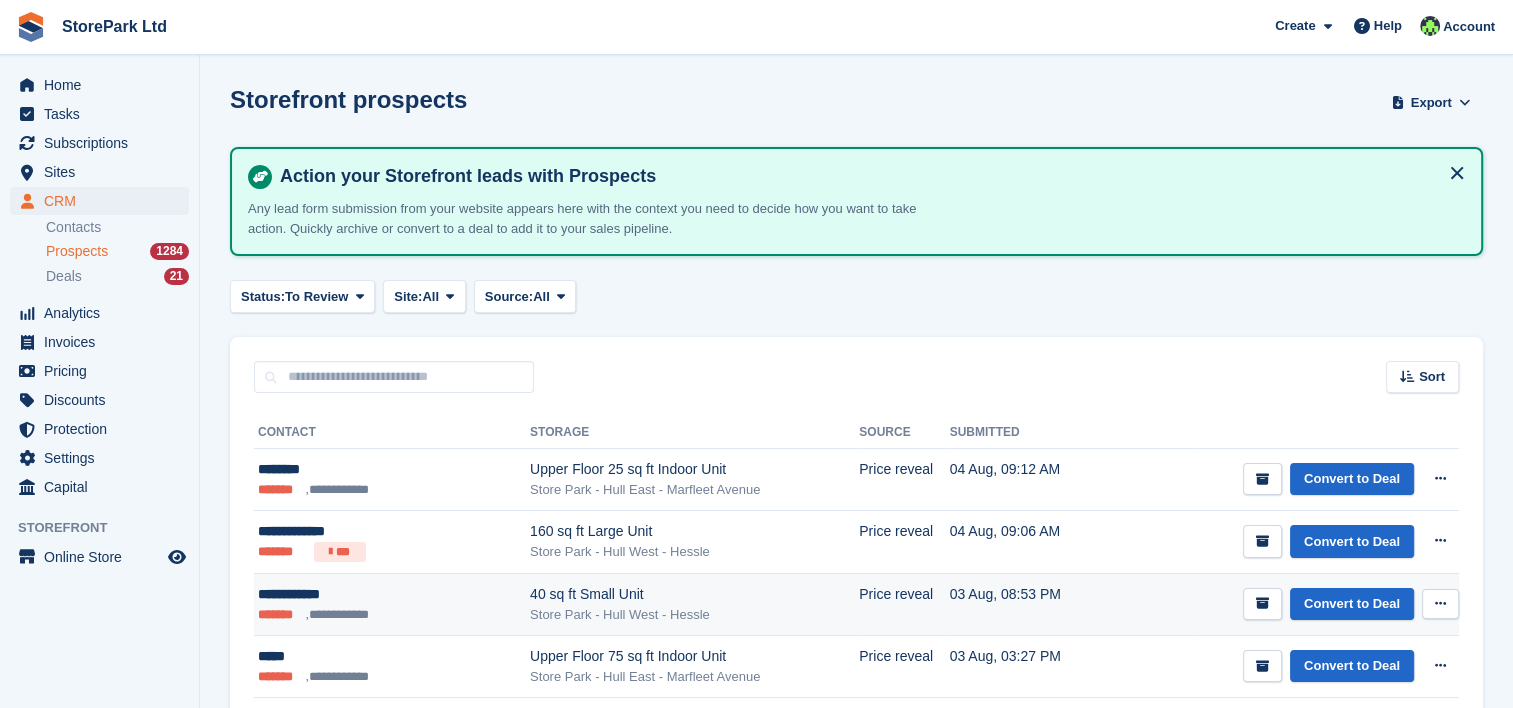 click on "**********" at bounding box center (342, 615) 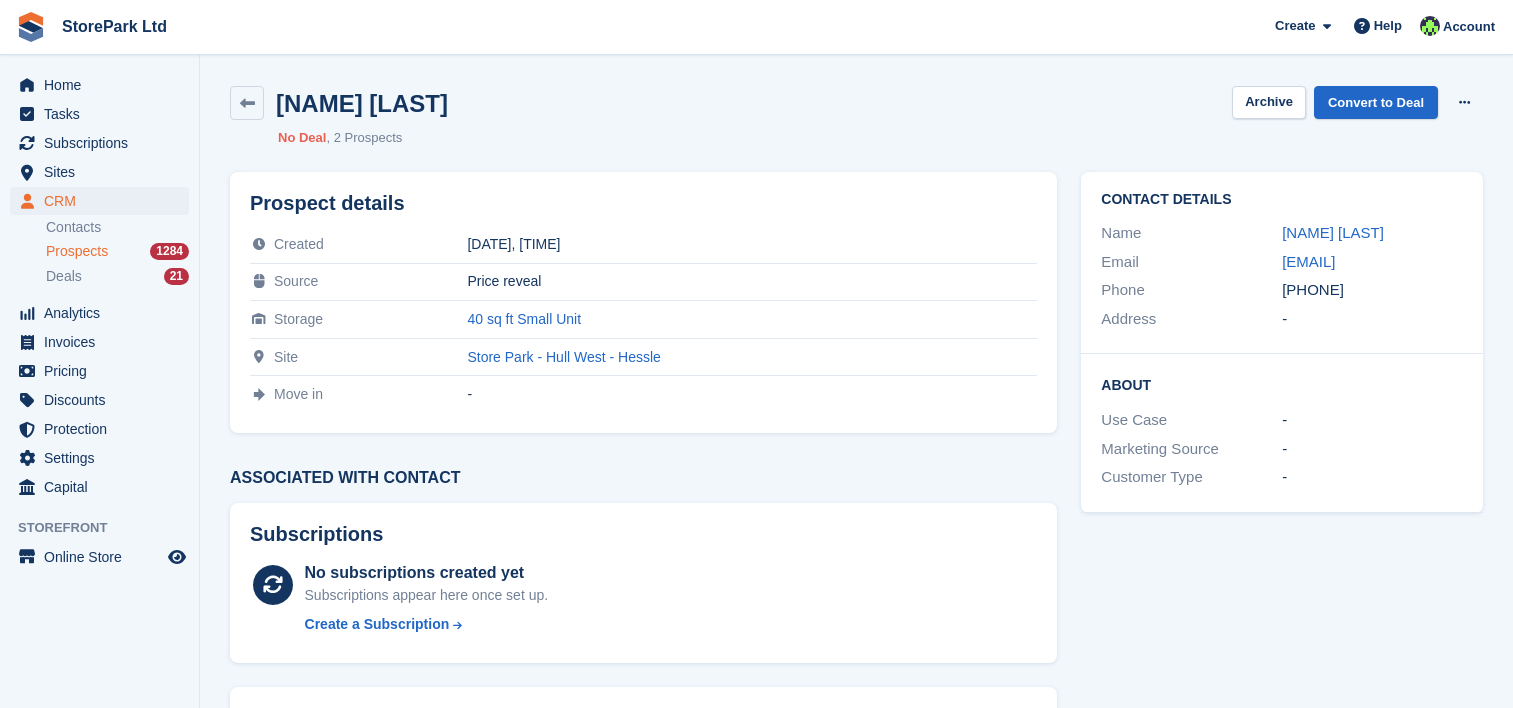 scroll, scrollTop: 0, scrollLeft: 0, axis: both 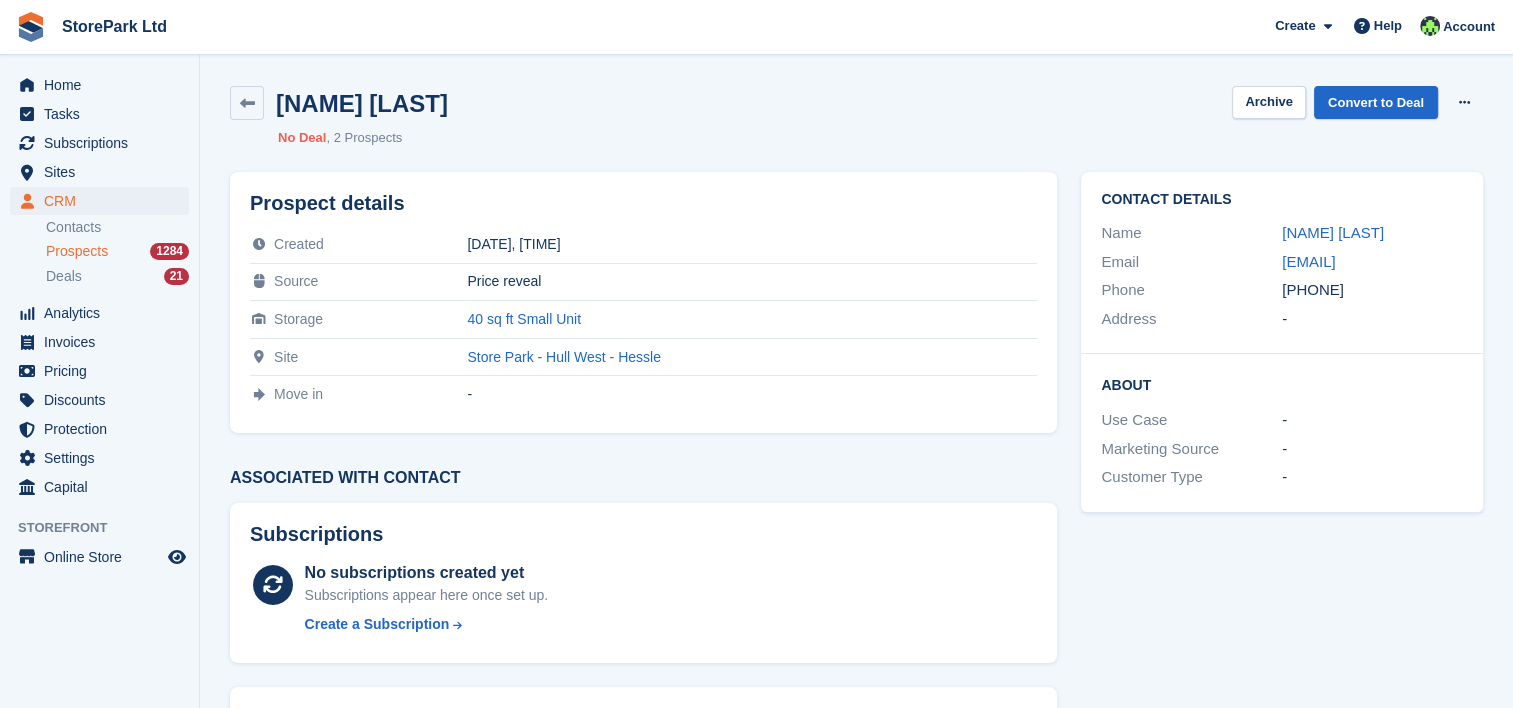 click on "Name
[NAME] [LAST]" at bounding box center [1282, 233] 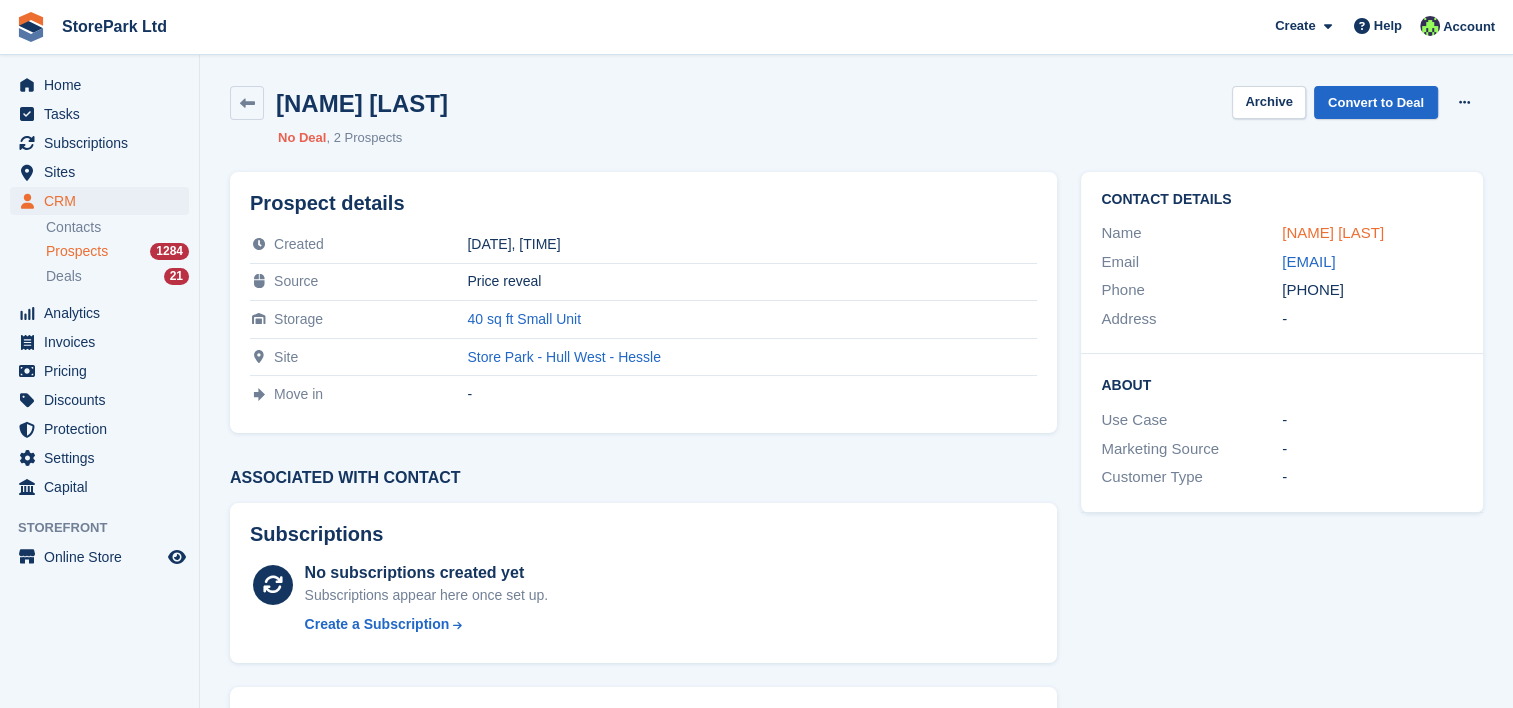 click on "Marc Whincup" at bounding box center (1333, 232) 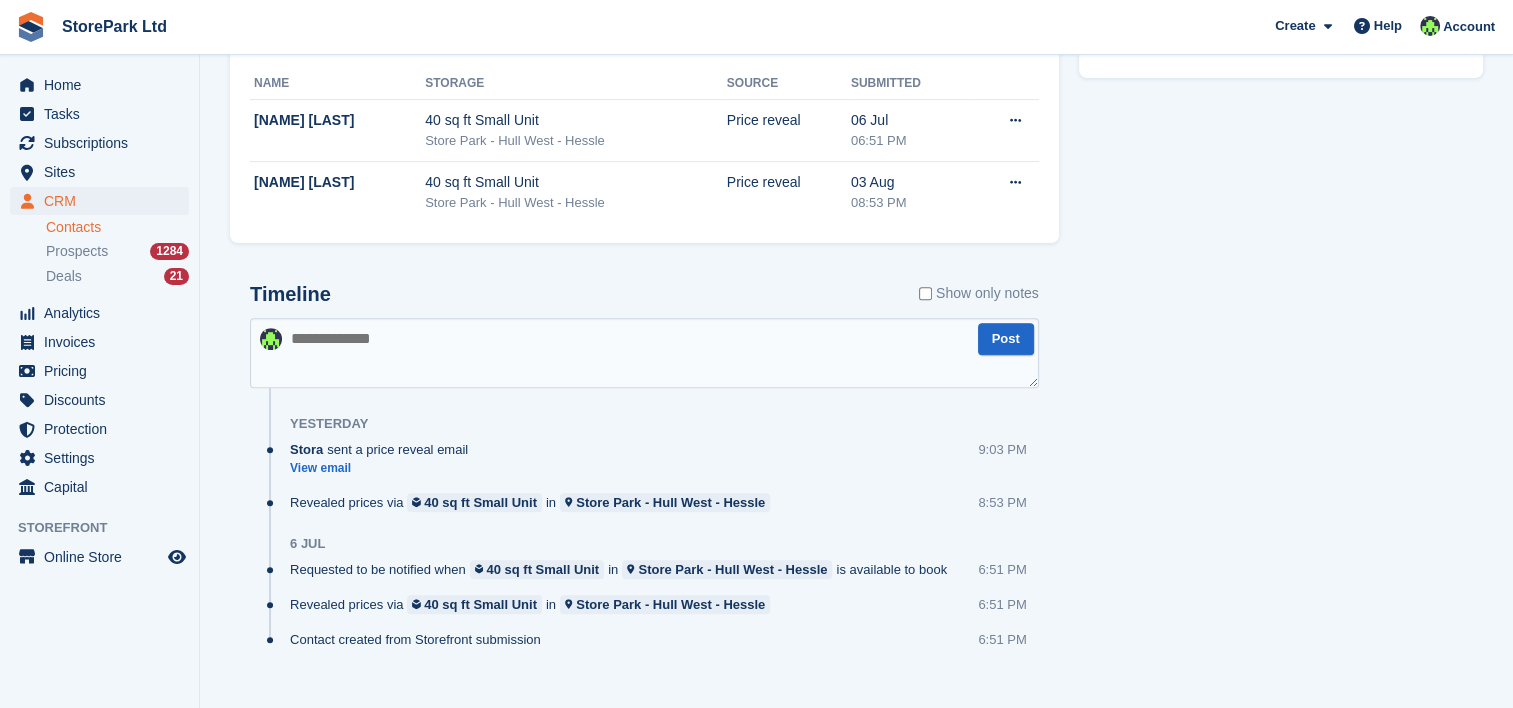 scroll, scrollTop: 700, scrollLeft: 0, axis: vertical 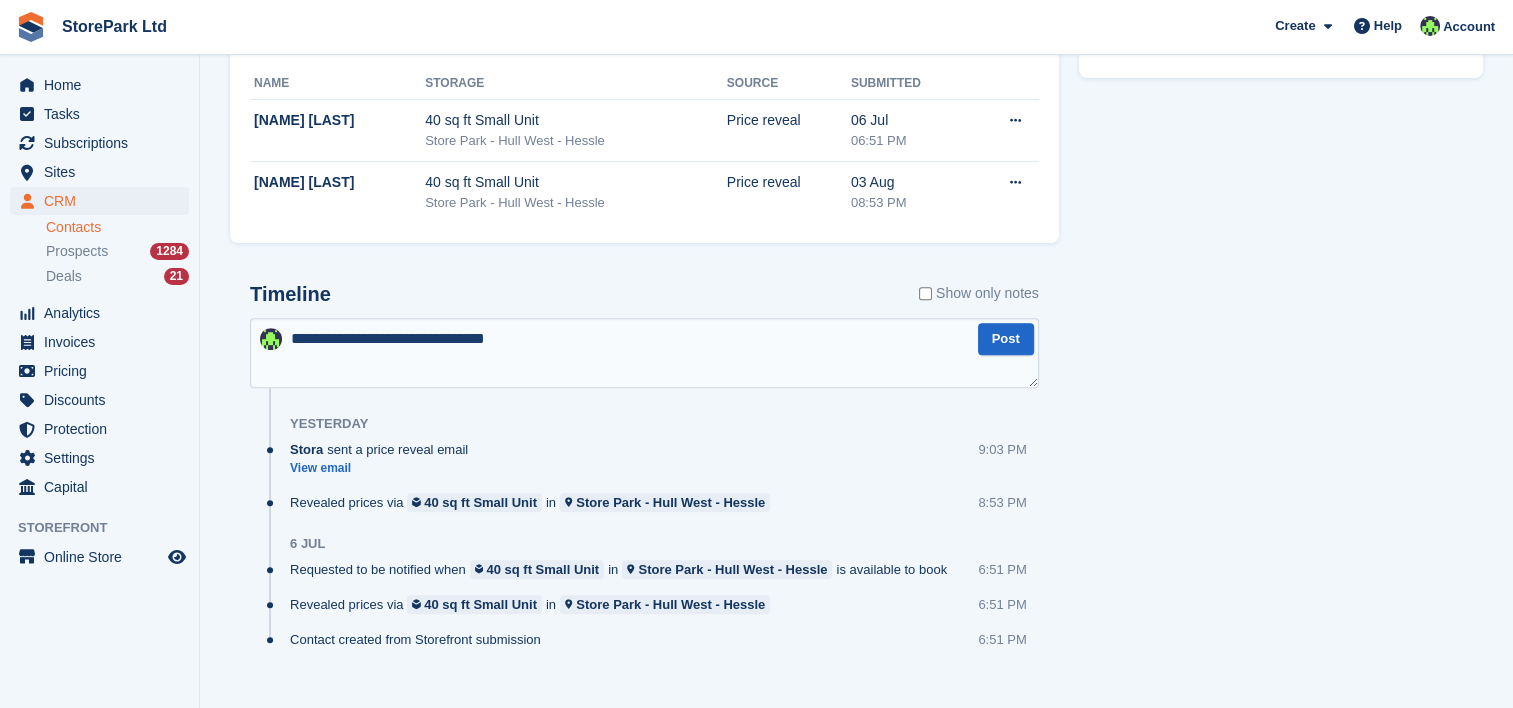 type on "**********" 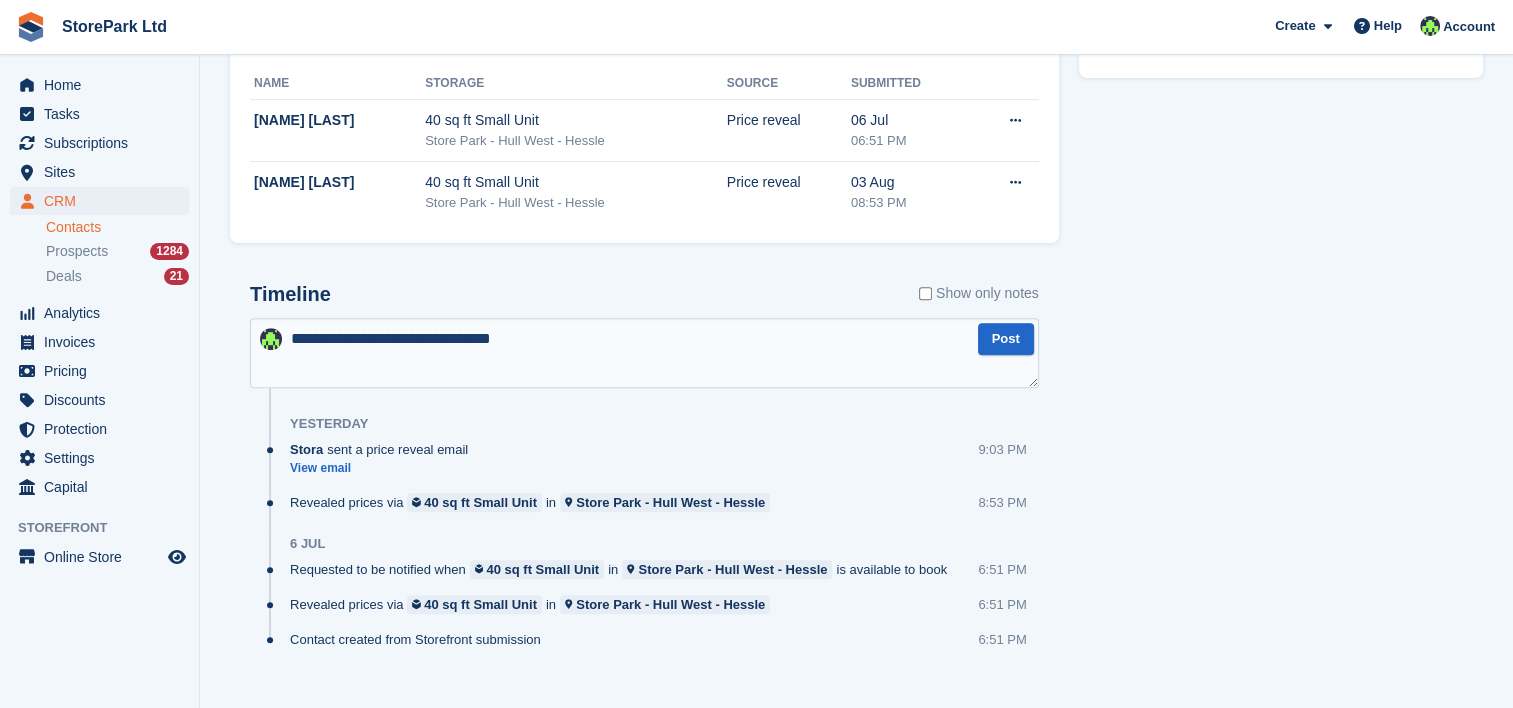 type 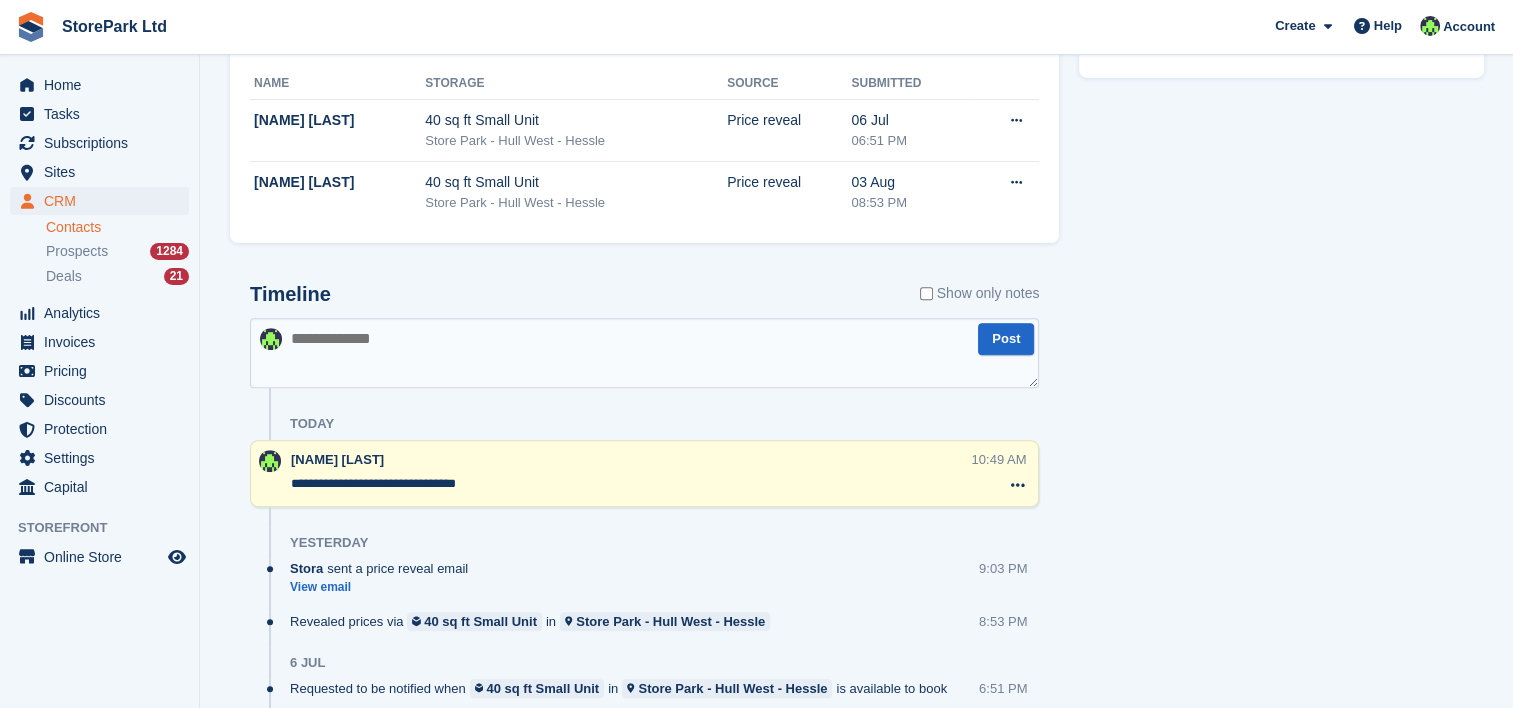click on "Contacts
Prospects
1284
Deals
21" at bounding box center (122, 252) 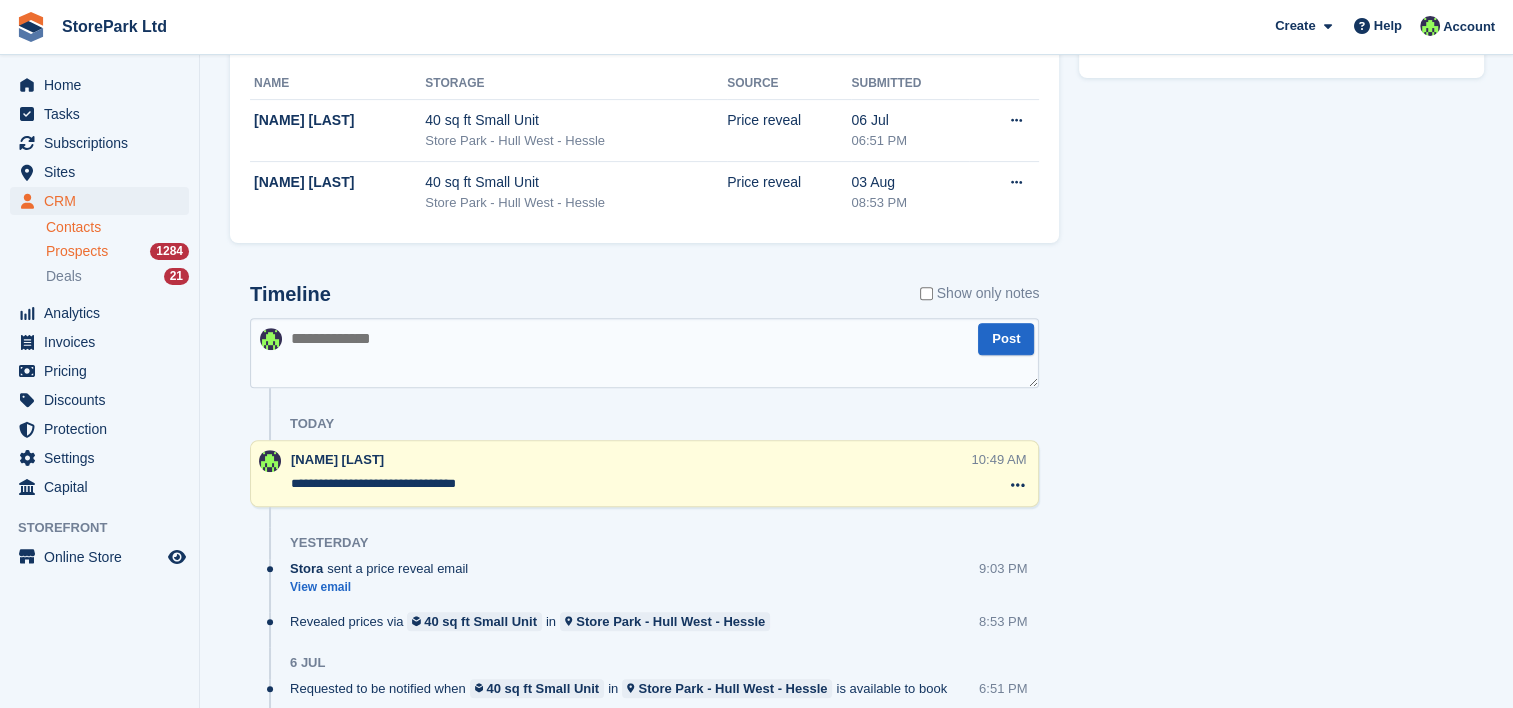 click on "Prospects" at bounding box center [77, 251] 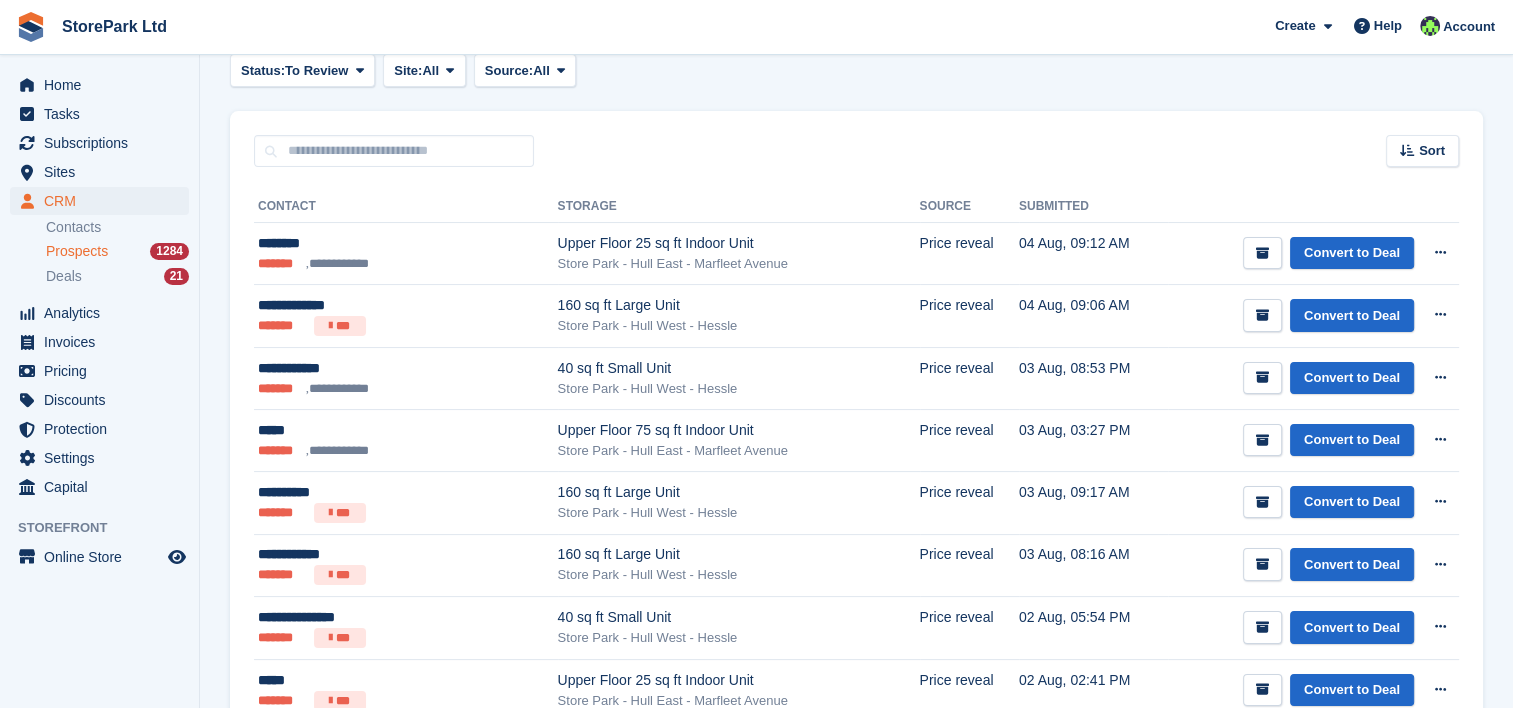 scroll, scrollTop: 227, scrollLeft: 0, axis: vertical 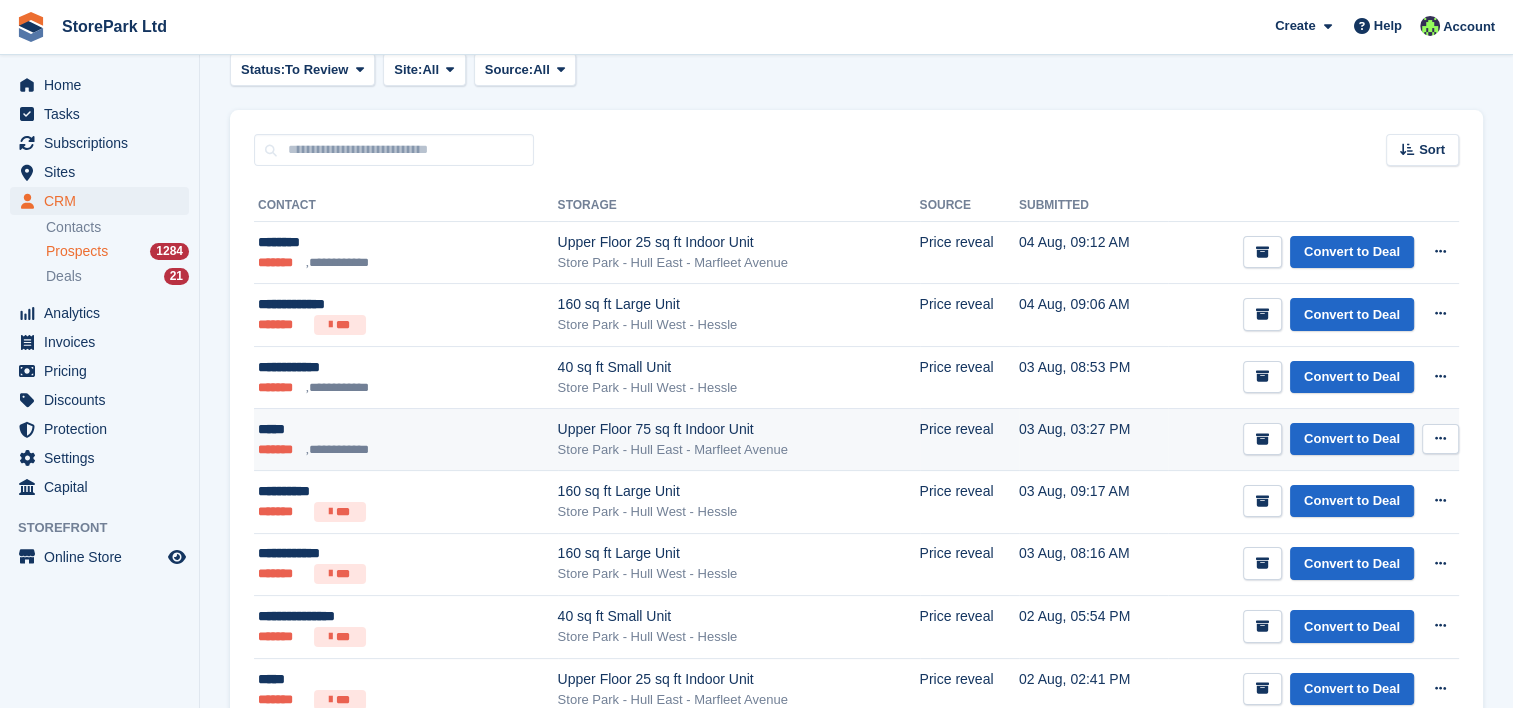 click on "*****" at bounding box center (369, 429) 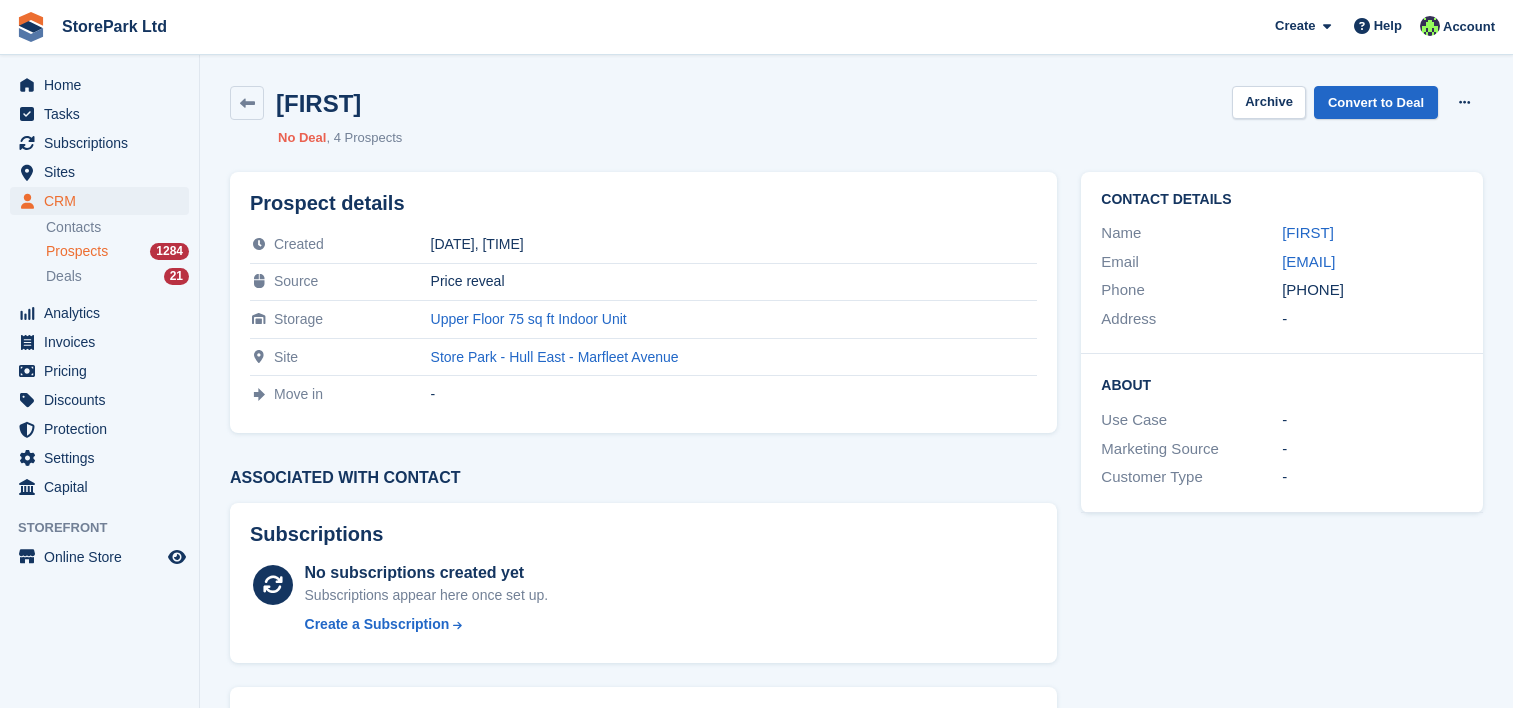 scroll, scrollTop: 0, scrollLeft: 0, axis: both 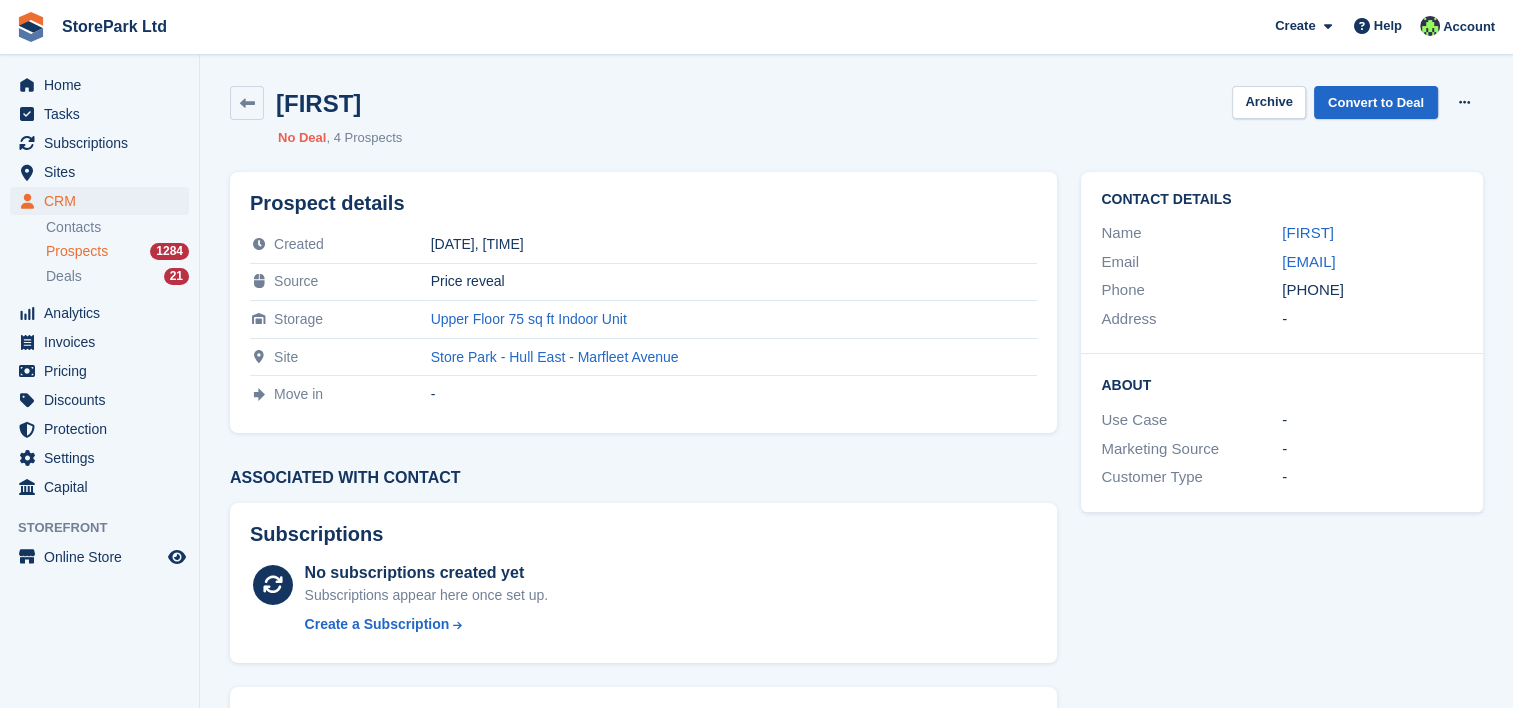 click on "Prospects" at bounding box center [77, 251] 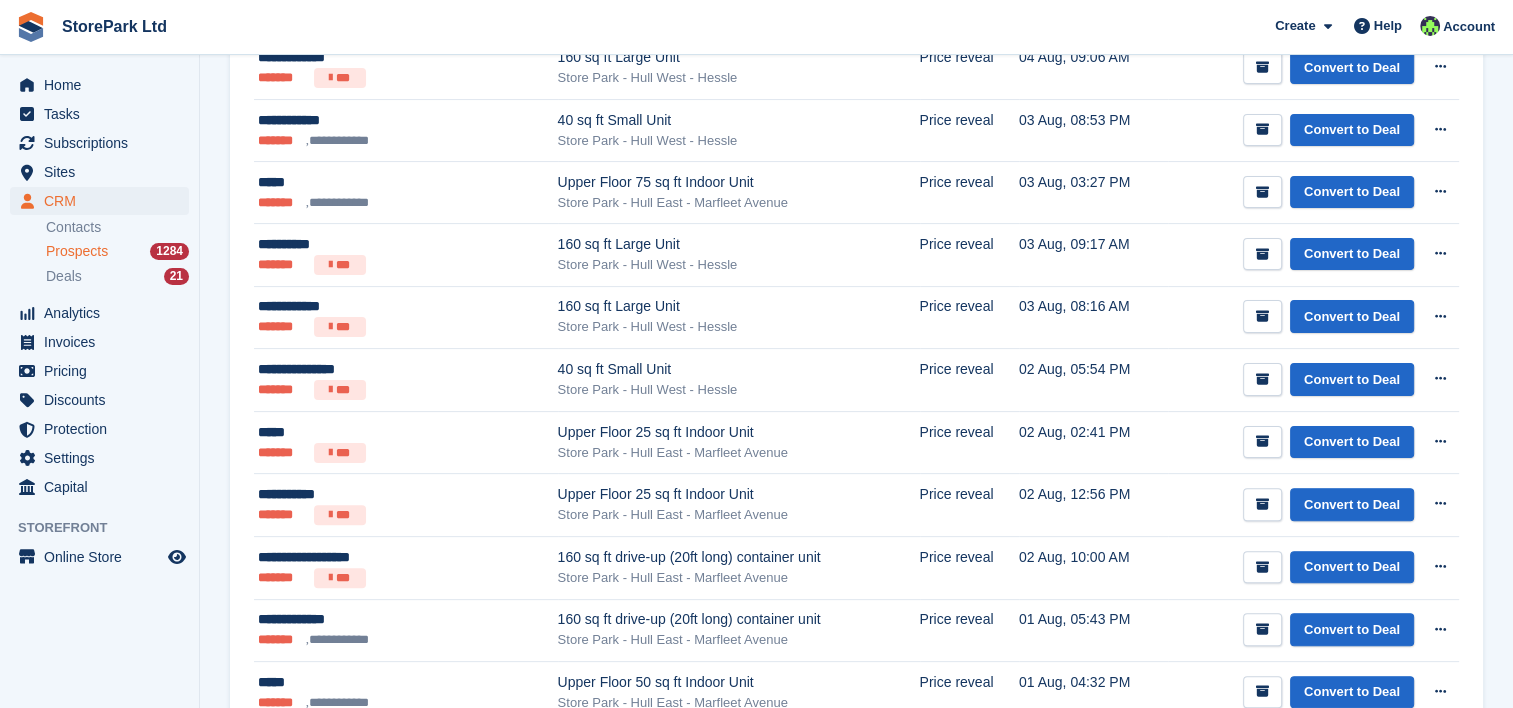 scroll, scrollTop: 475, scrollLeft: 0, axis: vertical 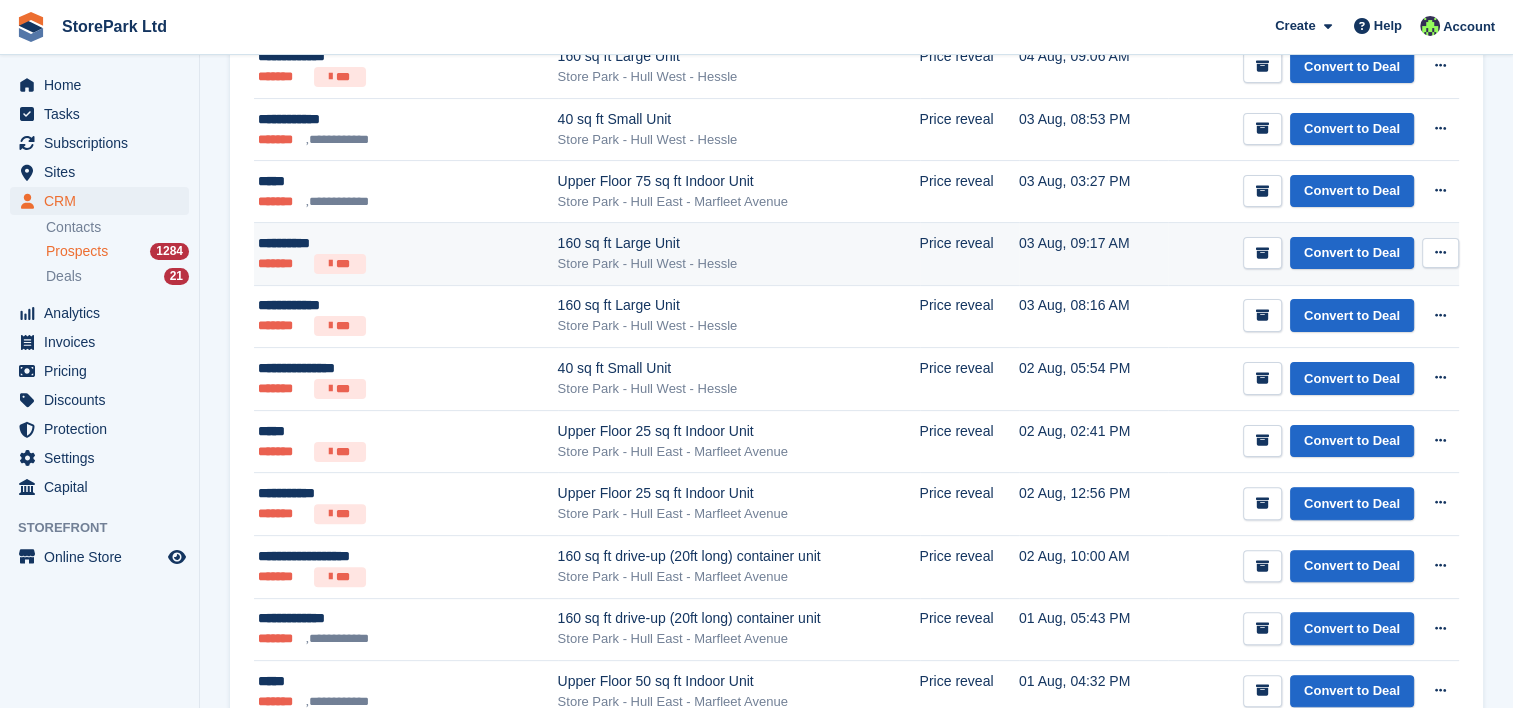 click on "Store Park - Hull West - Hessle" at bounding box center (739, 264) 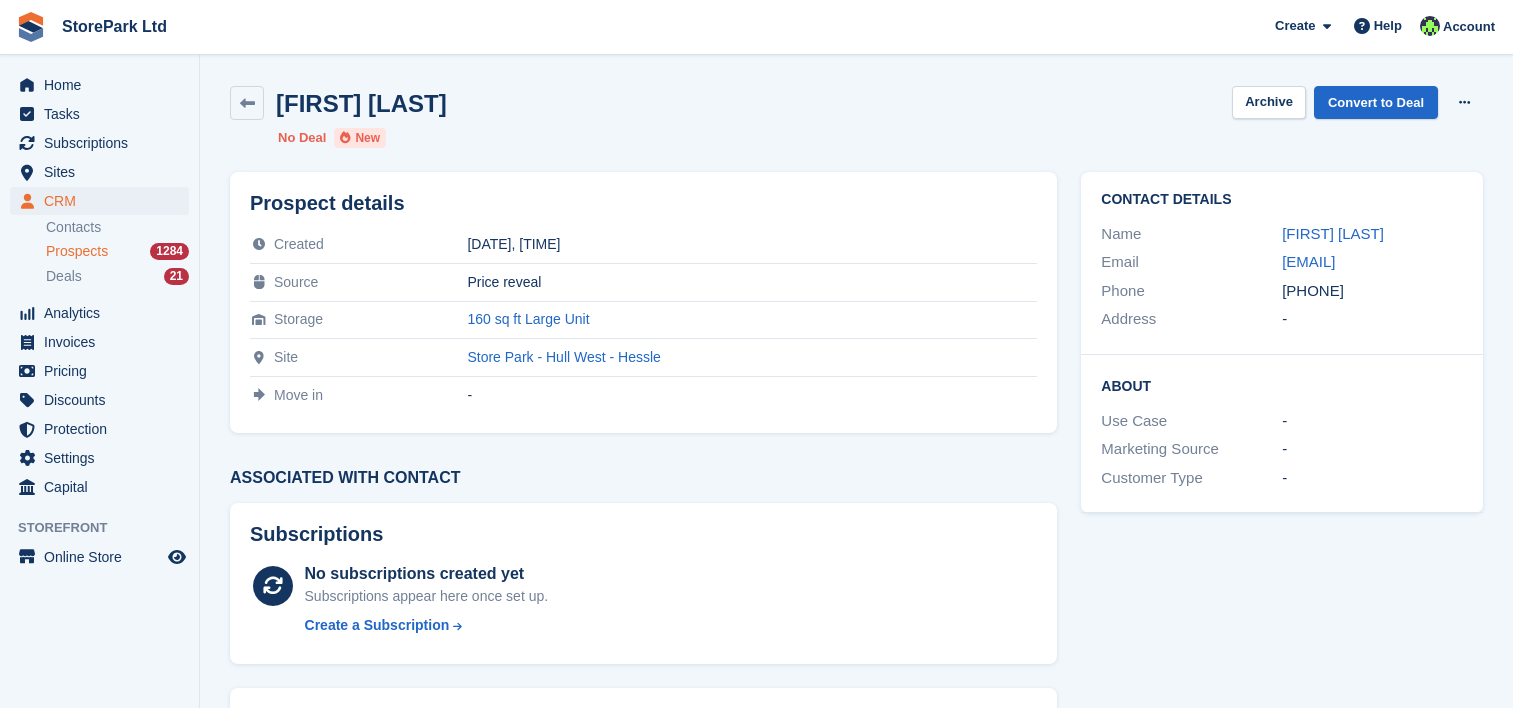 scroll, scrollTop: 0, scrollLeft: 0, axis: both 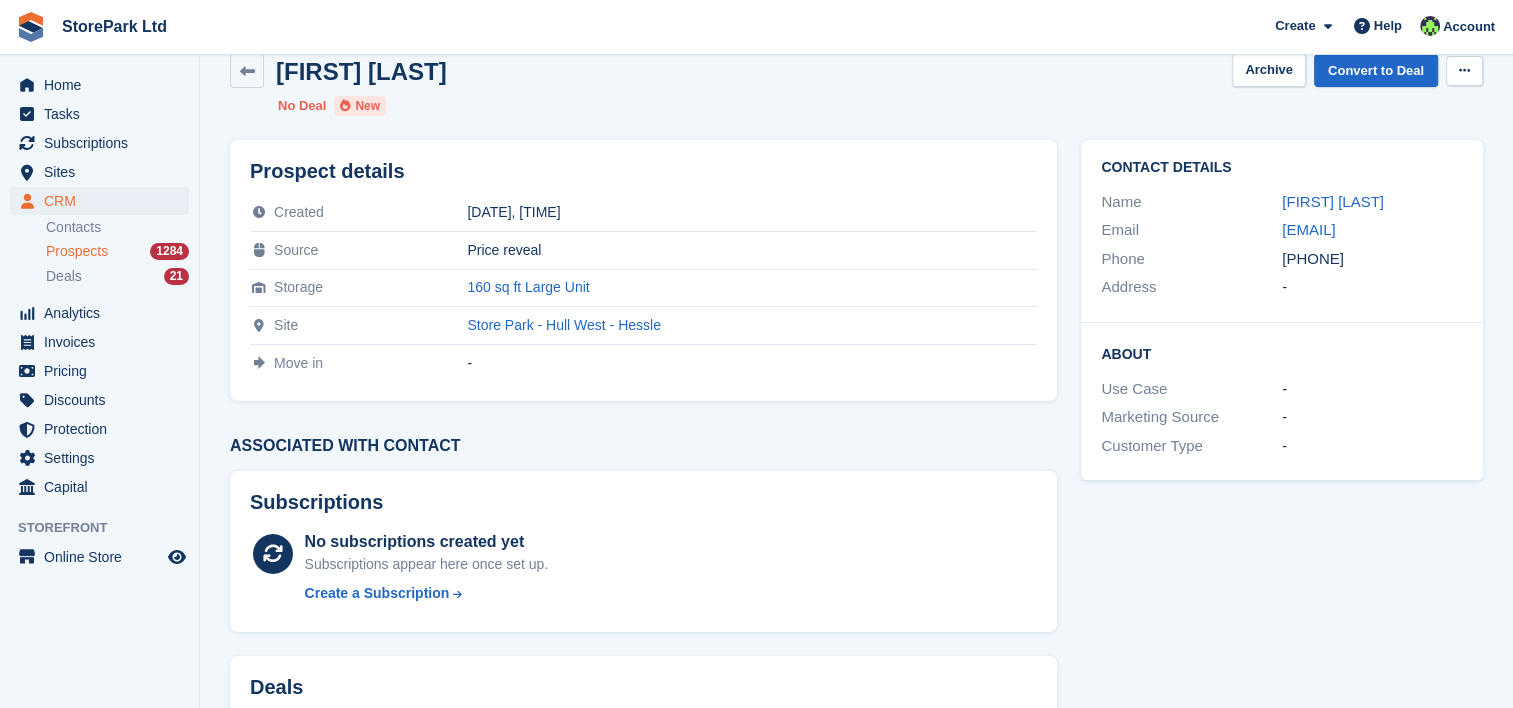 click at bounding box center (1464, 71) 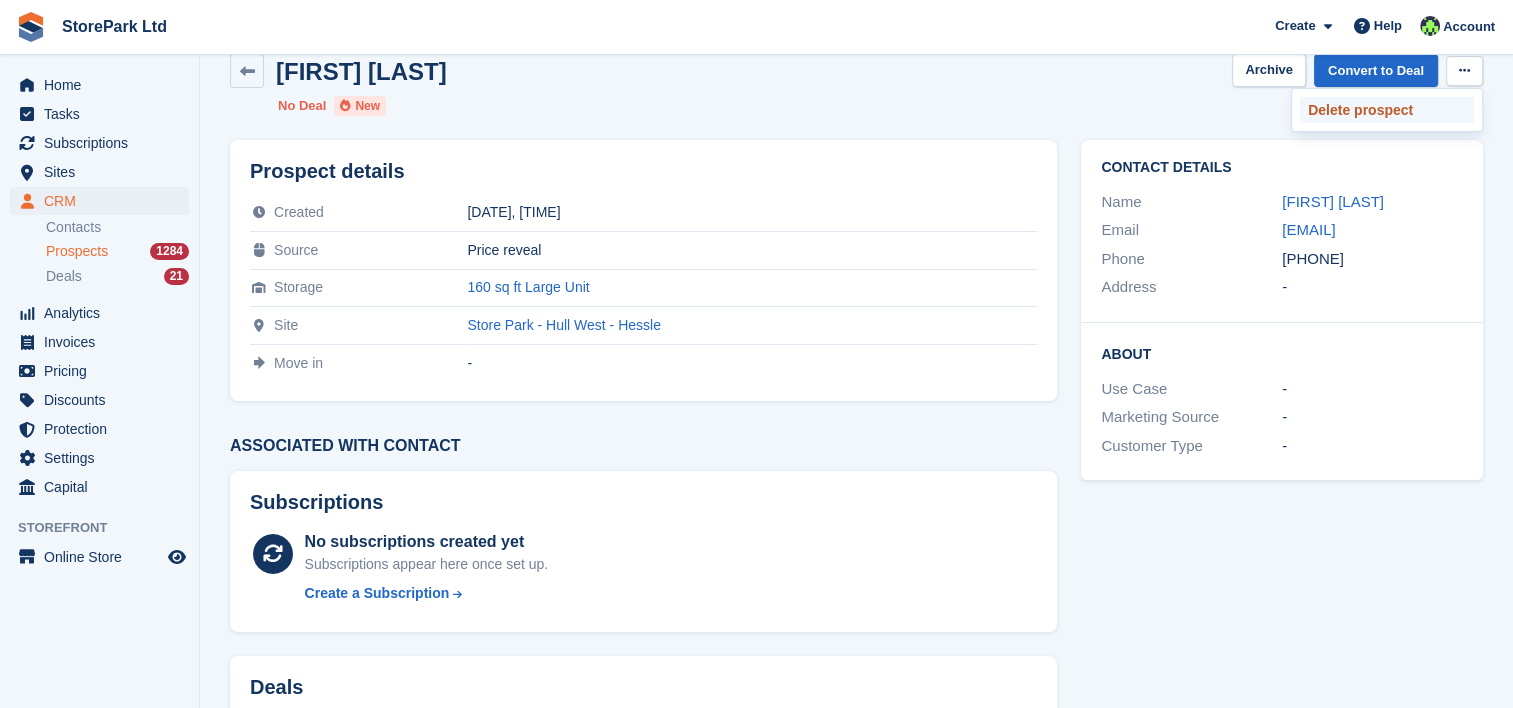 click on "Delete prospect" at bounding box center [1387, 110] 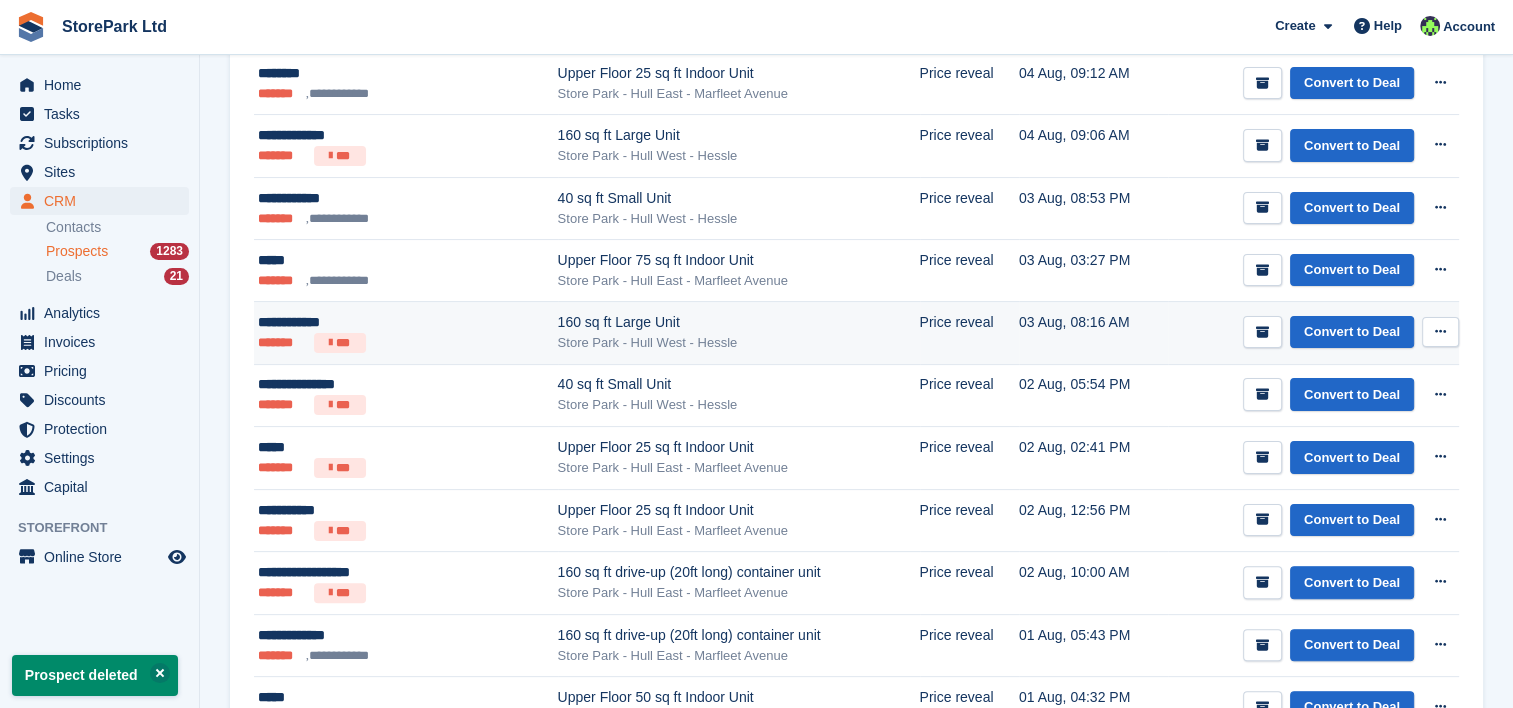 scroll, scrollTop: 407, scrollLeft: 0, axis: vertical 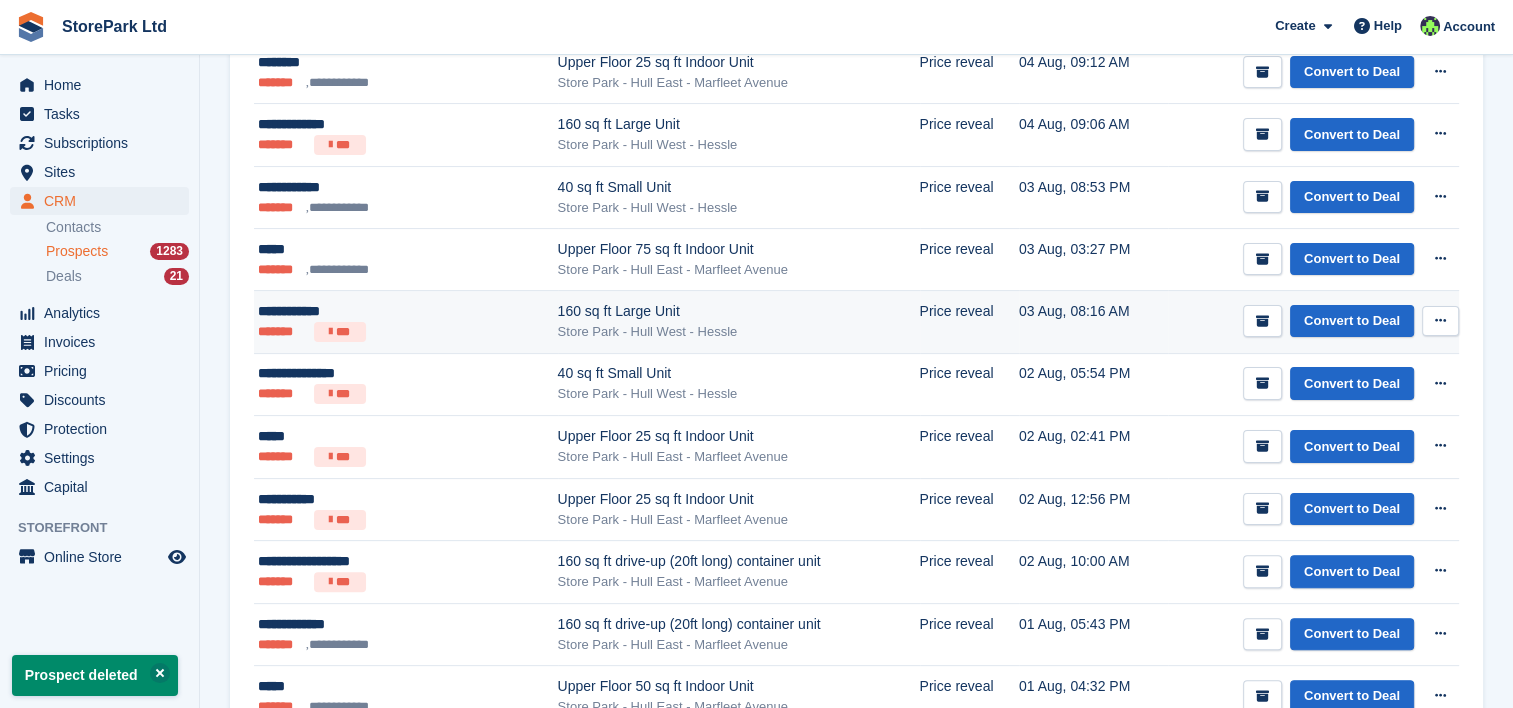 click on "Store Park - Hull West - Hessle" at bounding box center [739, 332] 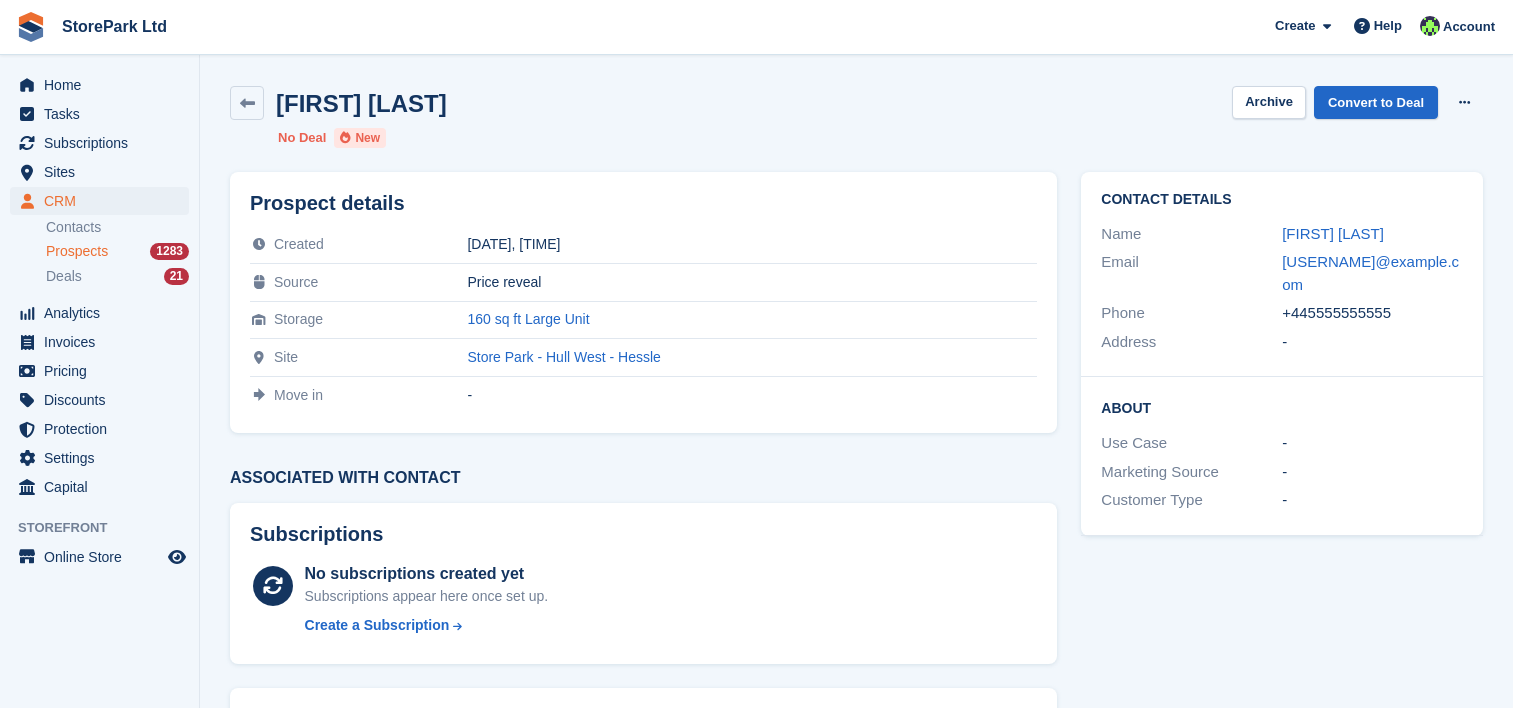 scroll, scrollTop: 0, scrollLeft: 0, axis: both 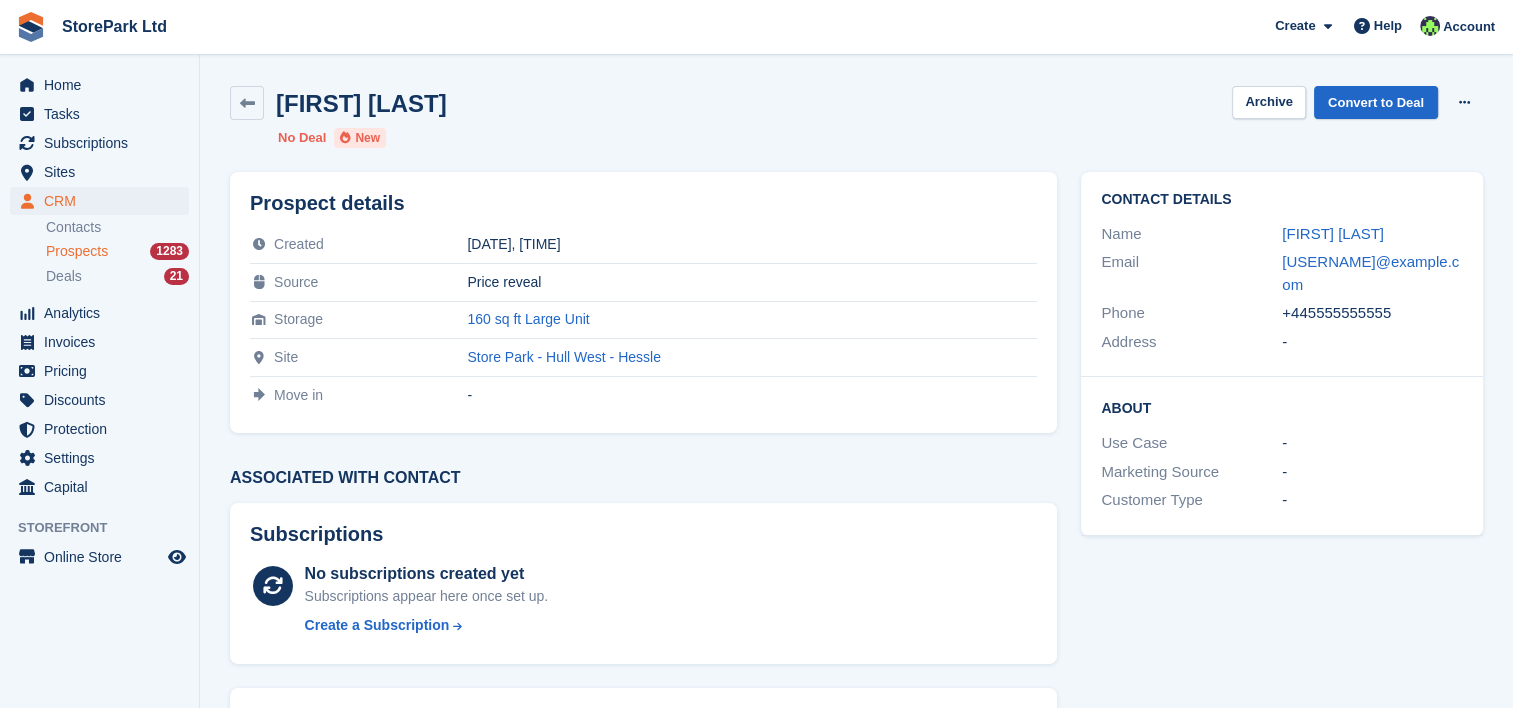 click on "Prospects" at bounding box center (77, 251) 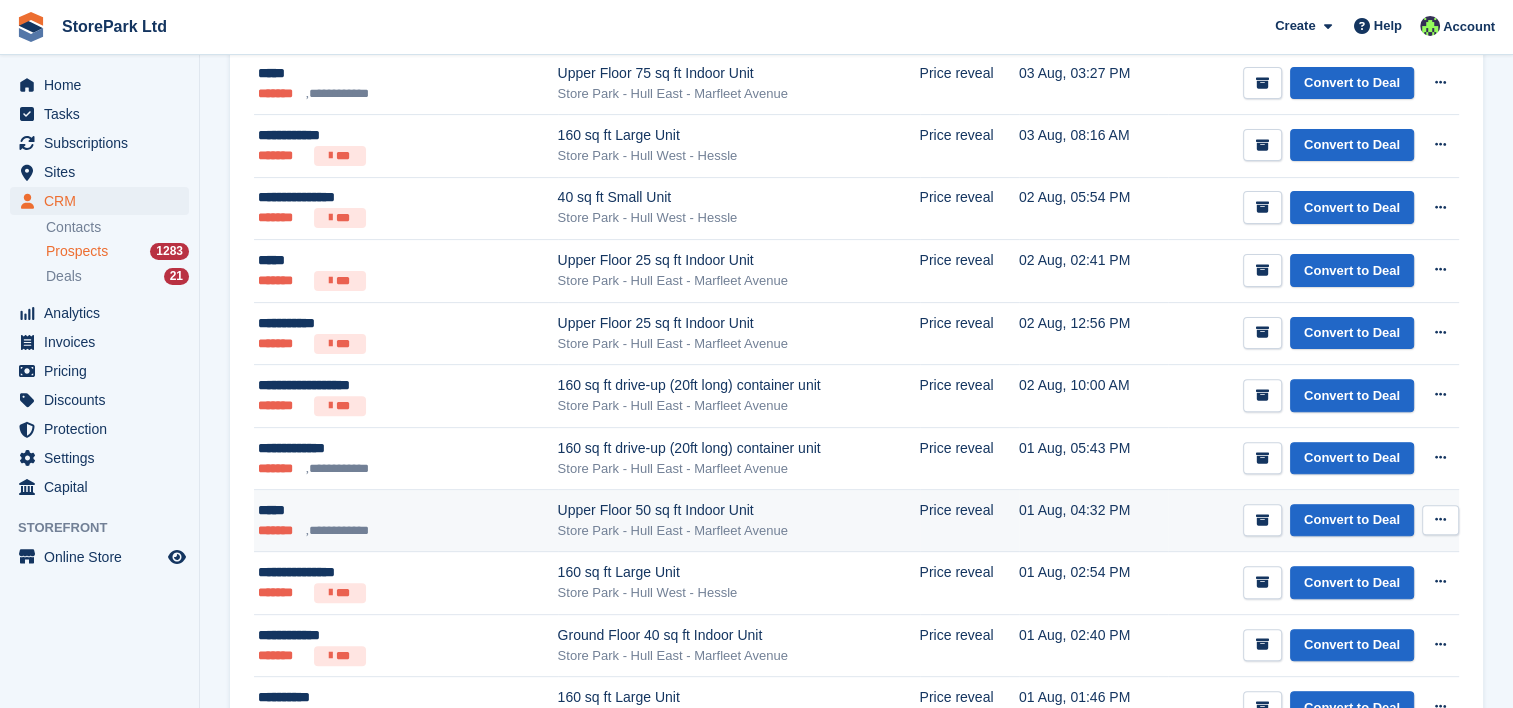 scroll, scrollTop: 582, scrollLeft: 0, axis: vertical 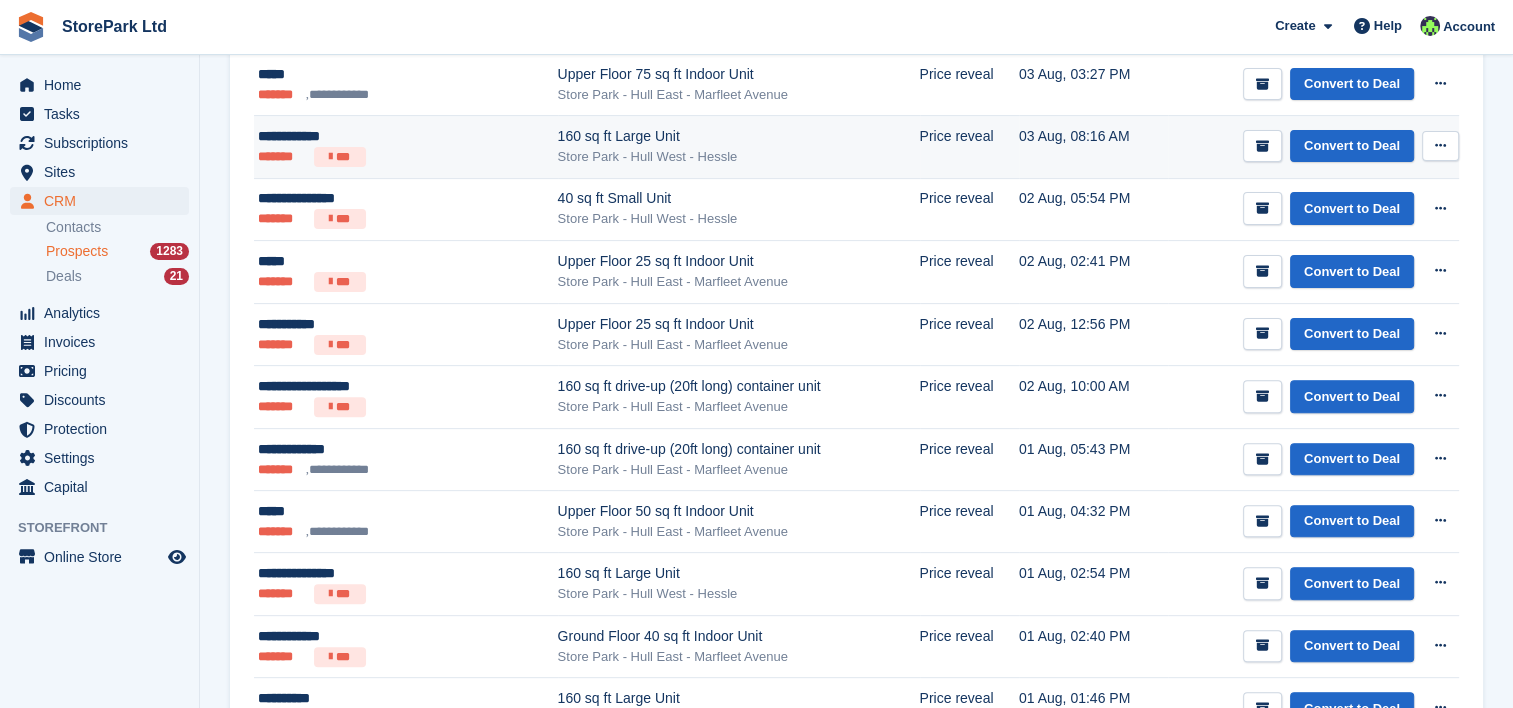 click on "160 sq ft Large Unit
Store Park - Hull West - Hessle" at bounding box center [739, 147] 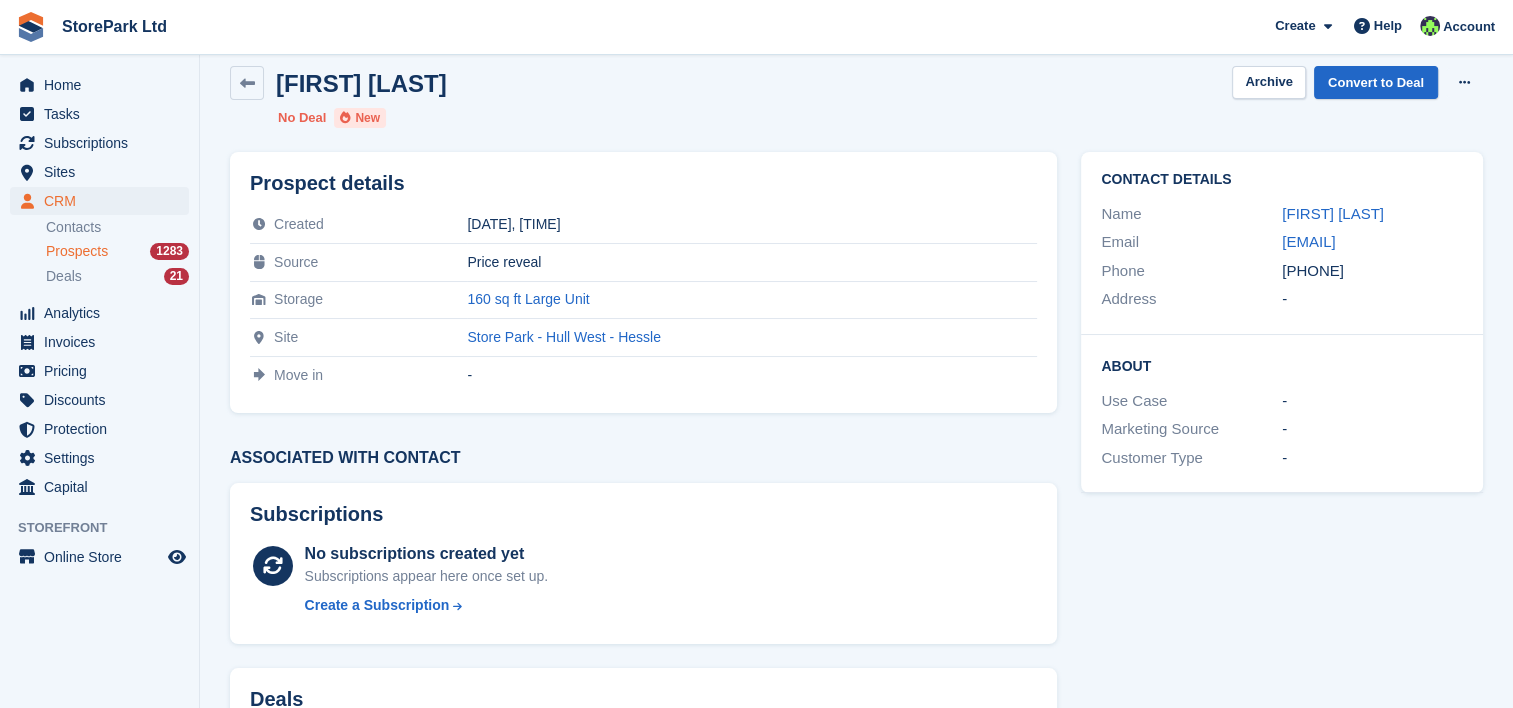 scroll, scrollTop: 19, scrollLeft: 0, axis: vertical 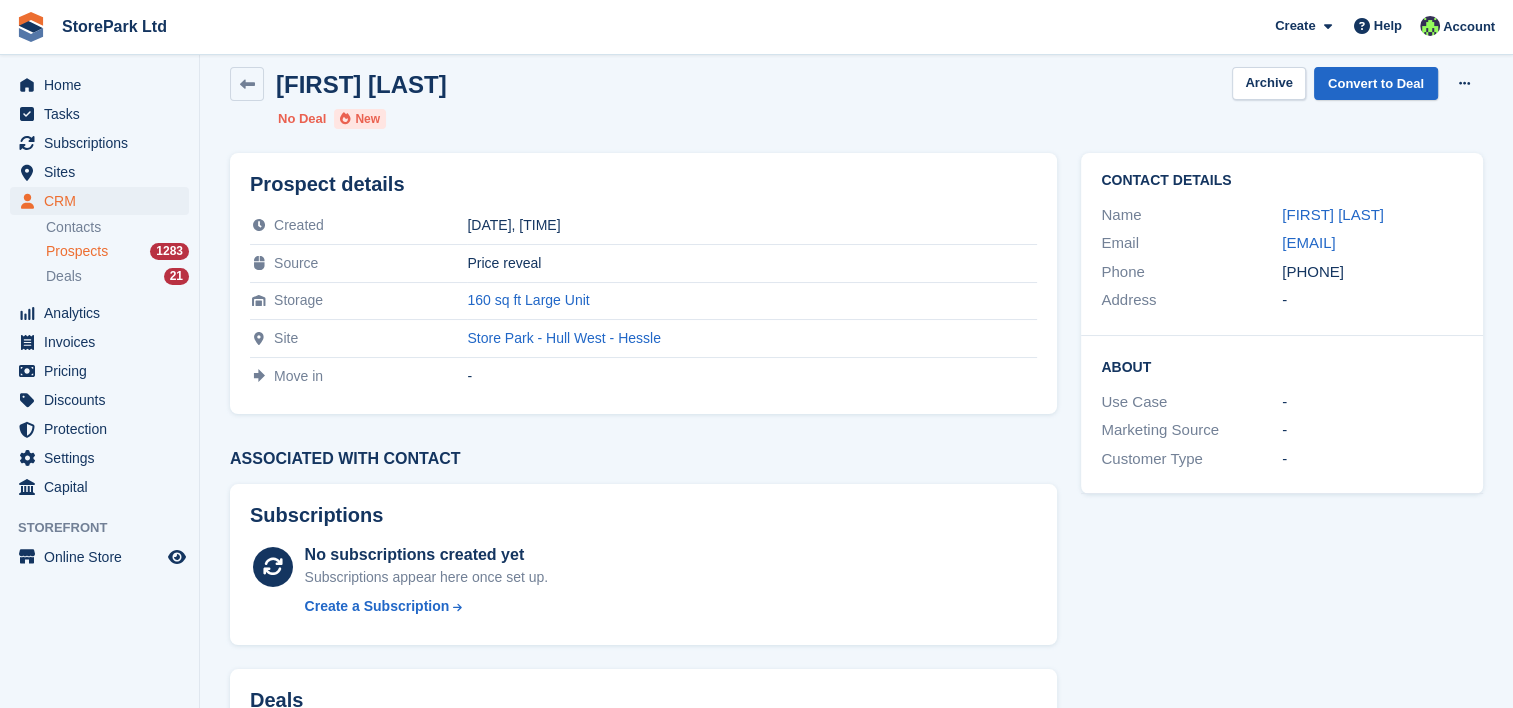 click on "Associated with contact" at bounding box center (643, 459) 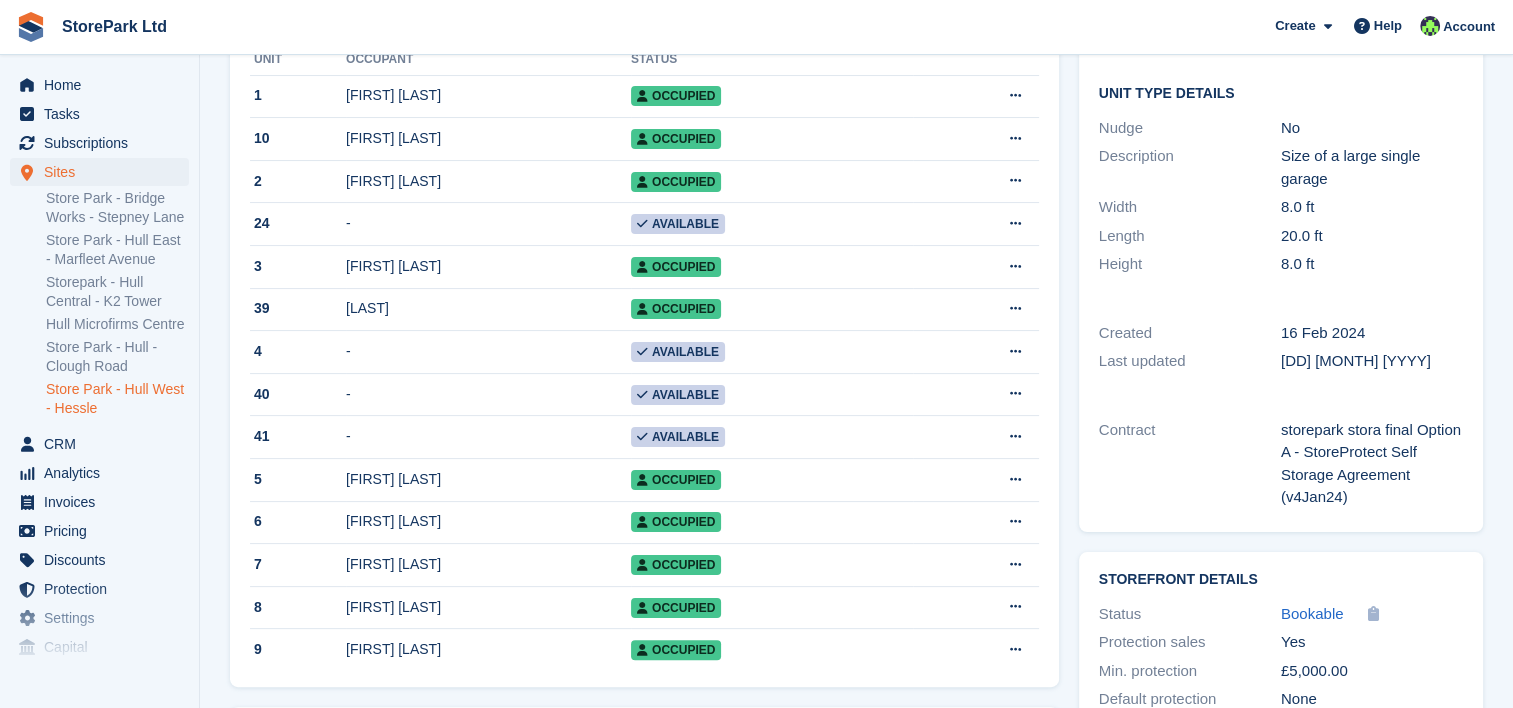 scroll, scrollTop: 298, scrollLeft: 0, axis: vertical 